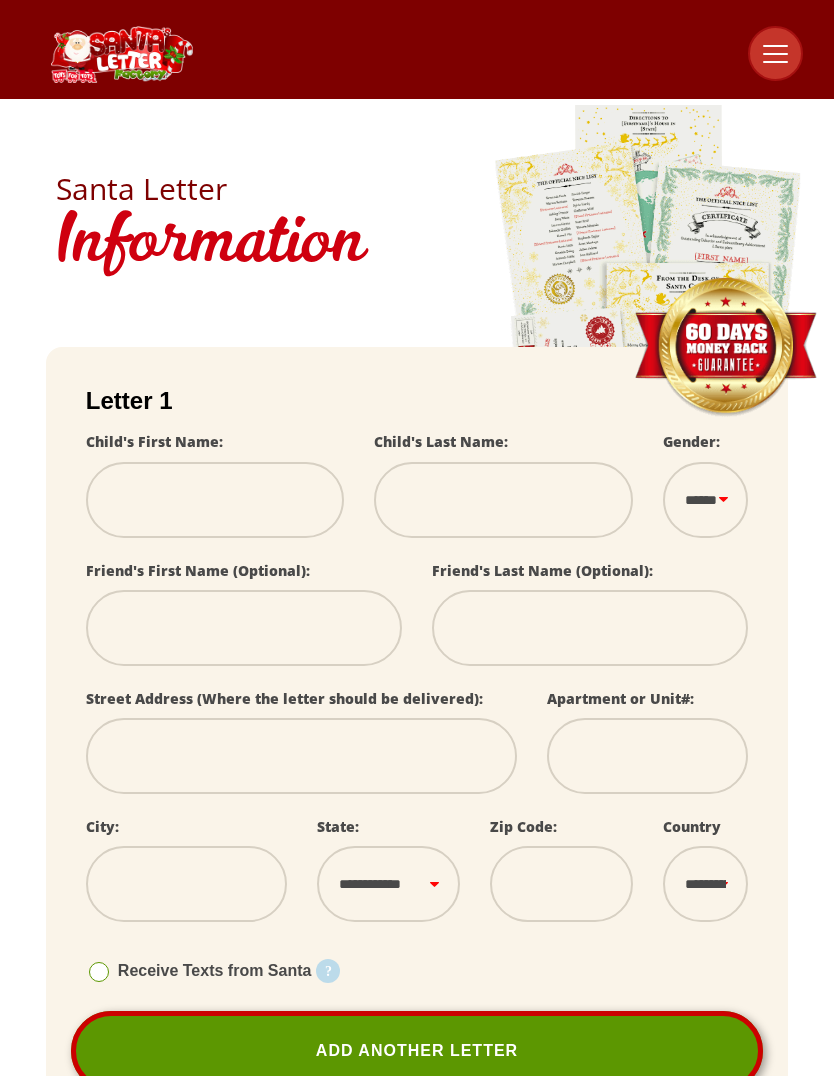 scroll, scrollTop: 0, scrollLeft: 0, axis: both 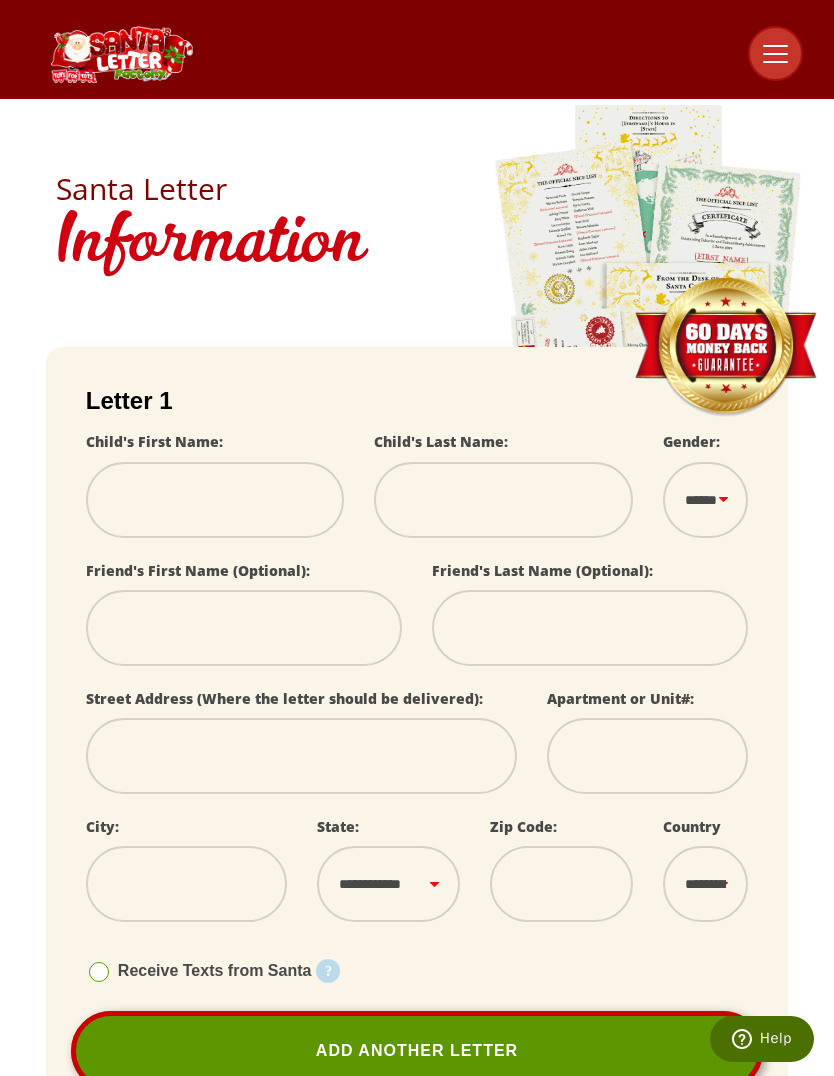 click at bounding box center [215, 500] 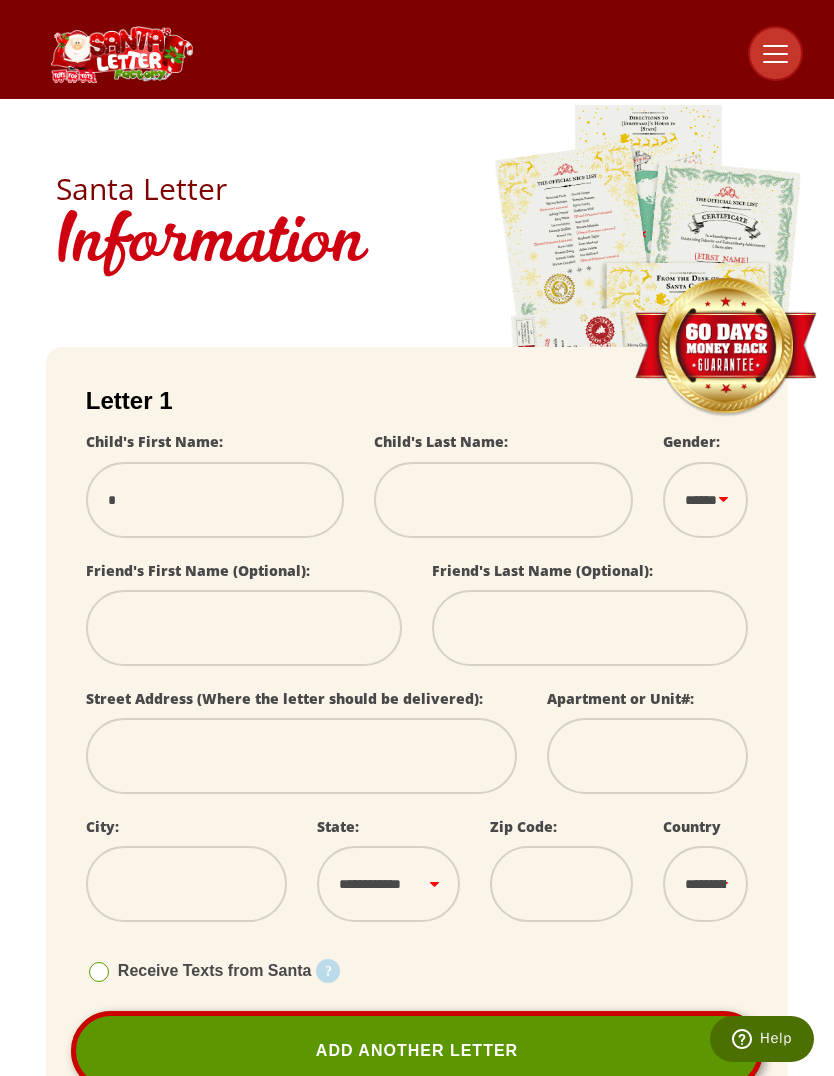 type on "**" 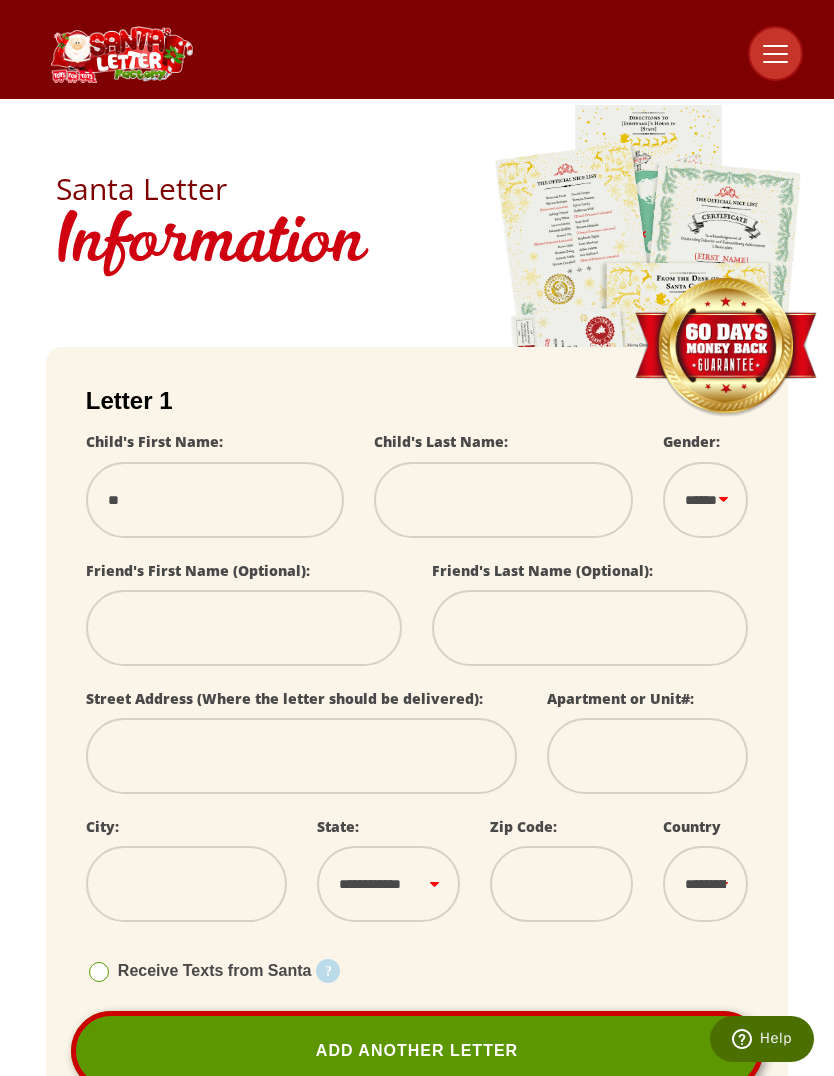 select 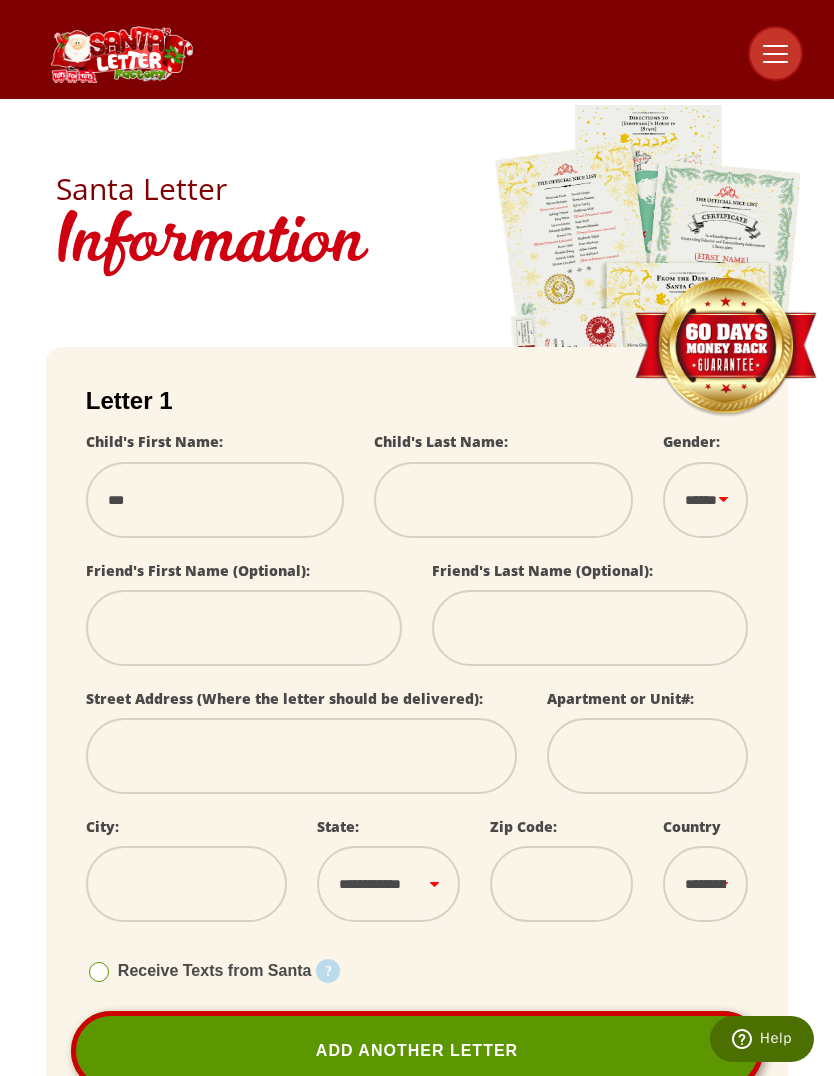 select 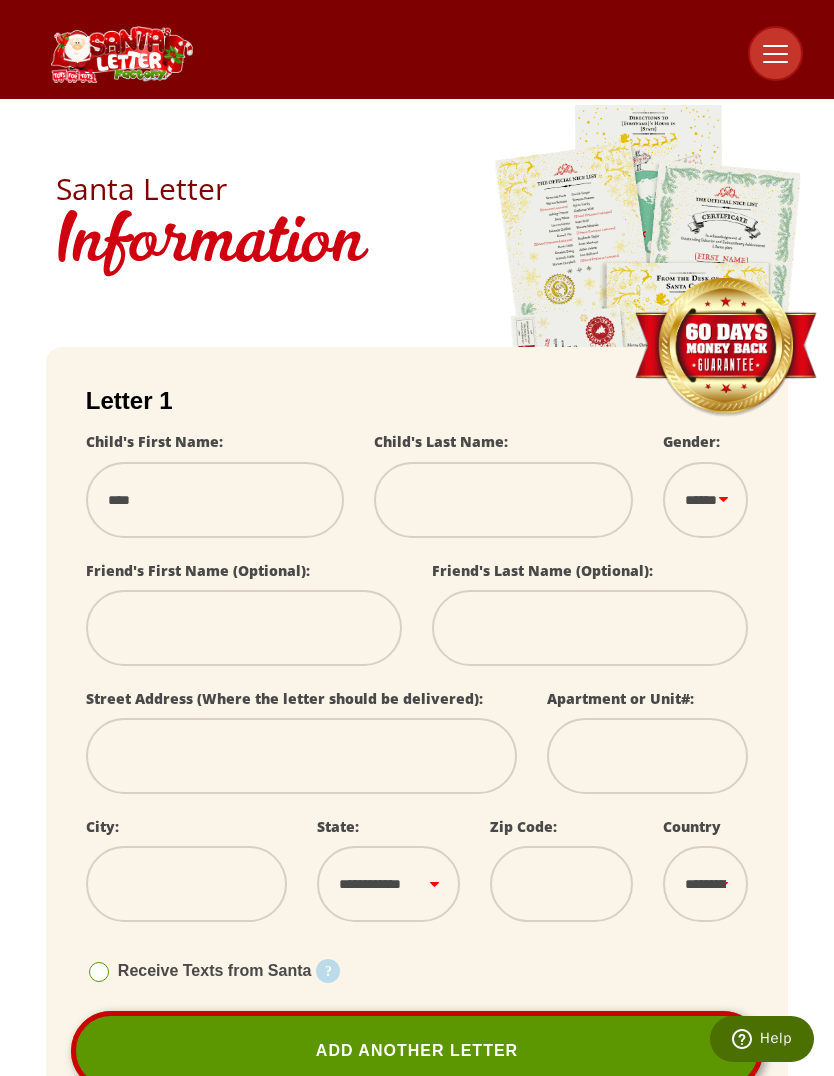 select 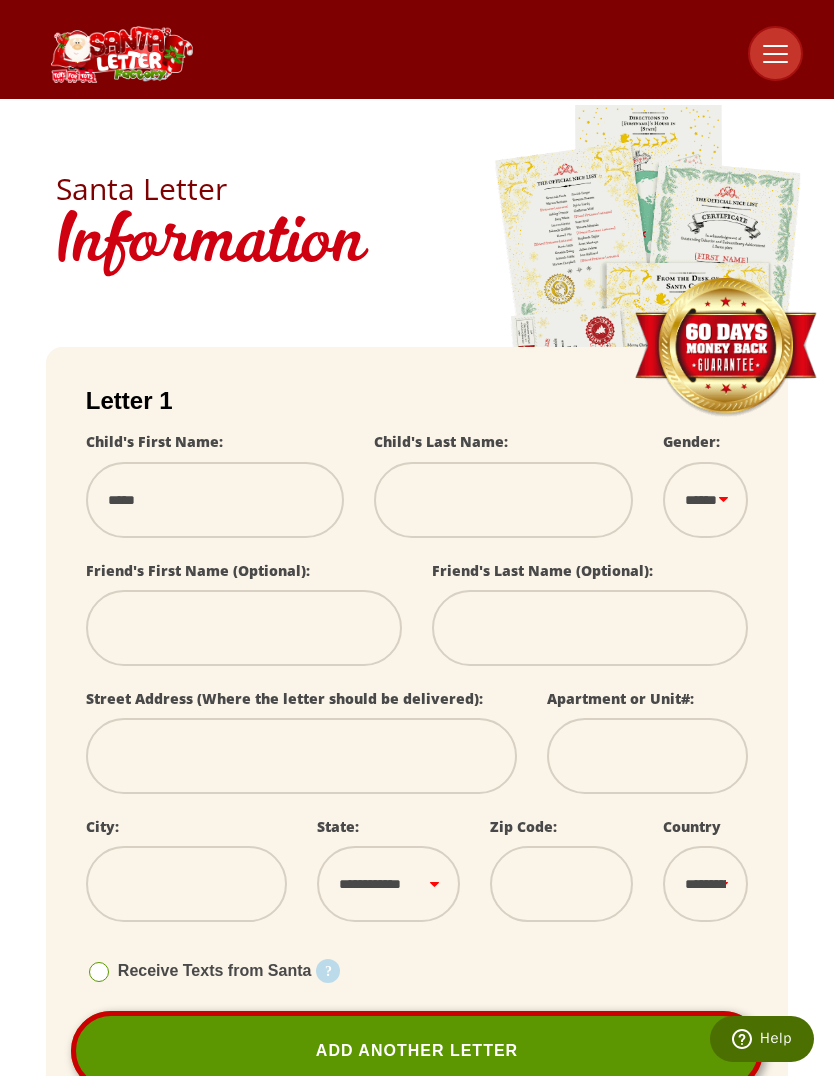 type on "****" 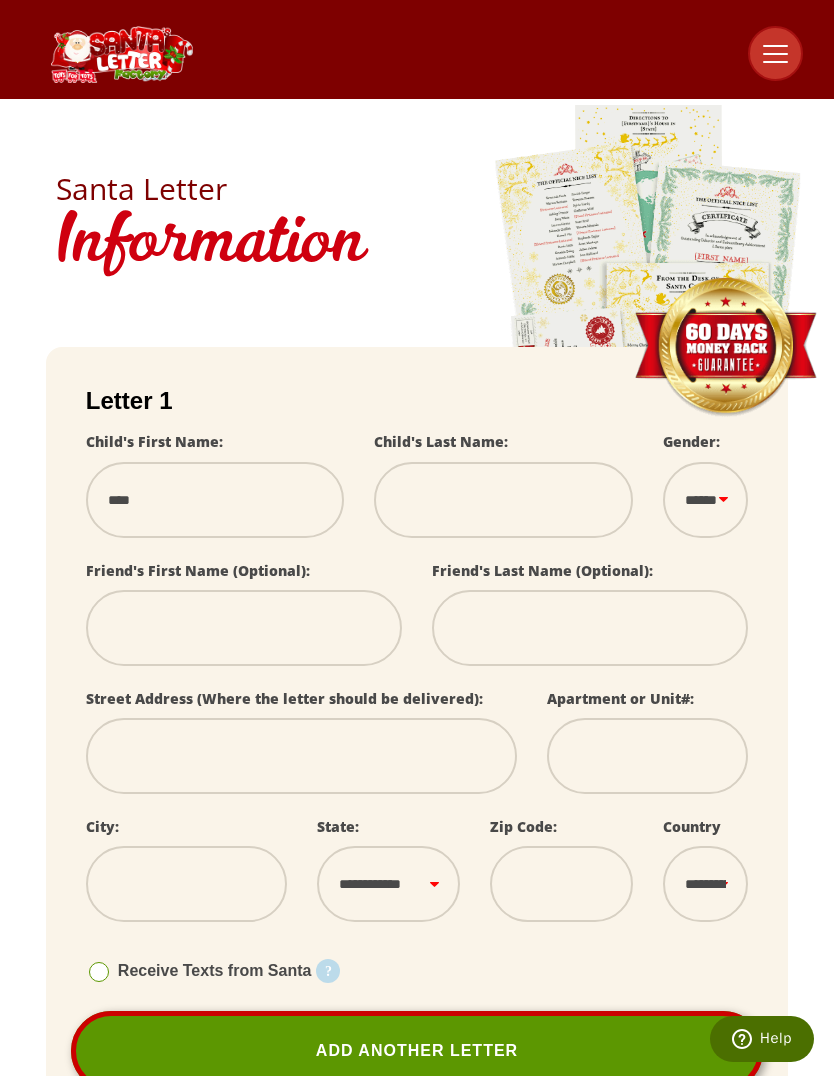 type on "***" 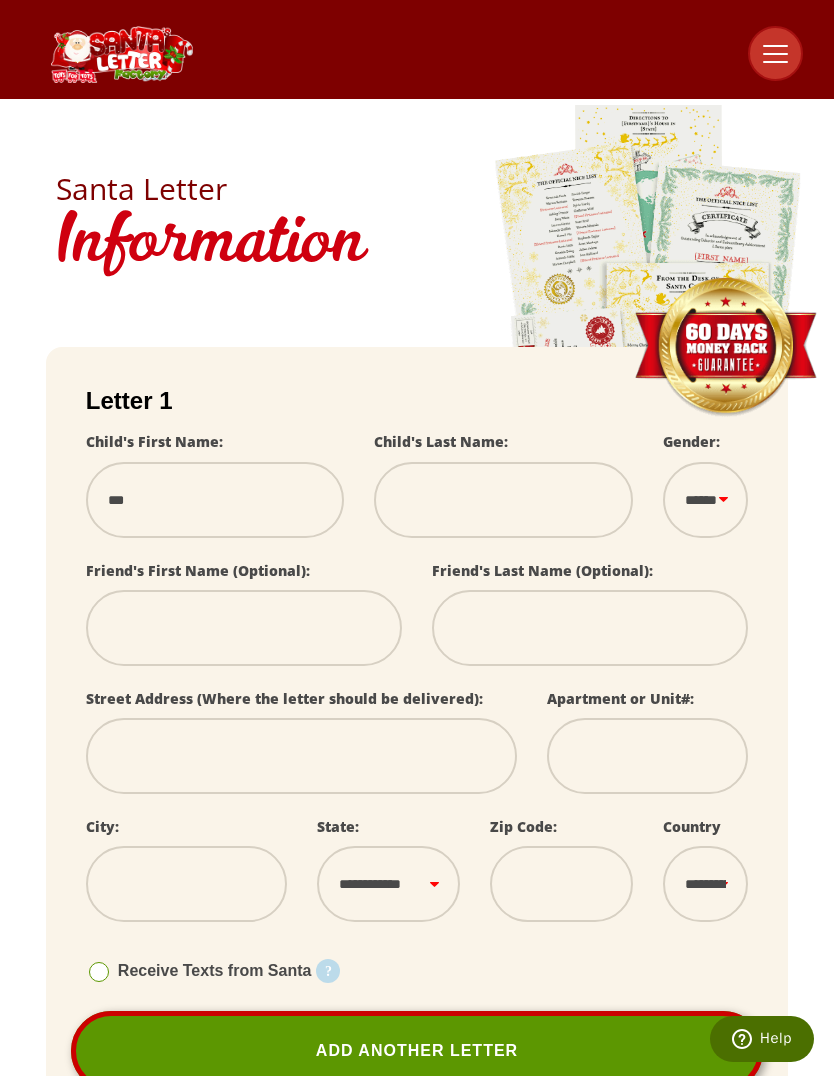 select 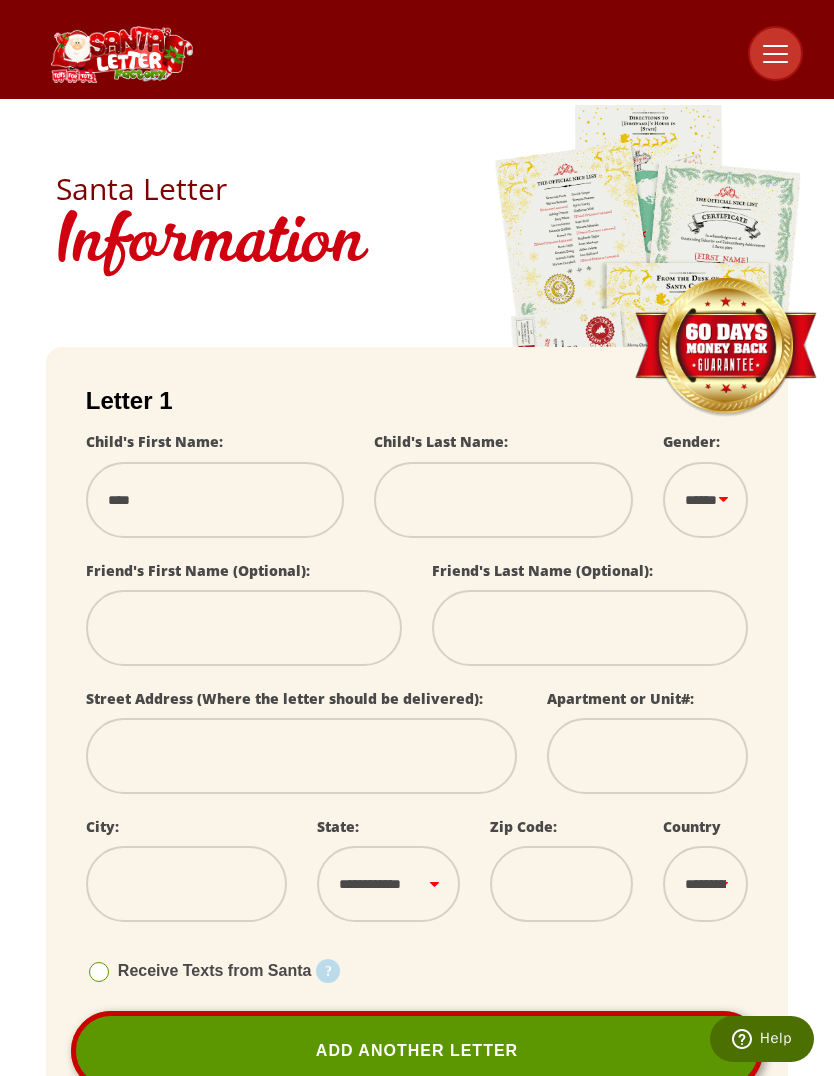 select 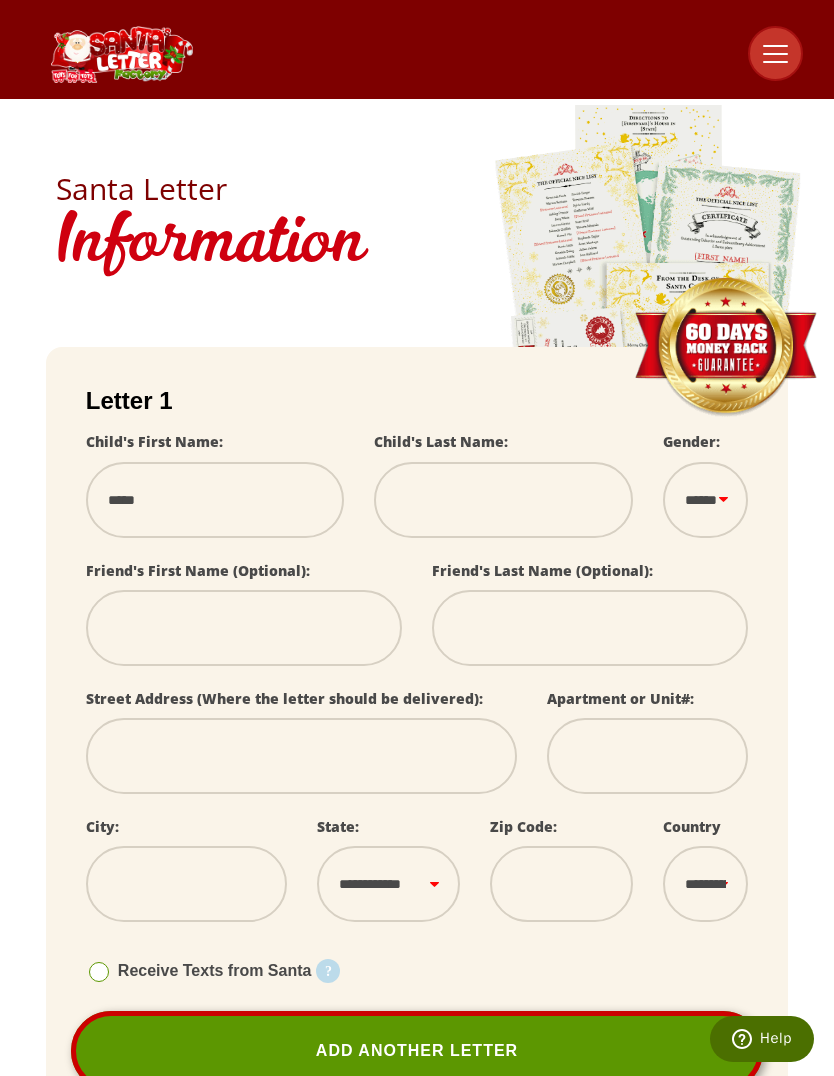 select 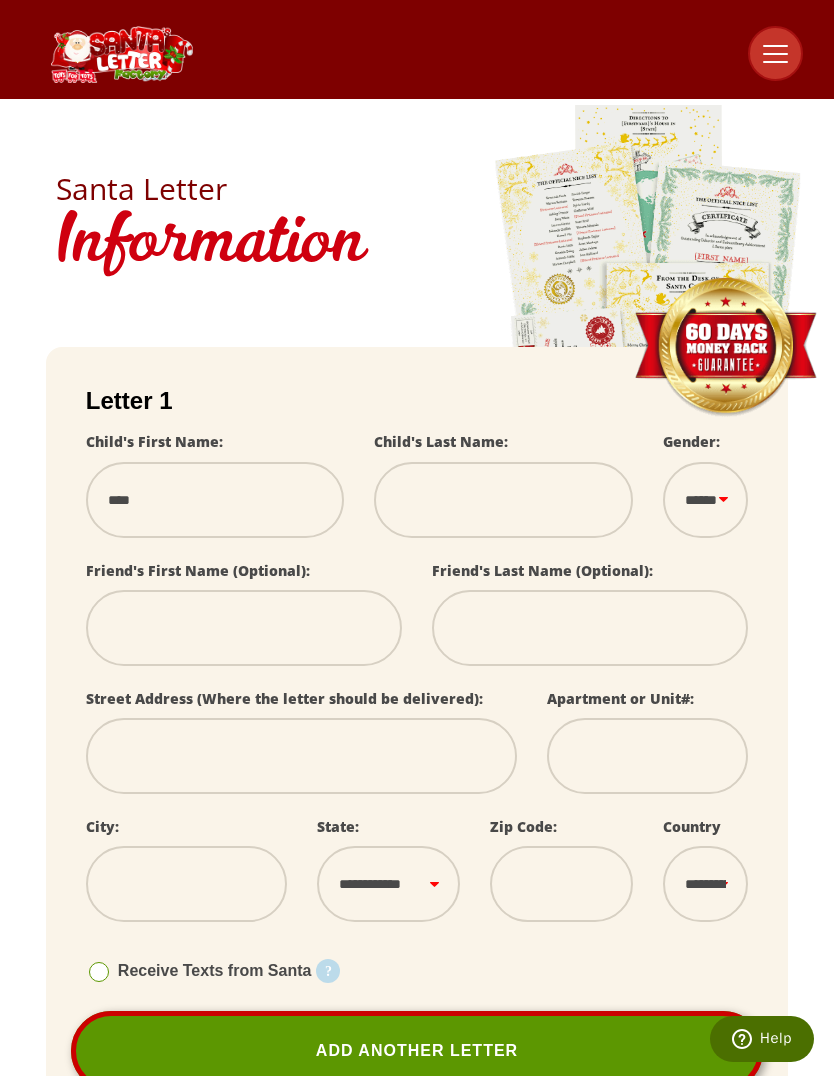 type on "***" 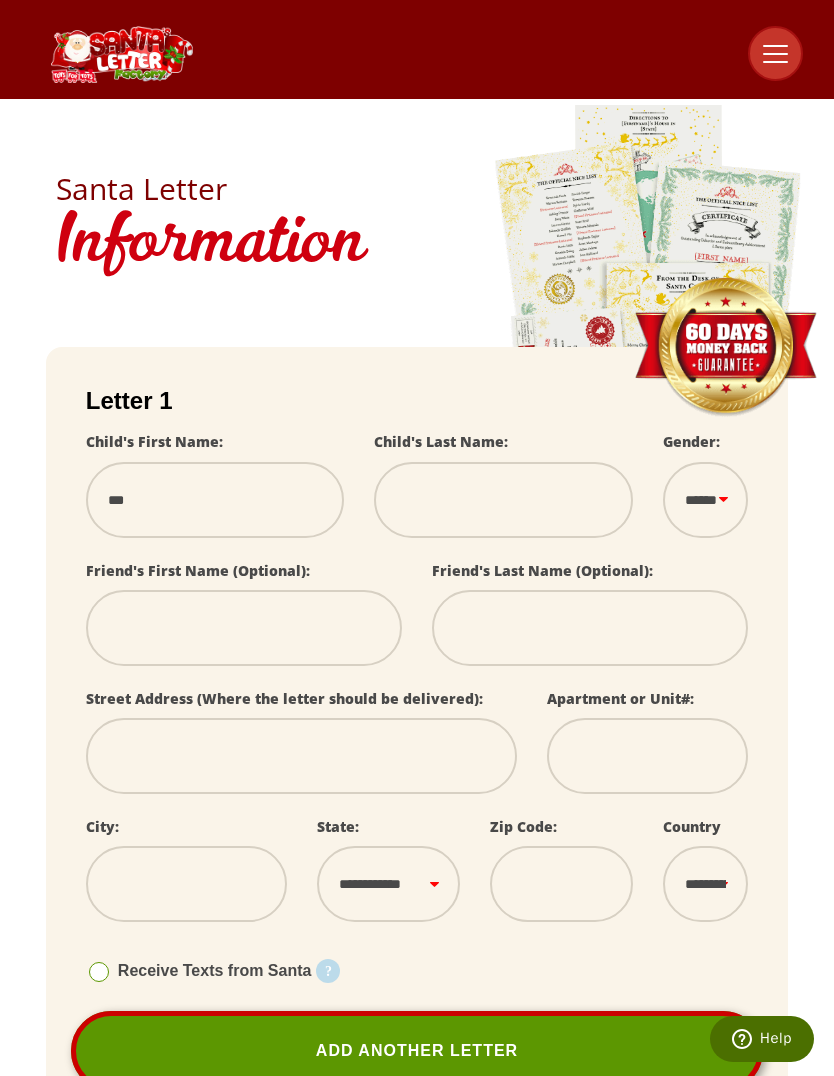 type on "**" 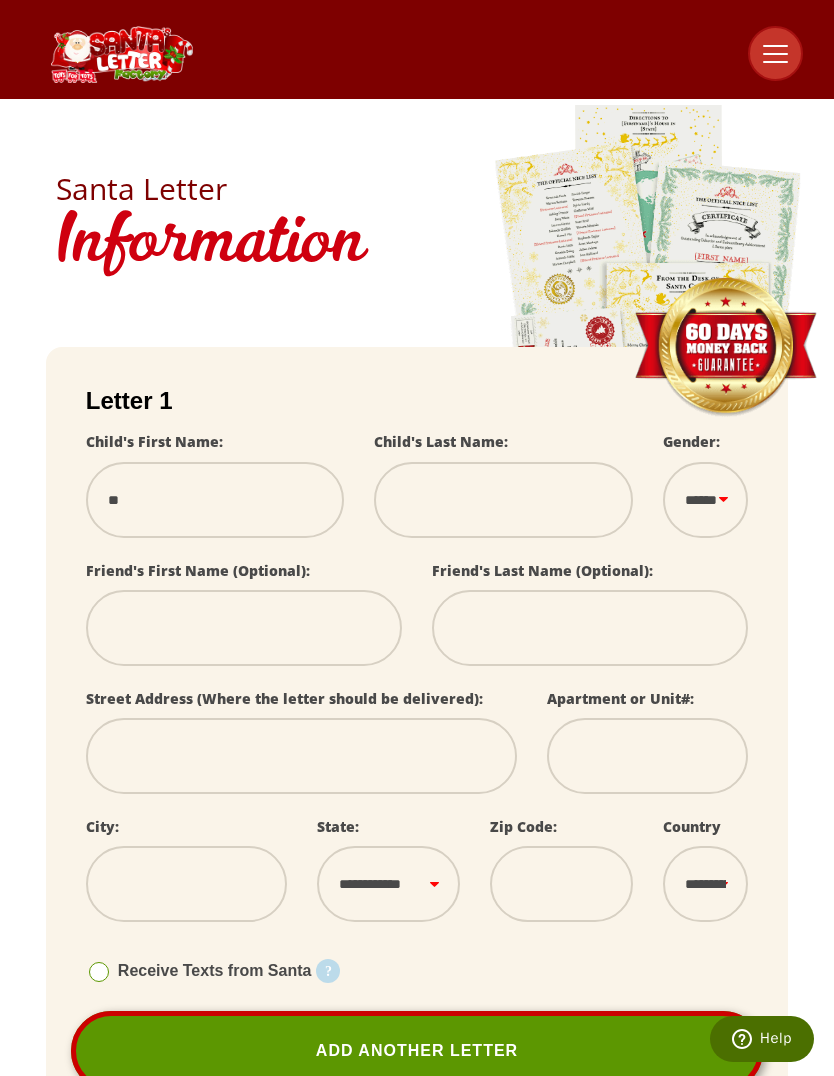 select 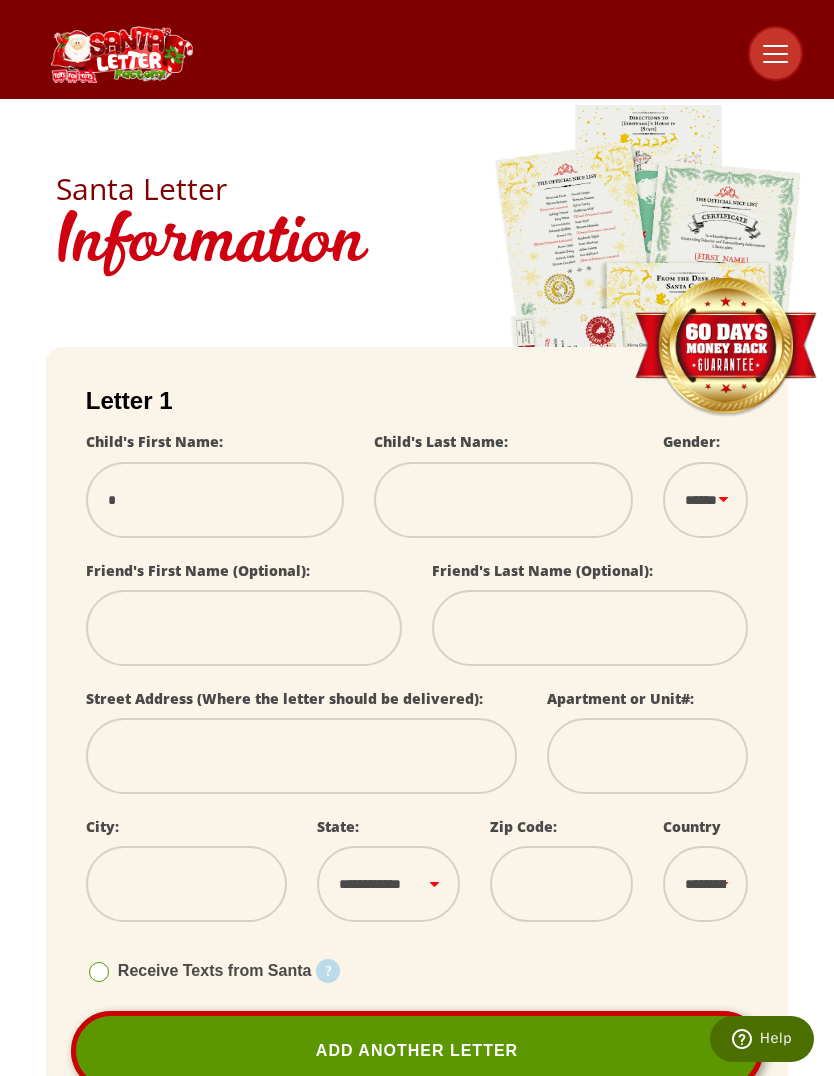 select 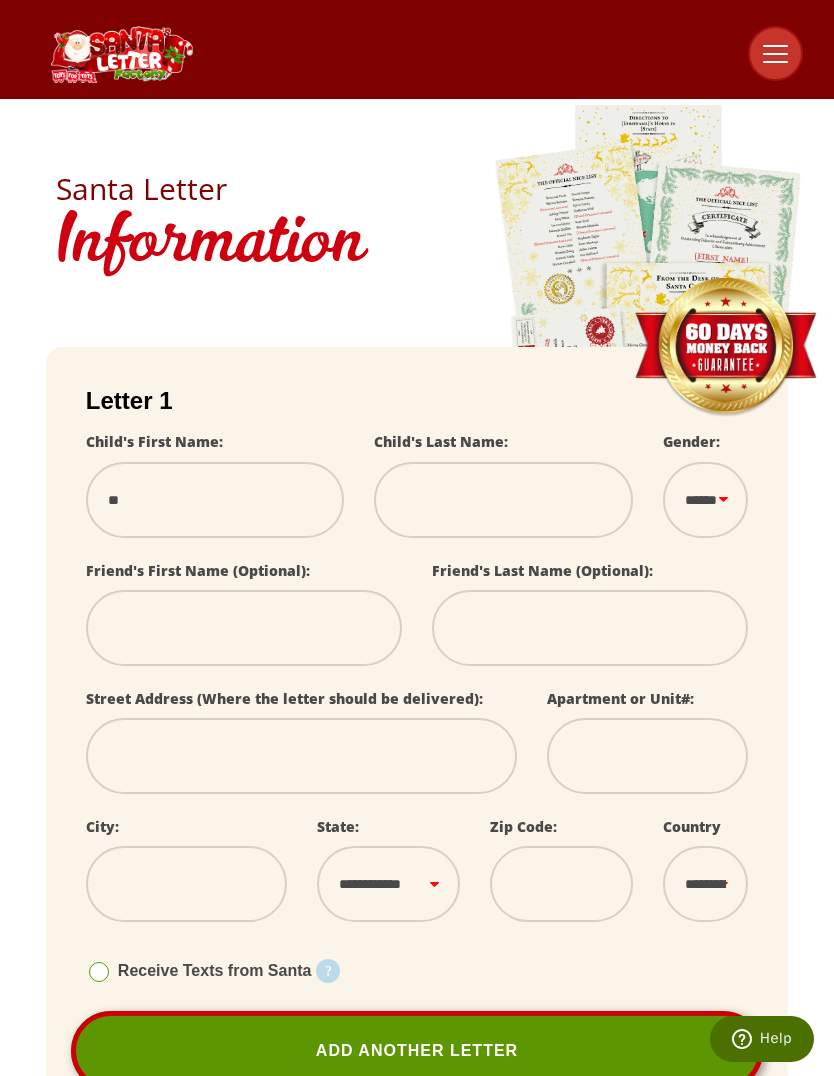select 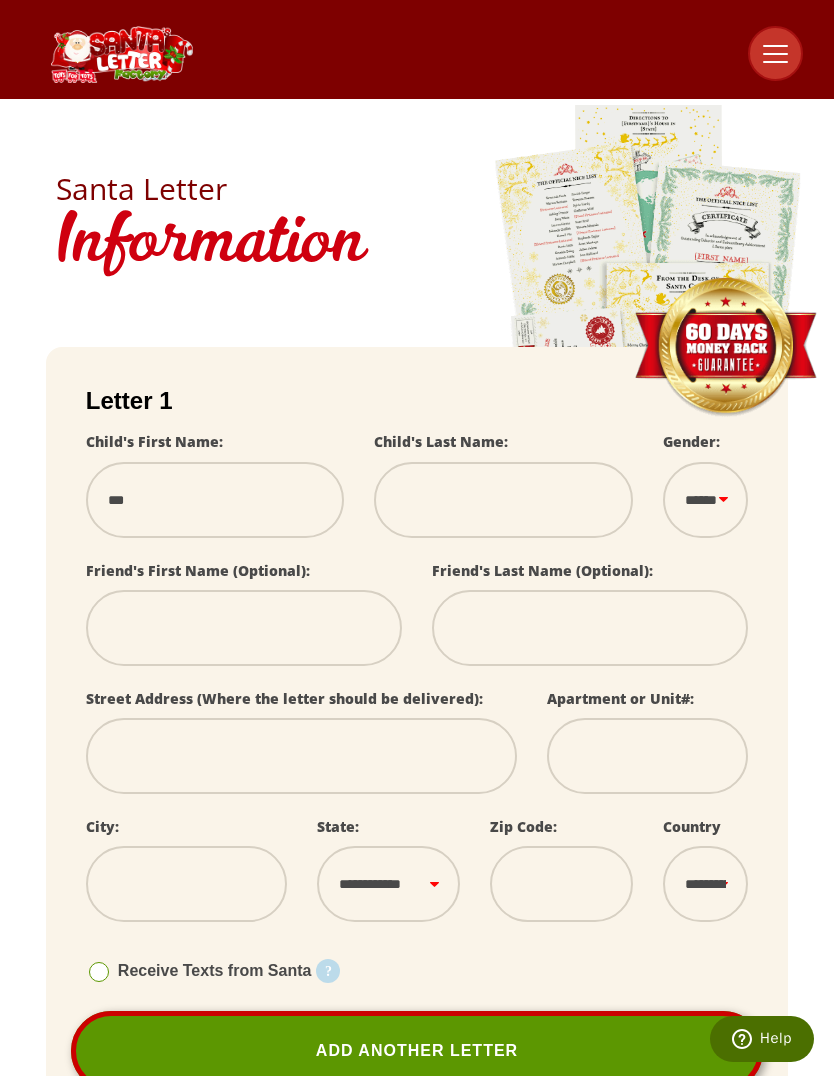 select 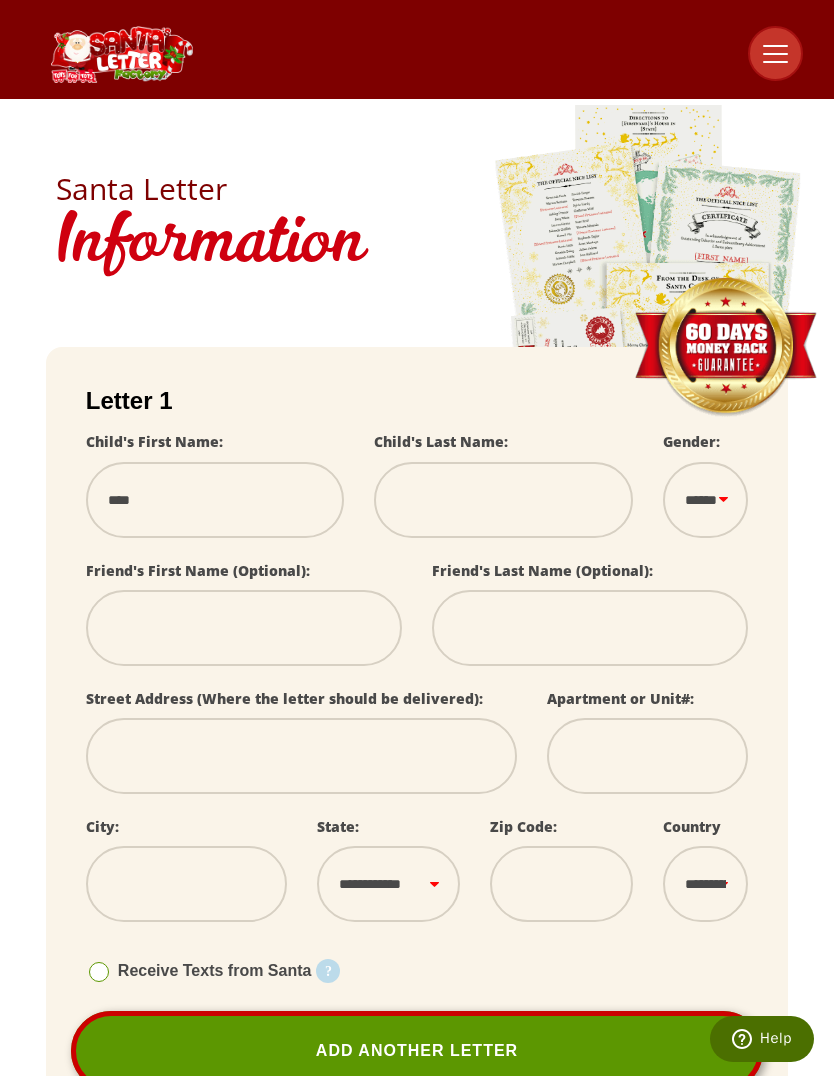select 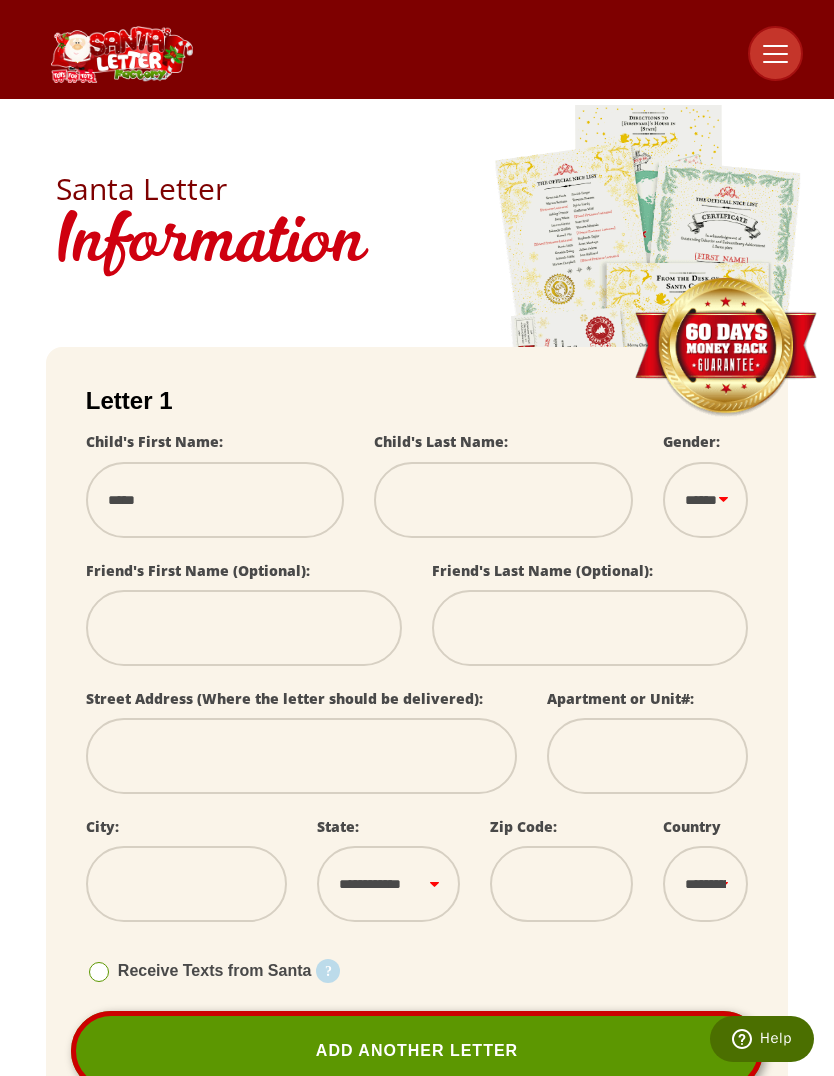 select 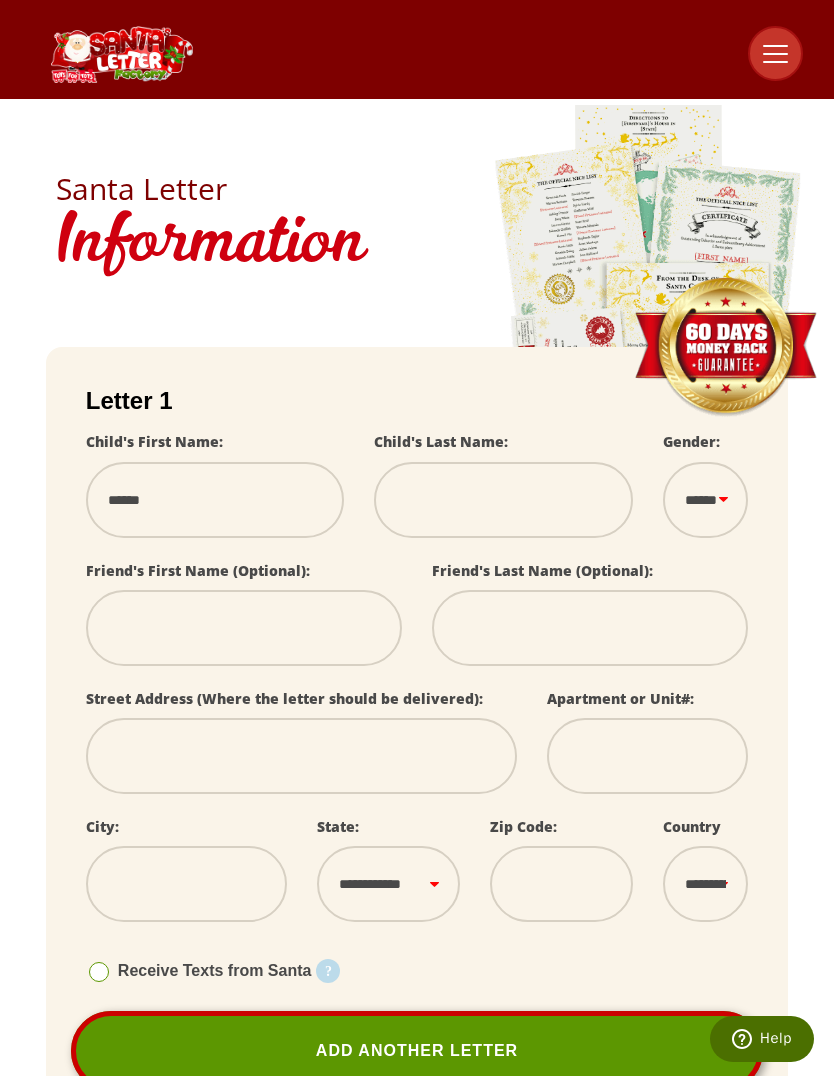 select 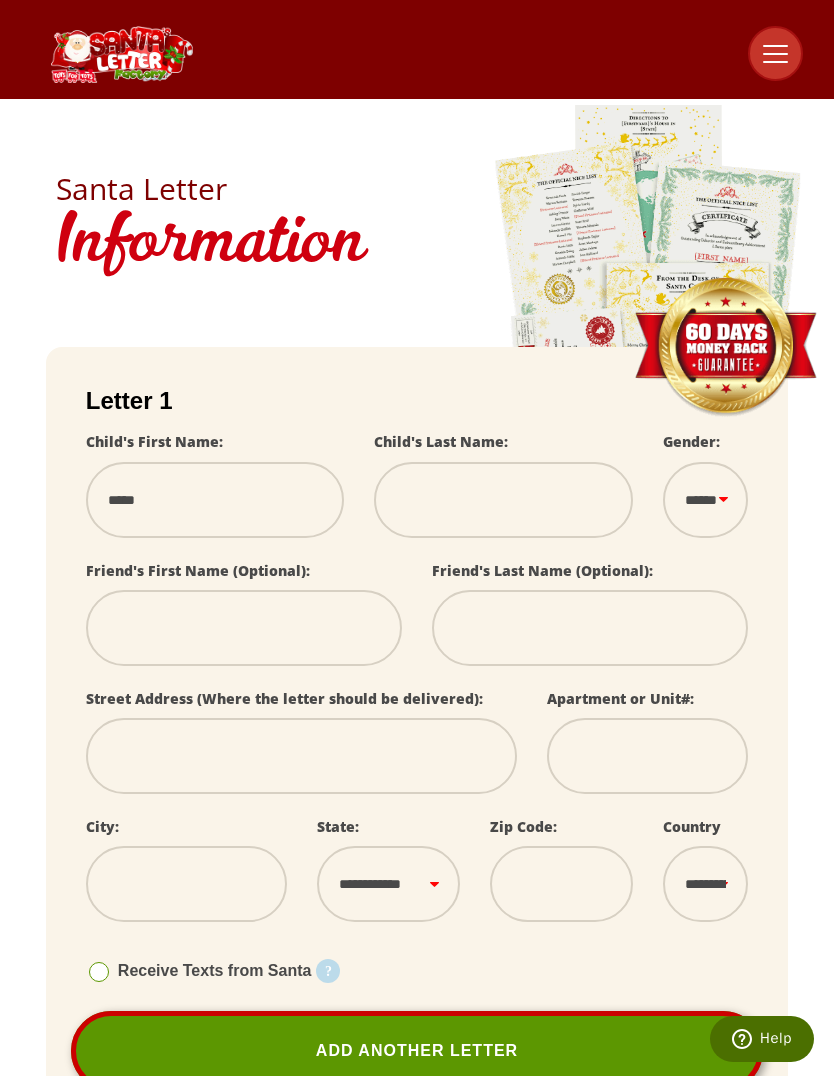 select 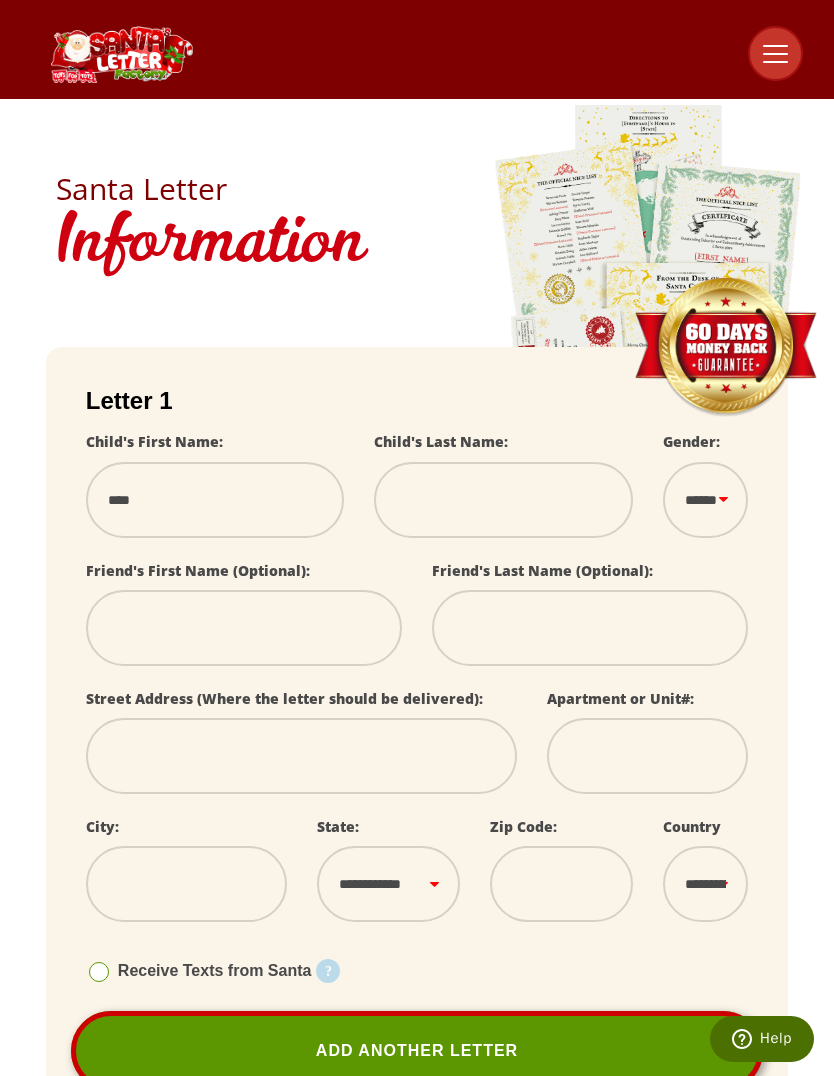 select 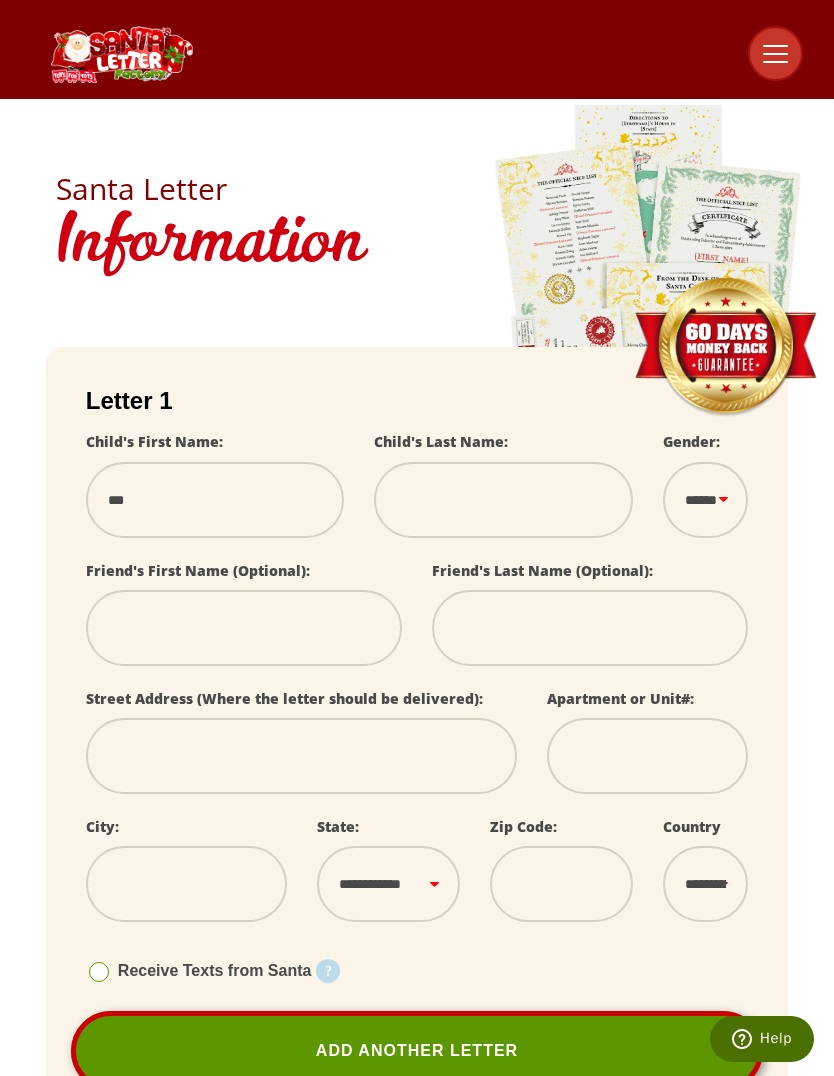 select 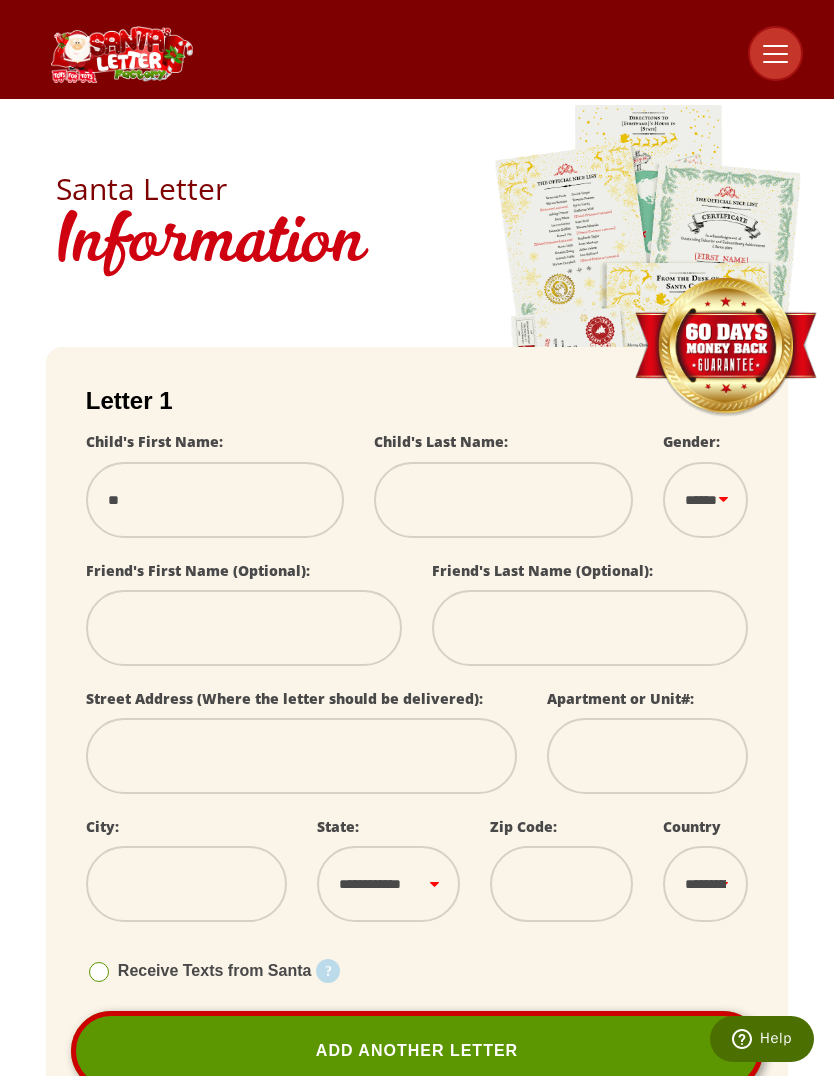 select 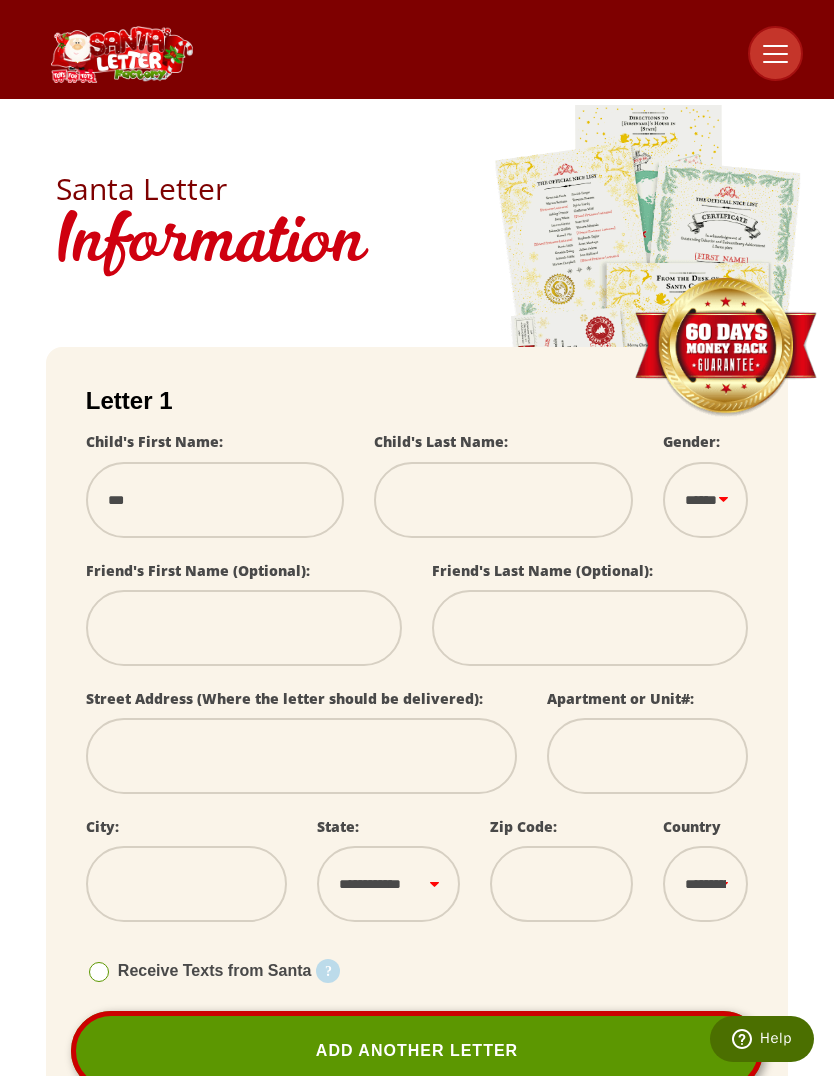 select 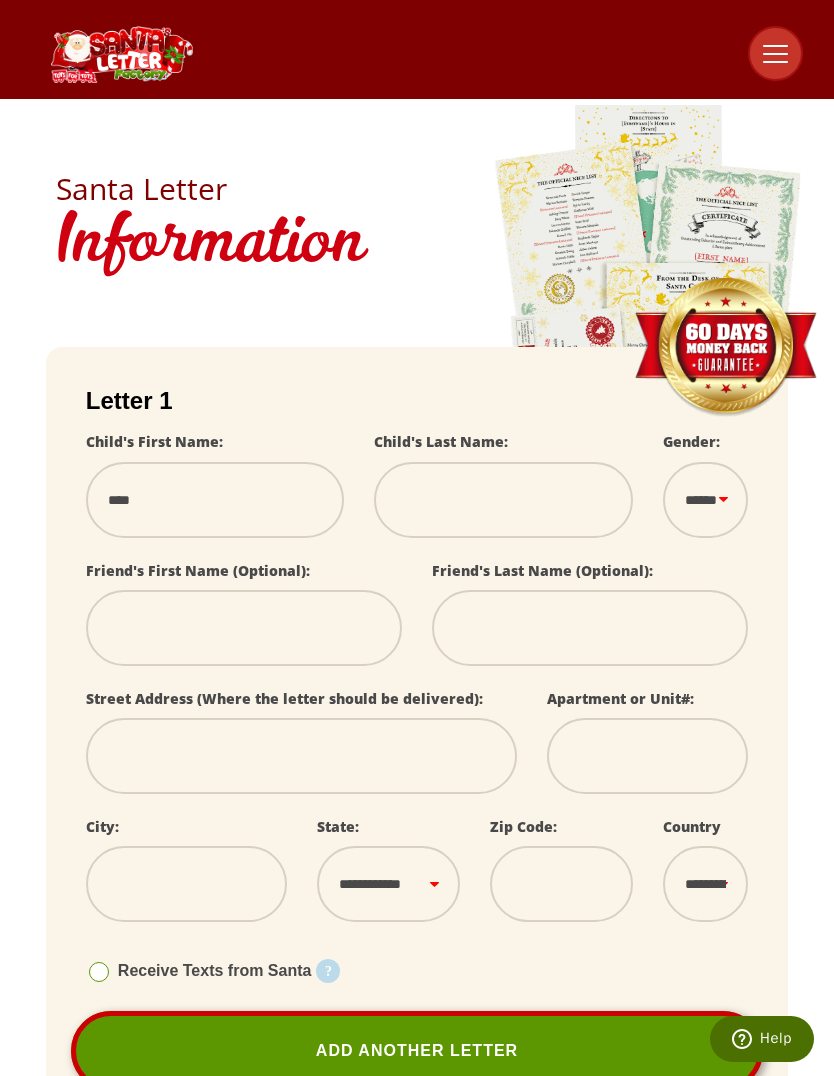 type on "***" 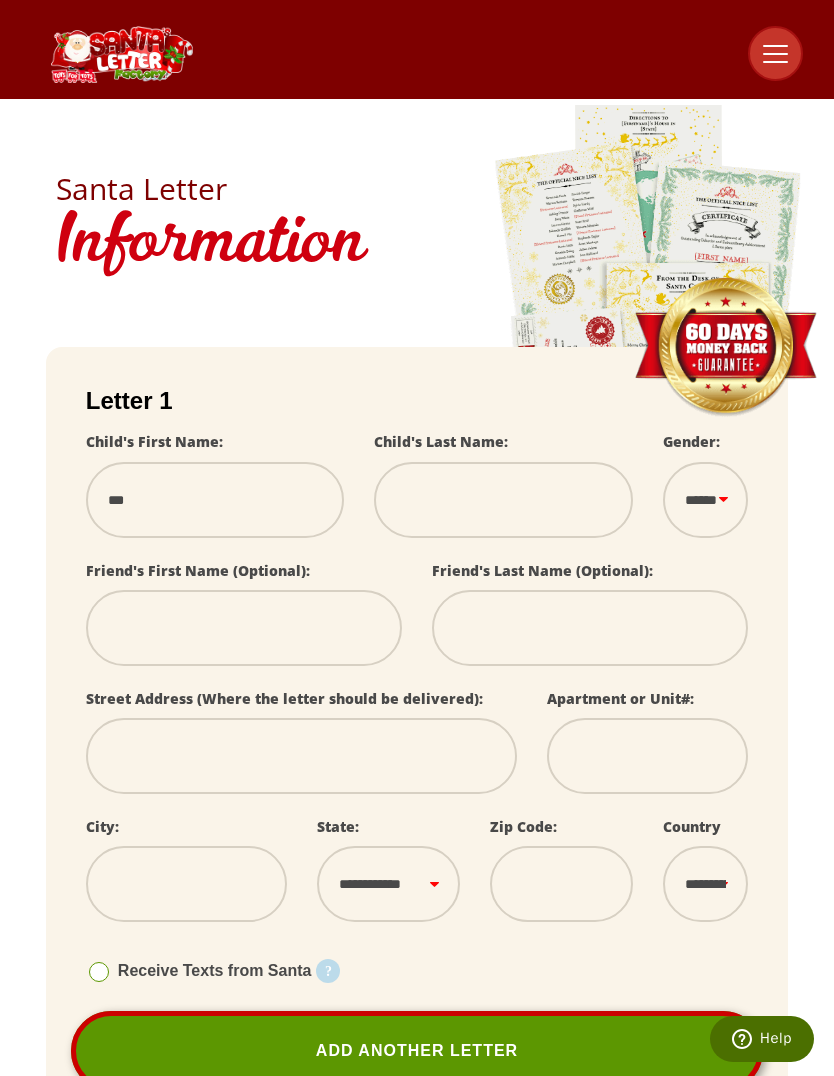 select 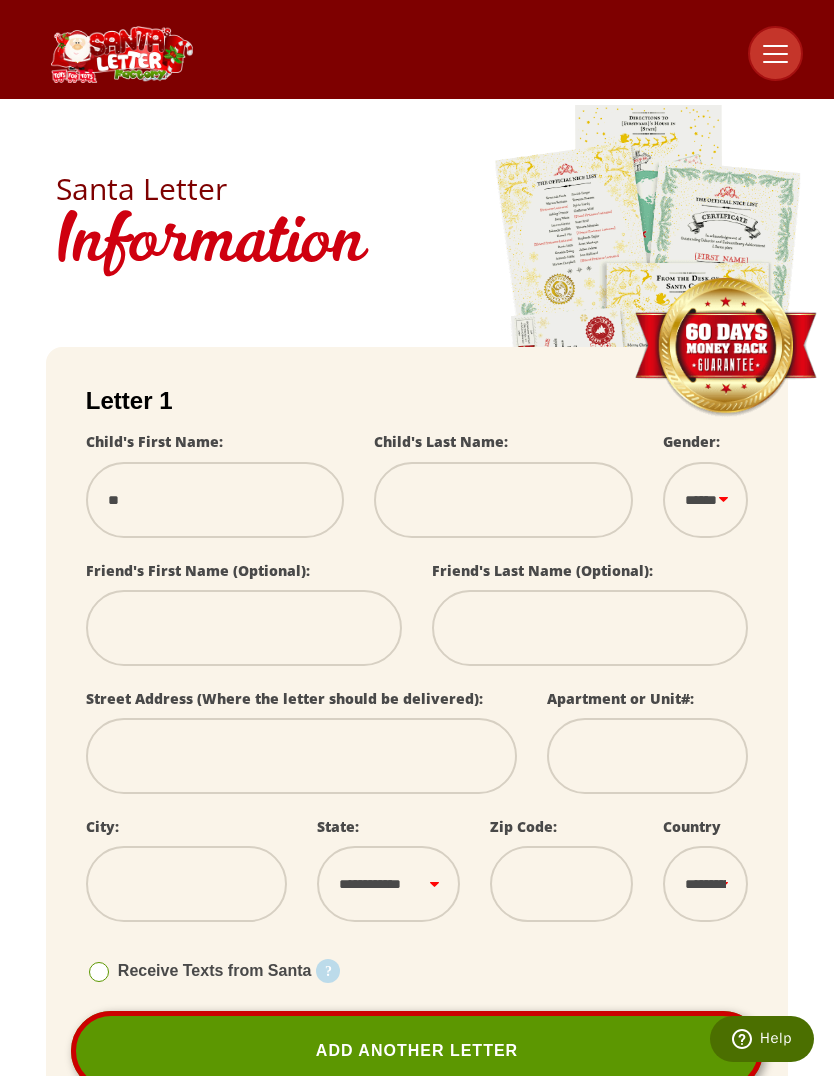 select 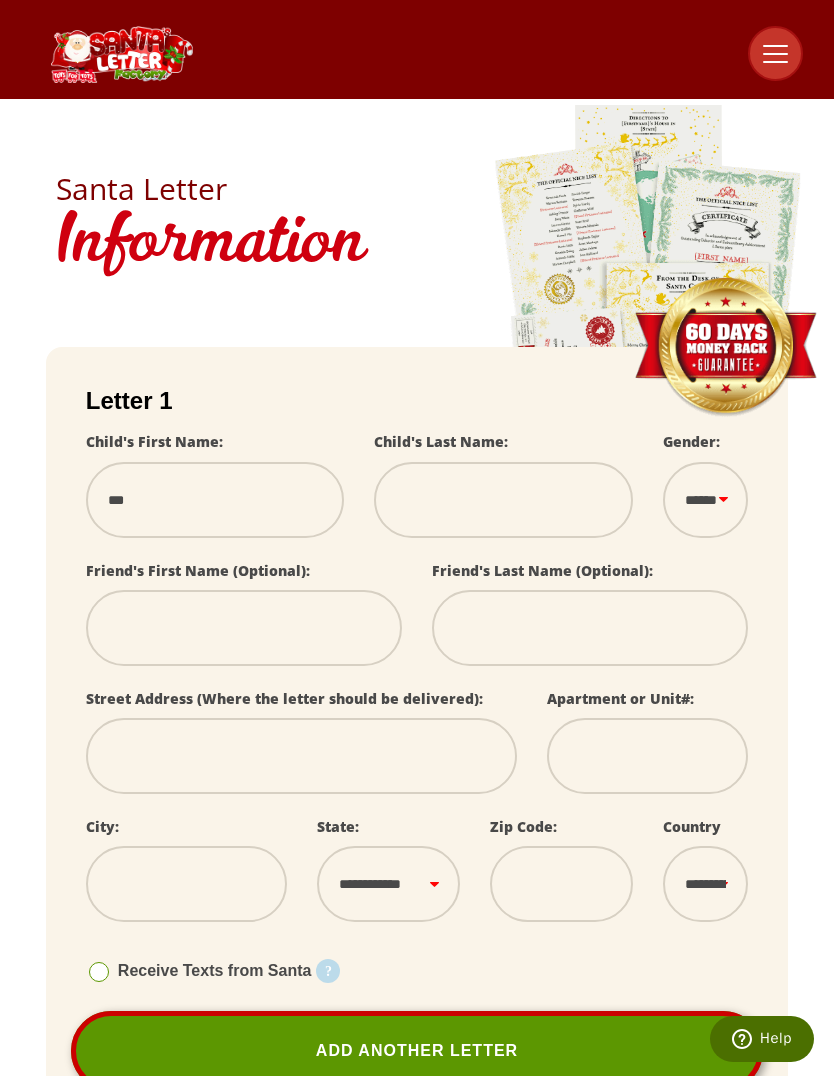 select 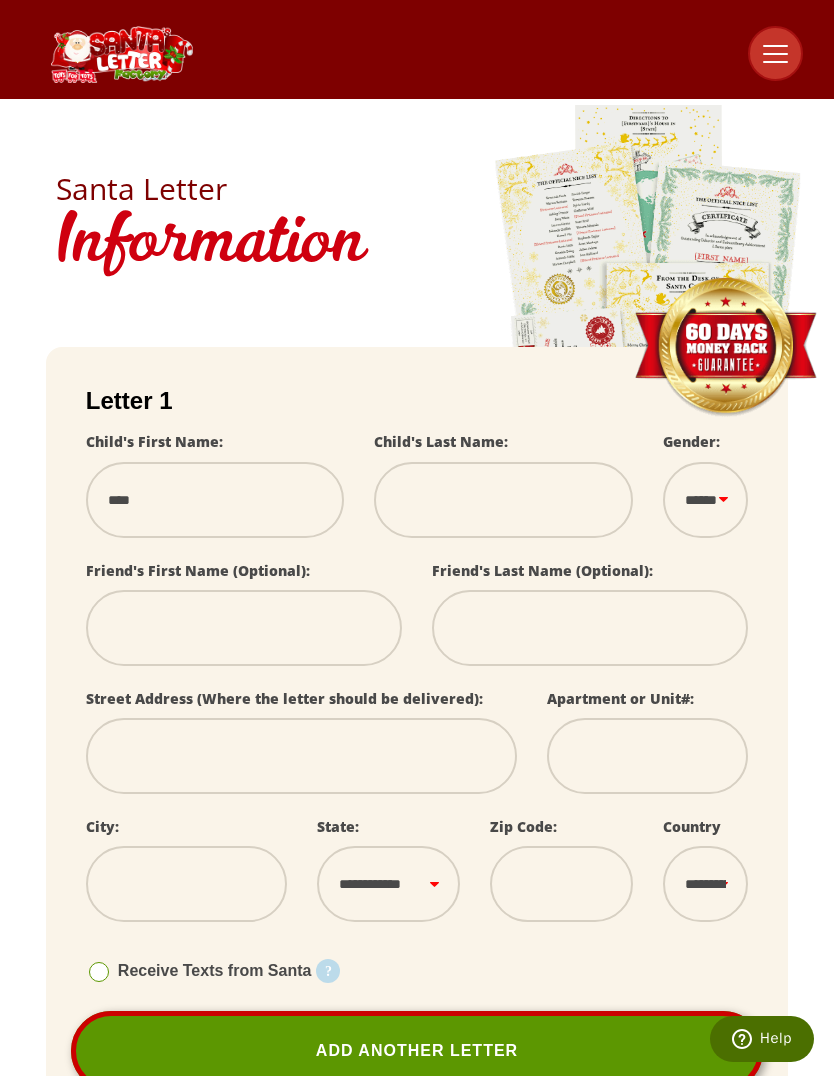 select 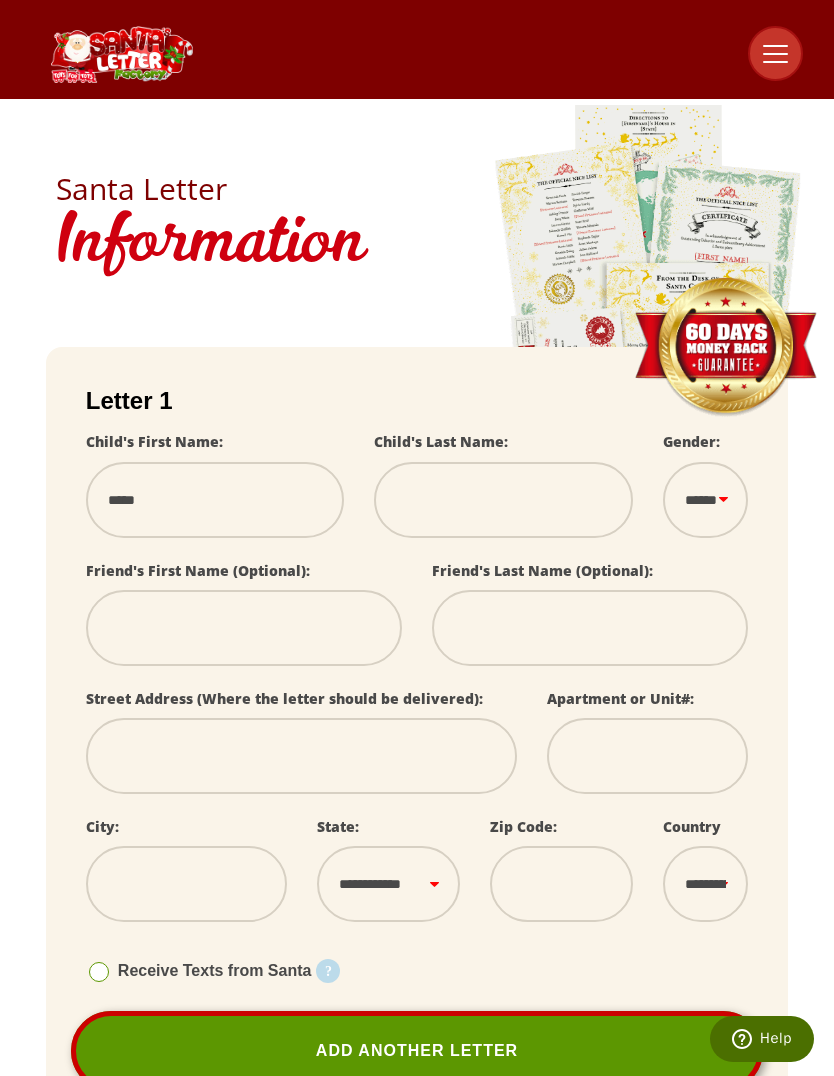 select 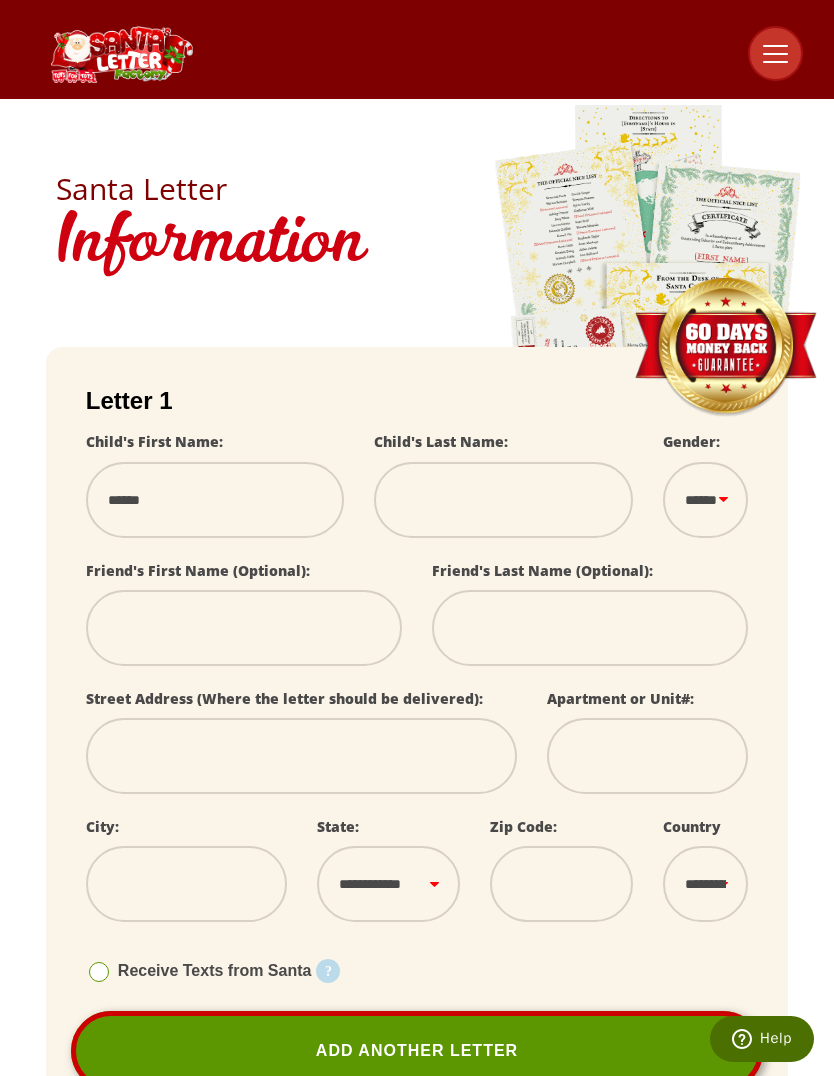 select 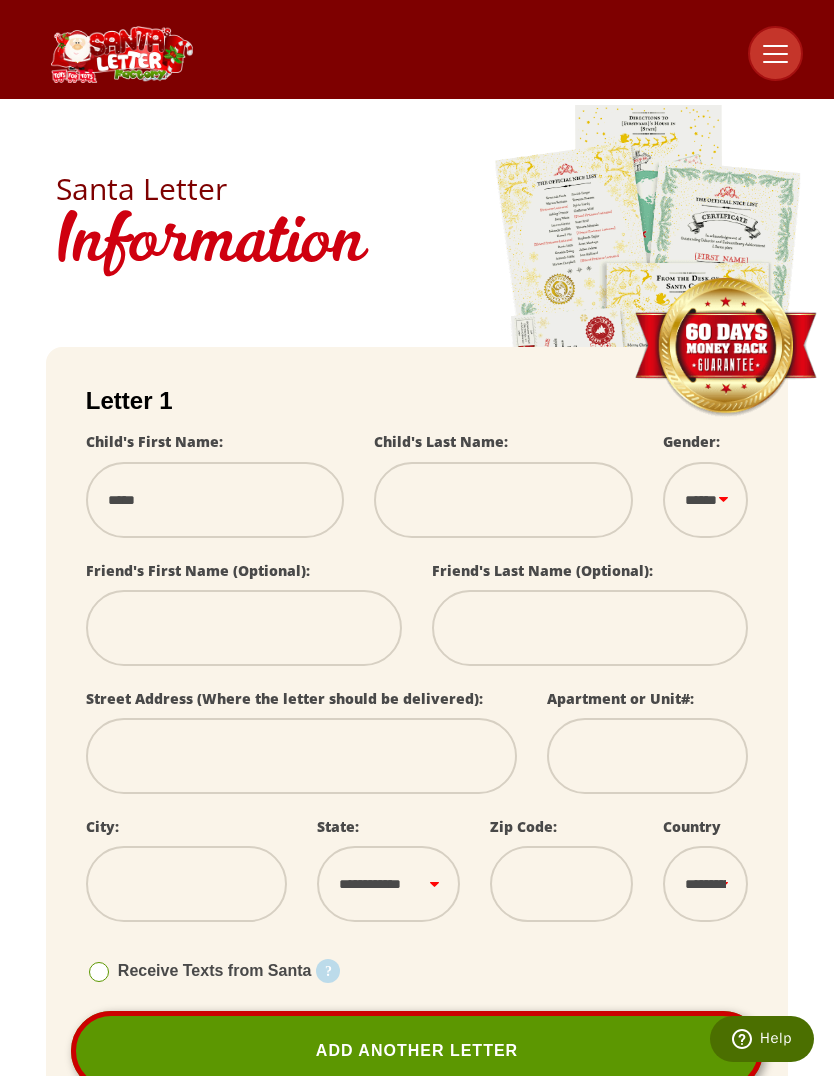 select 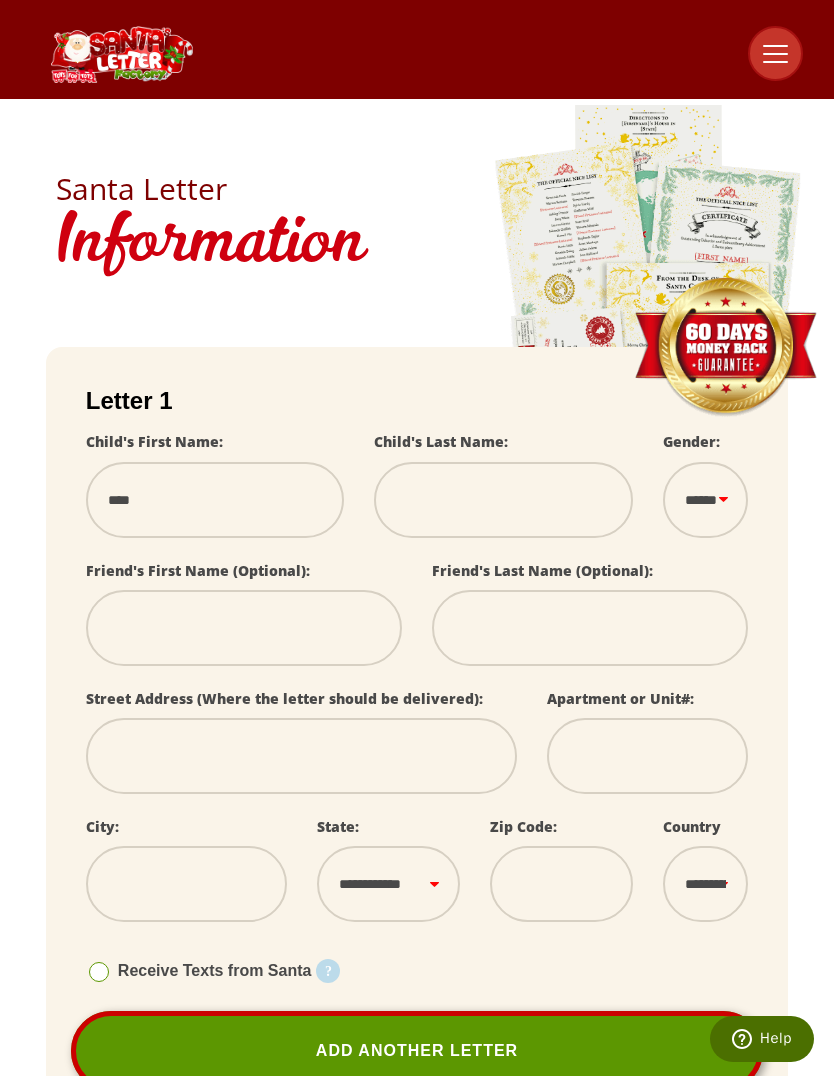 select 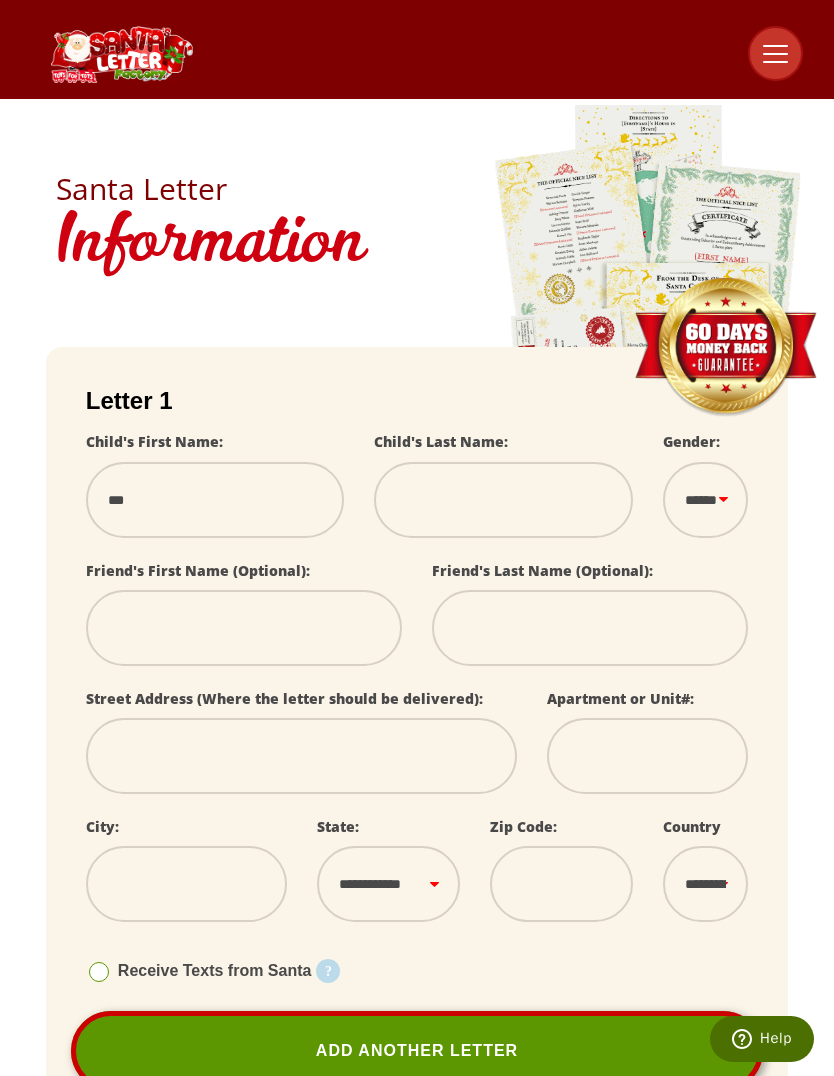 select 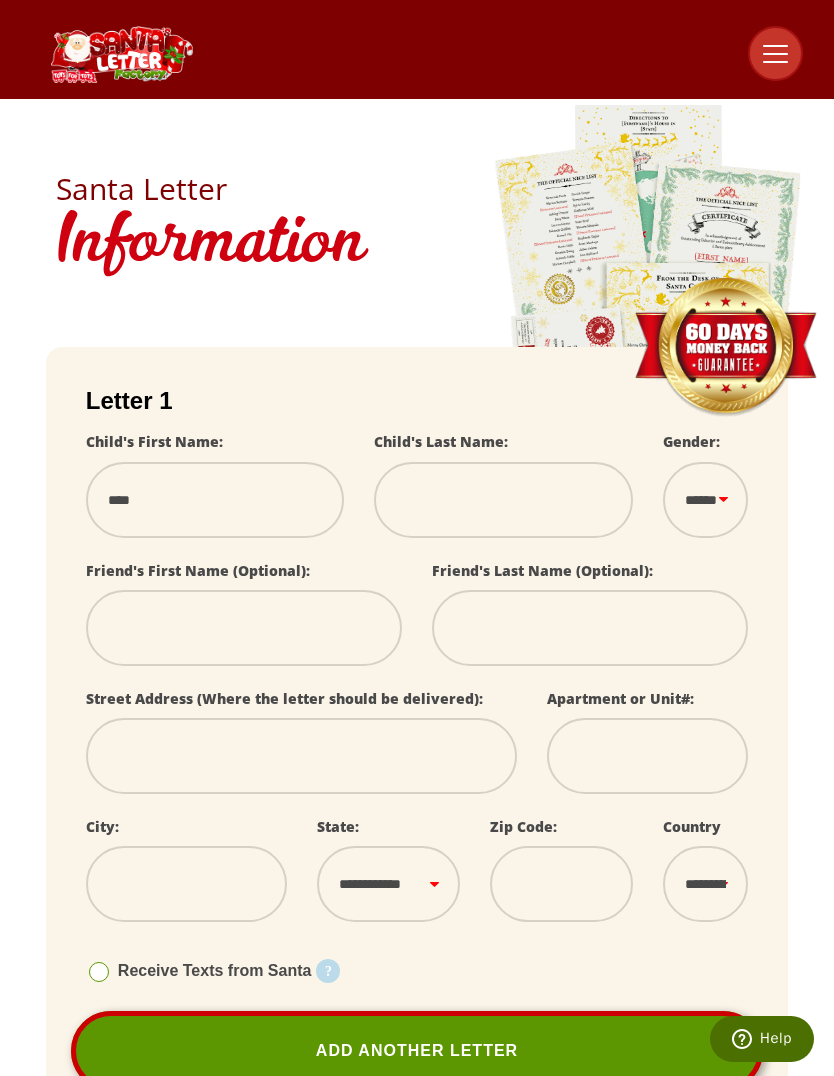 select 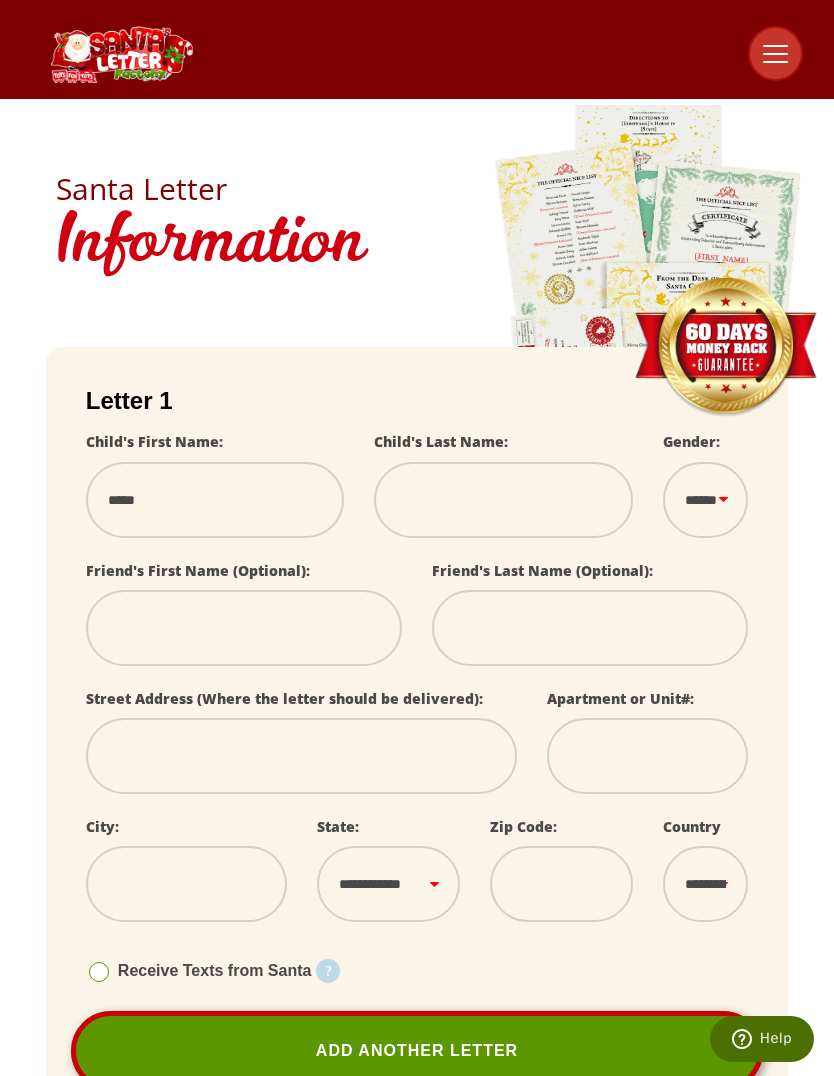 select 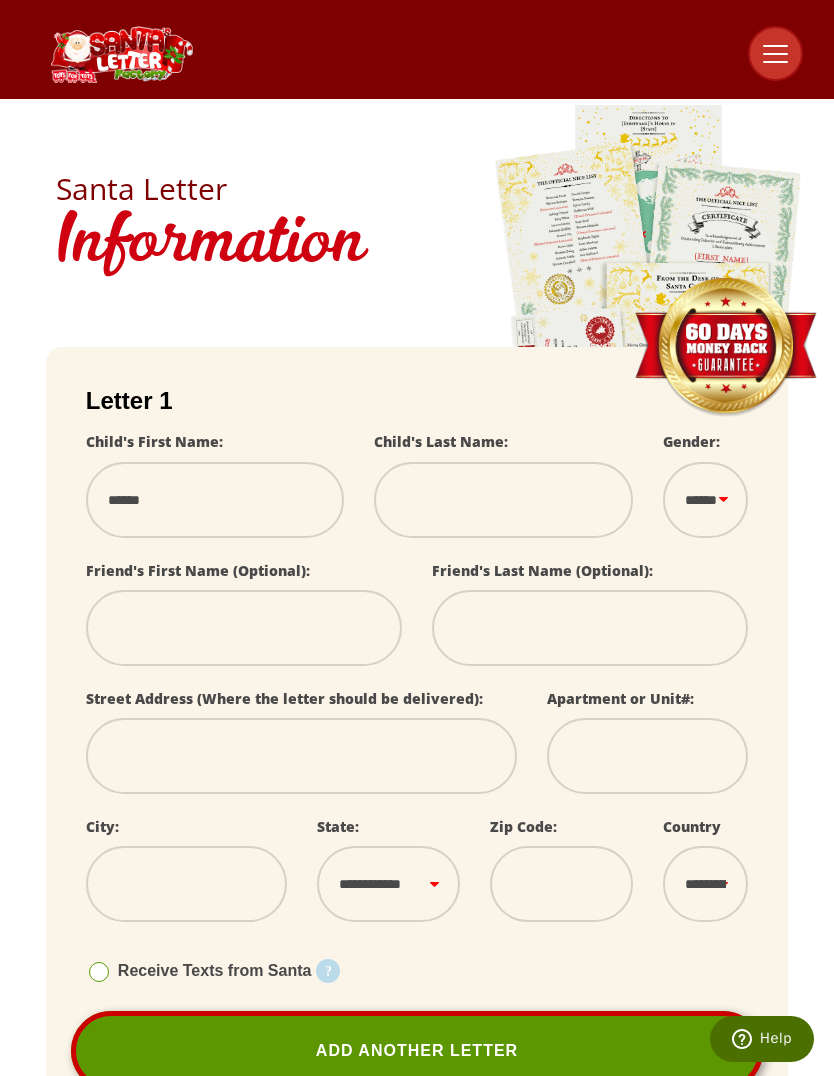 select 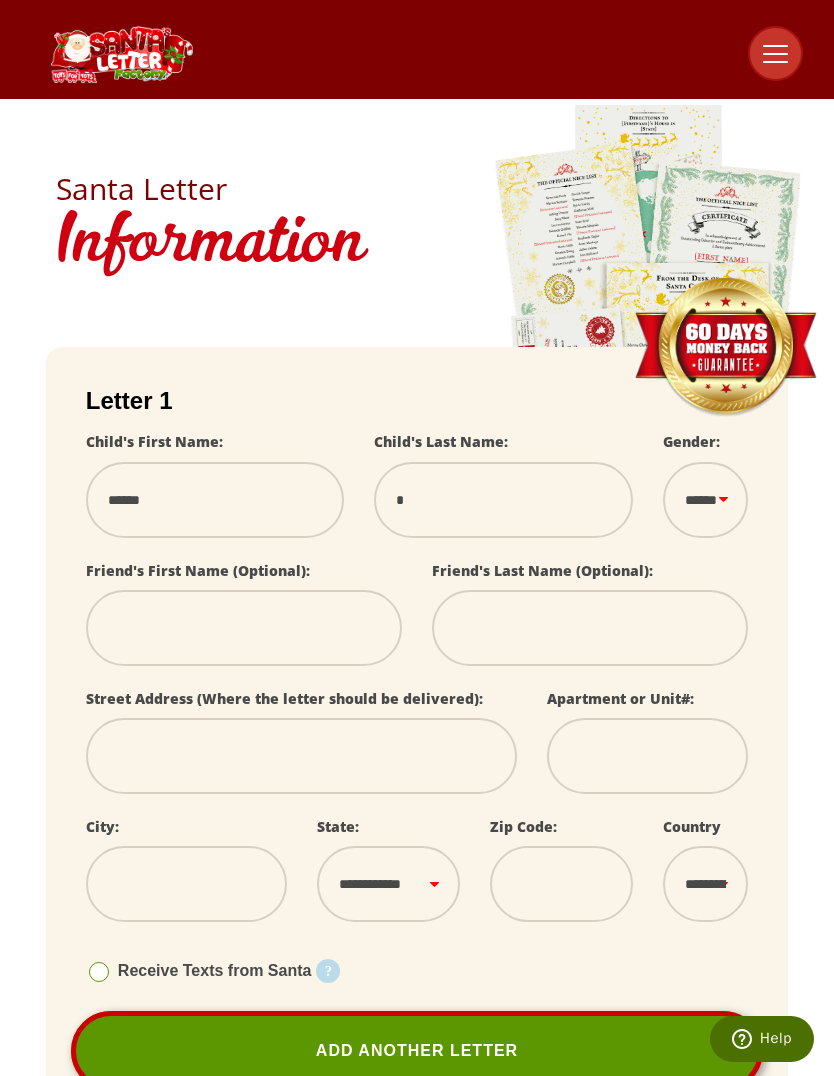 type on "**" 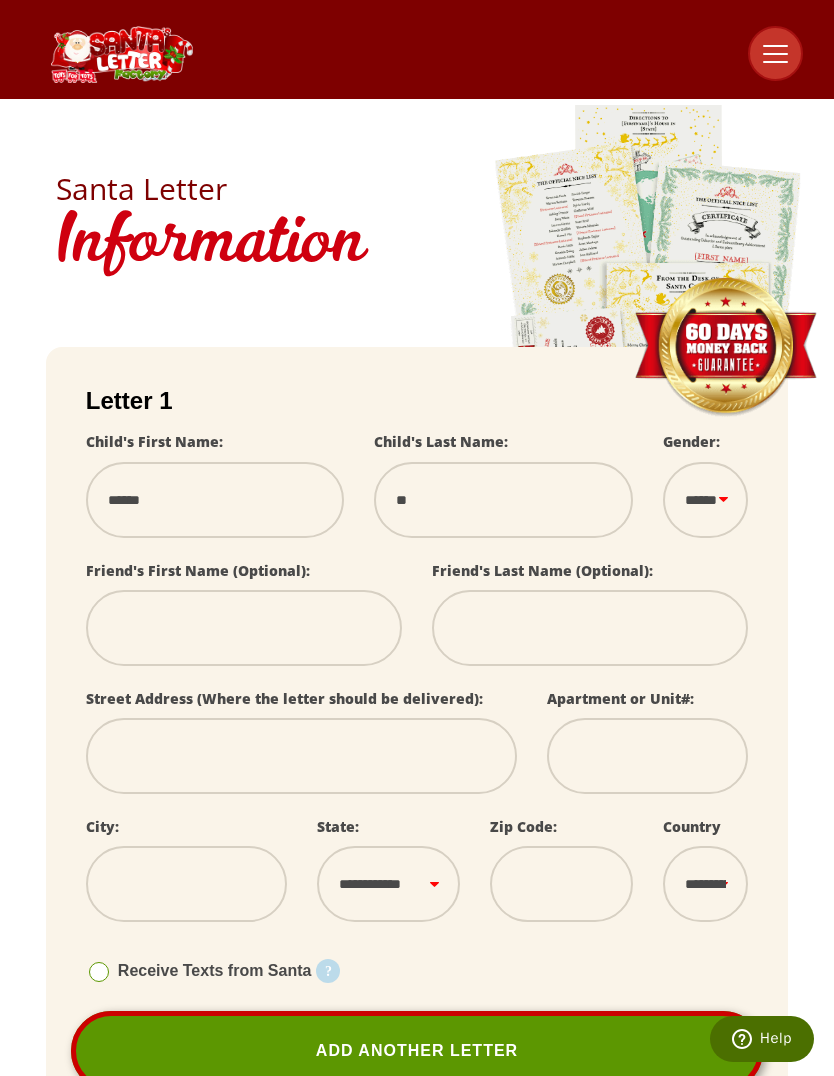 type on "***" 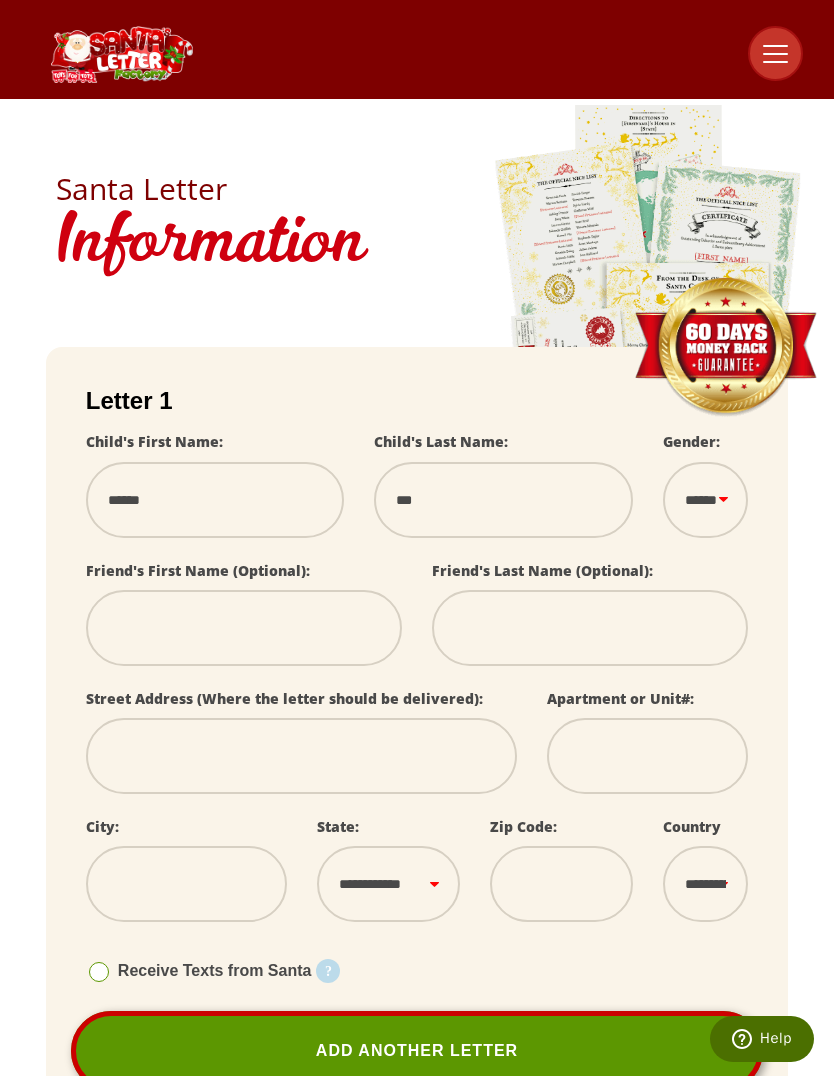 select 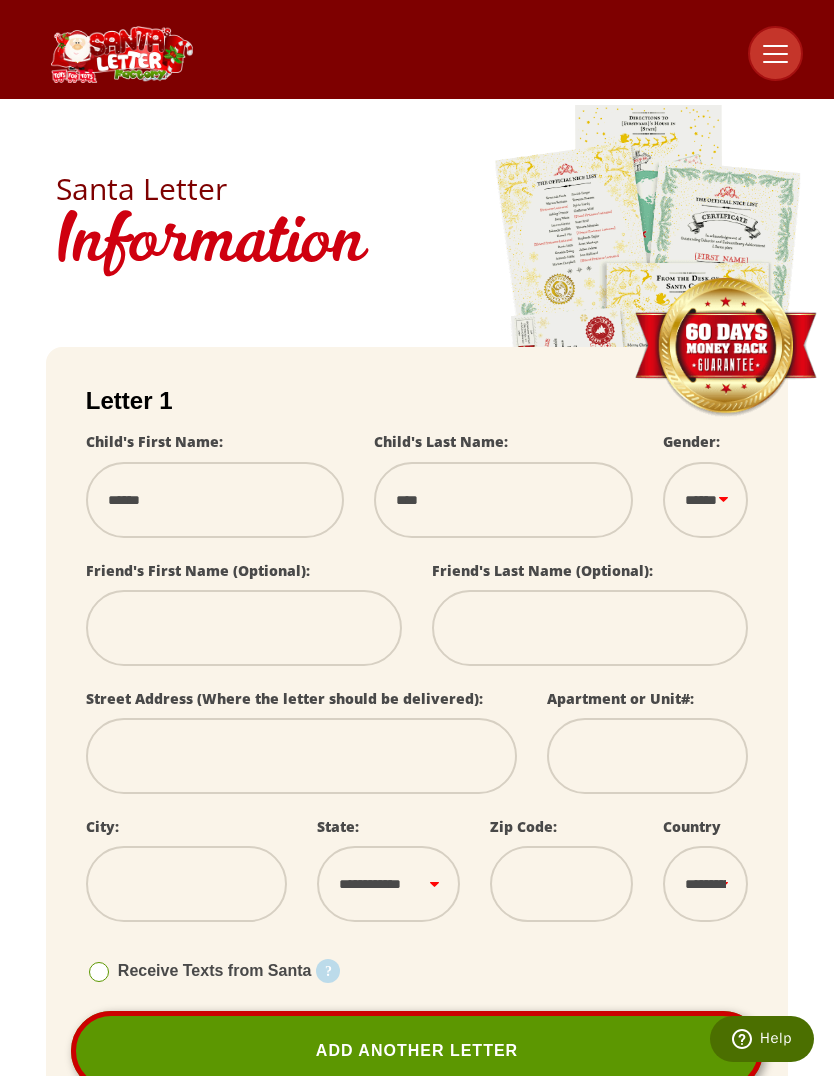 select 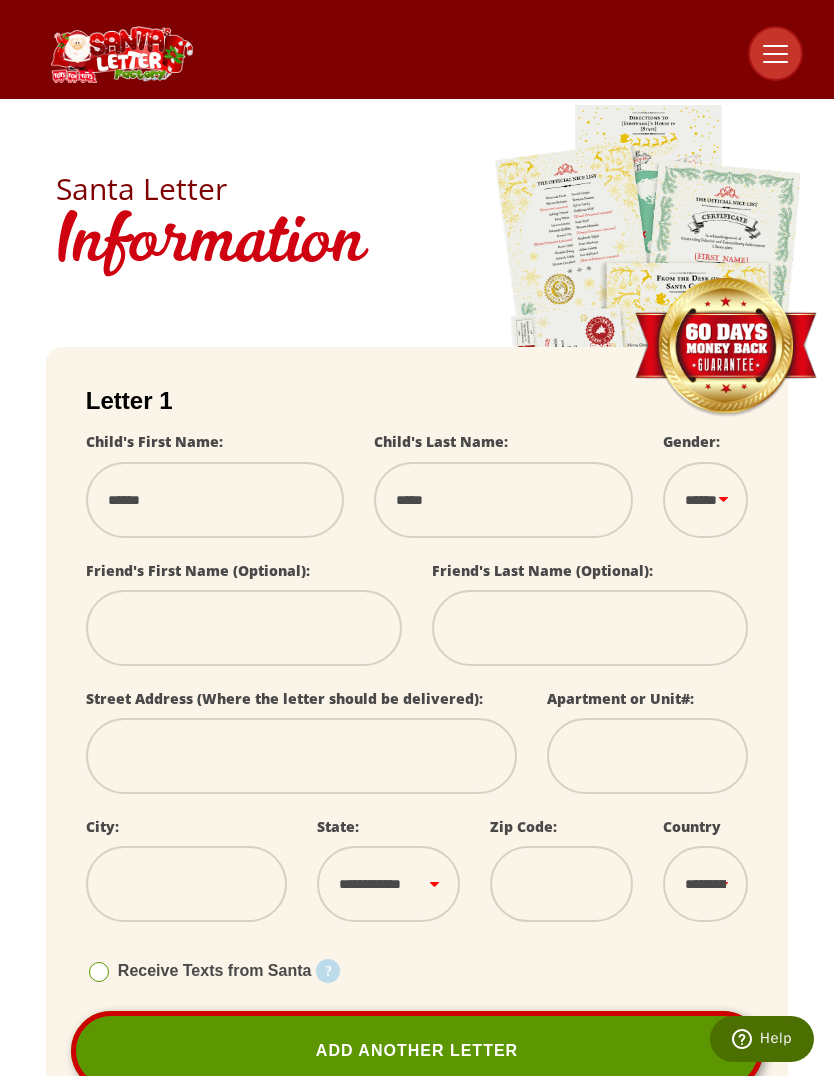 select 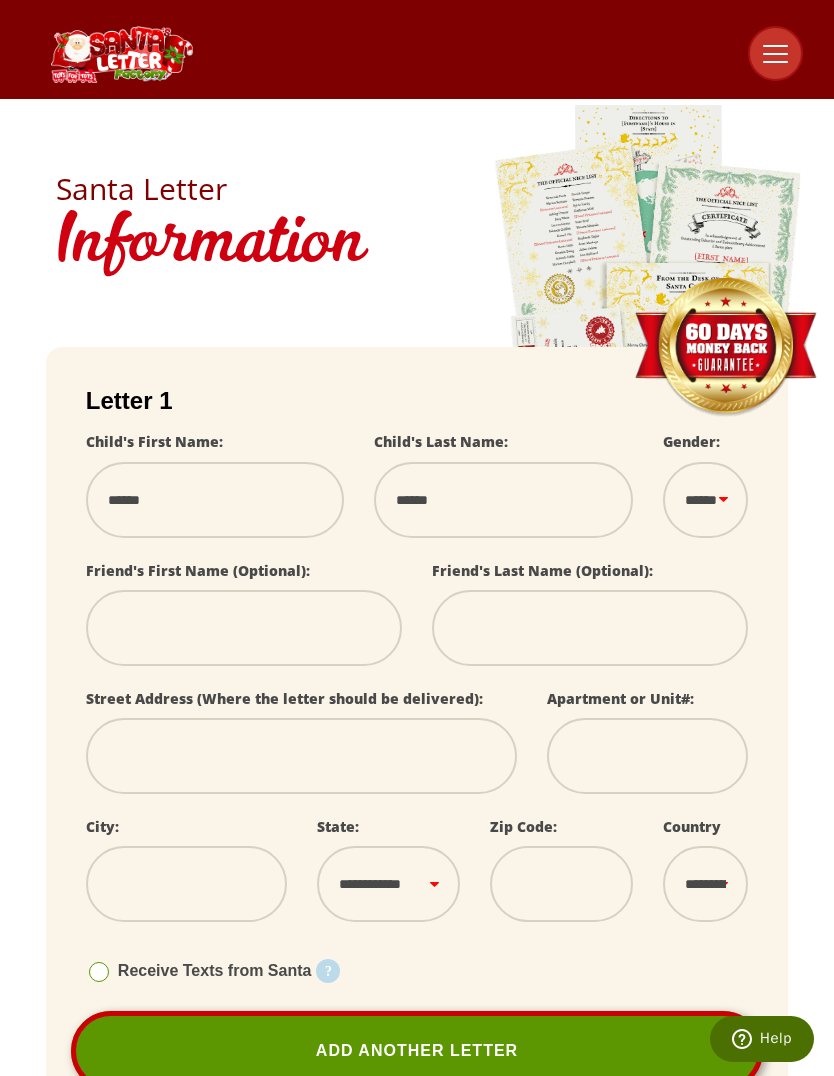 select 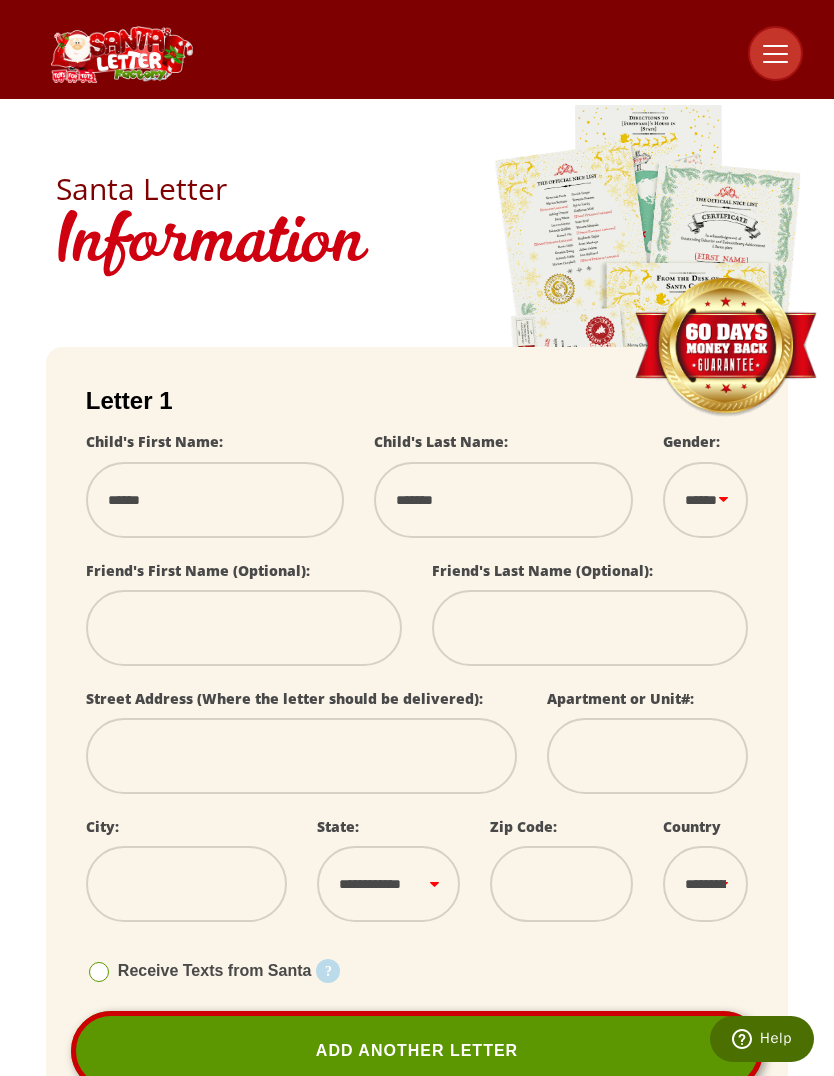 select 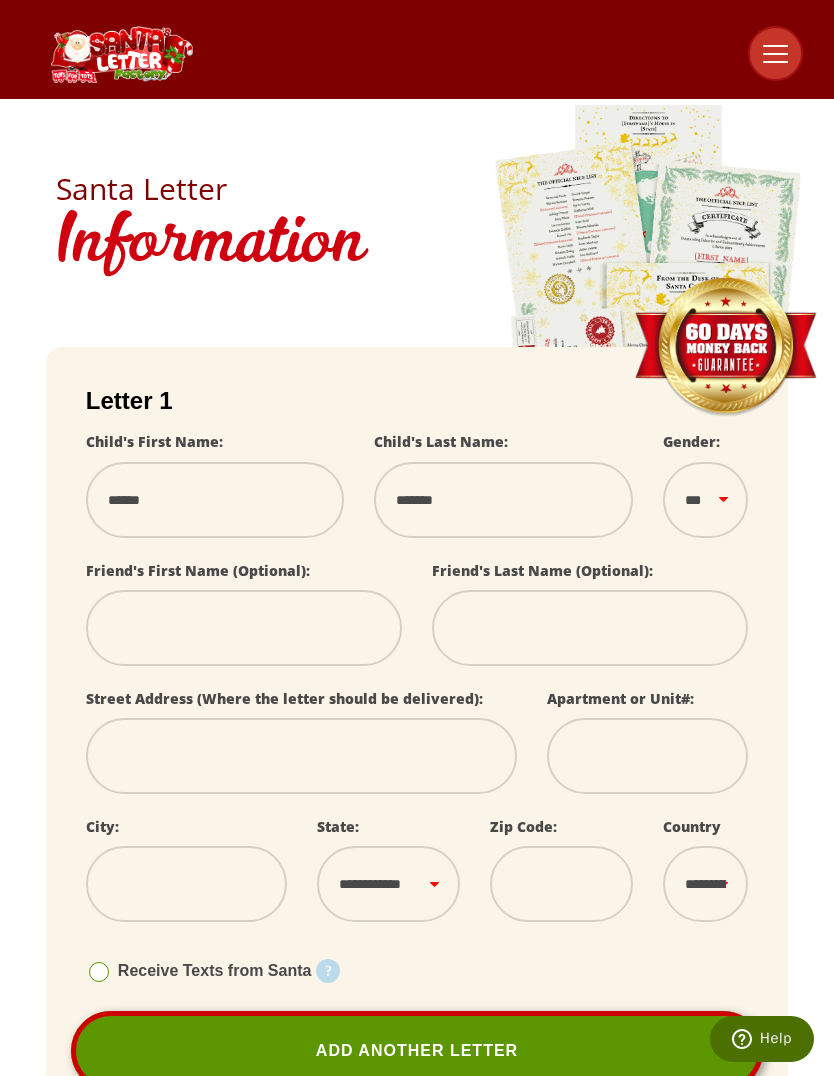 click at bounding box center (244, 628) 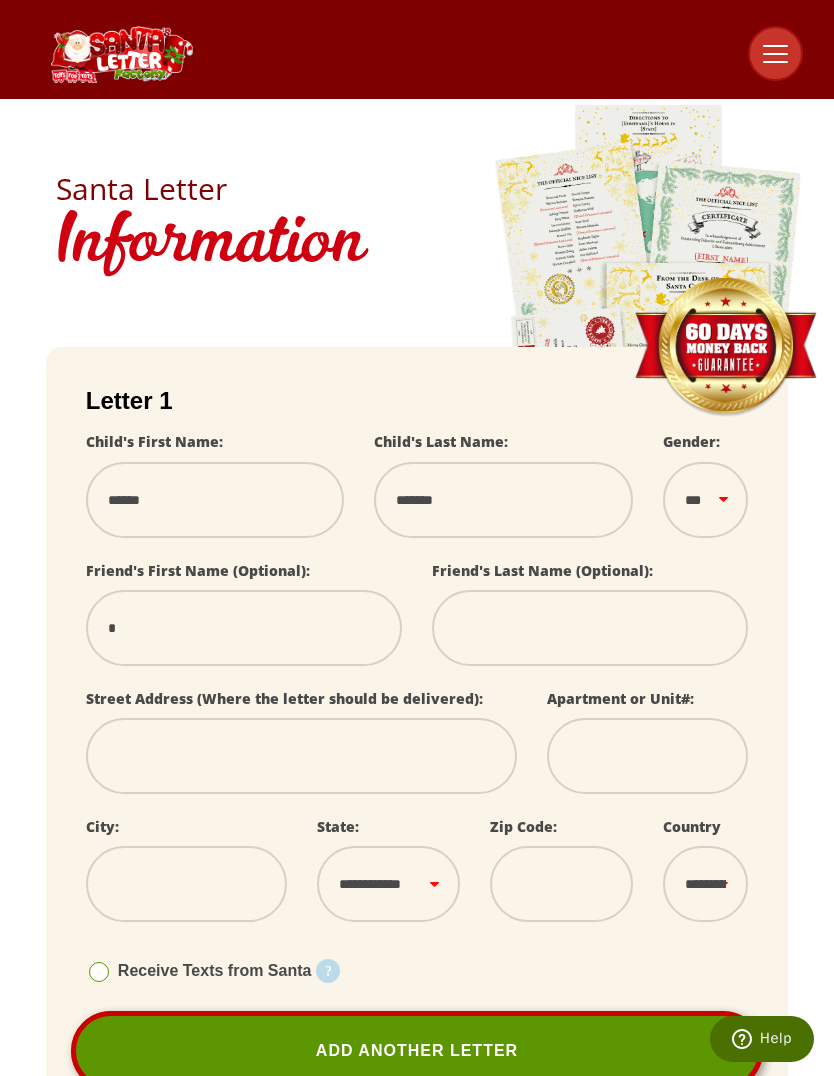 select 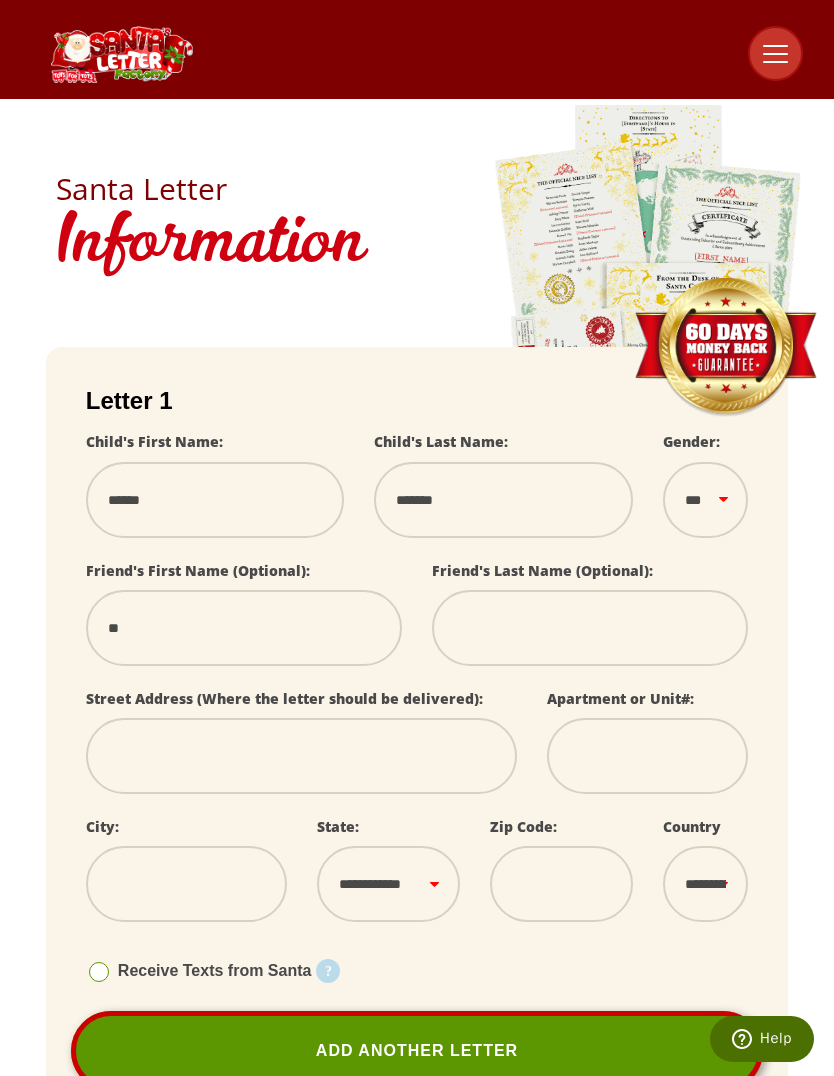 type on "***" 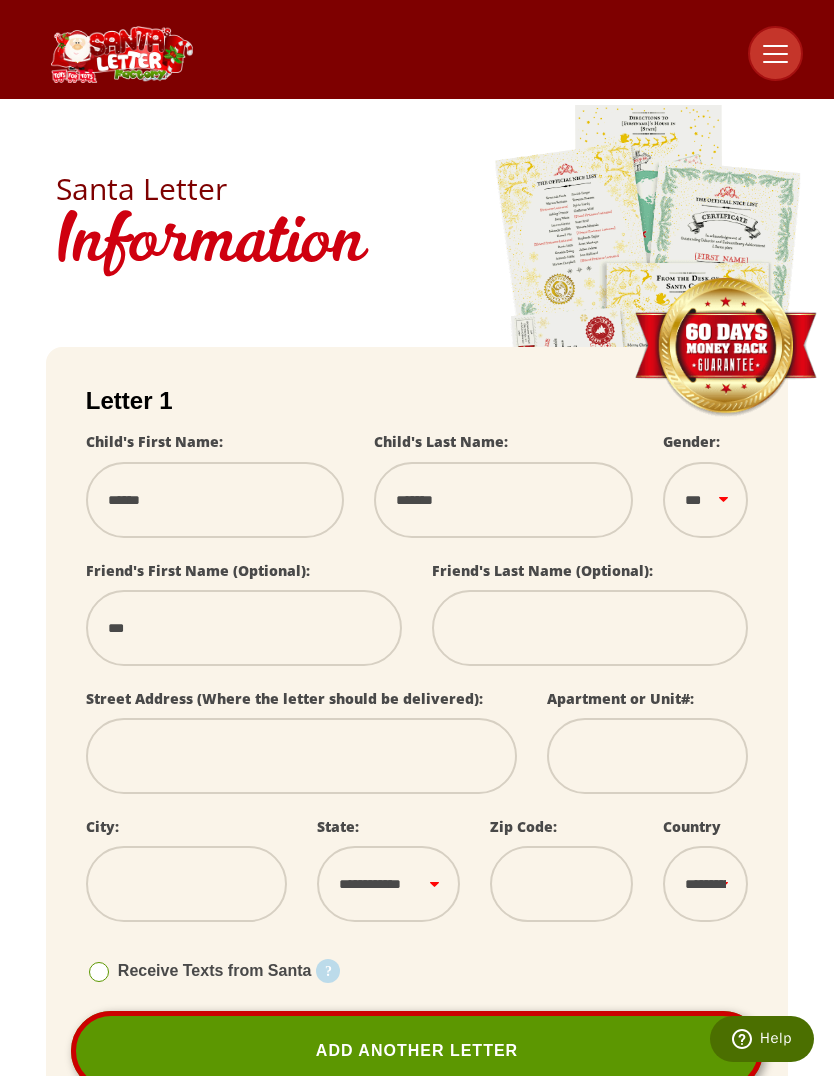 select 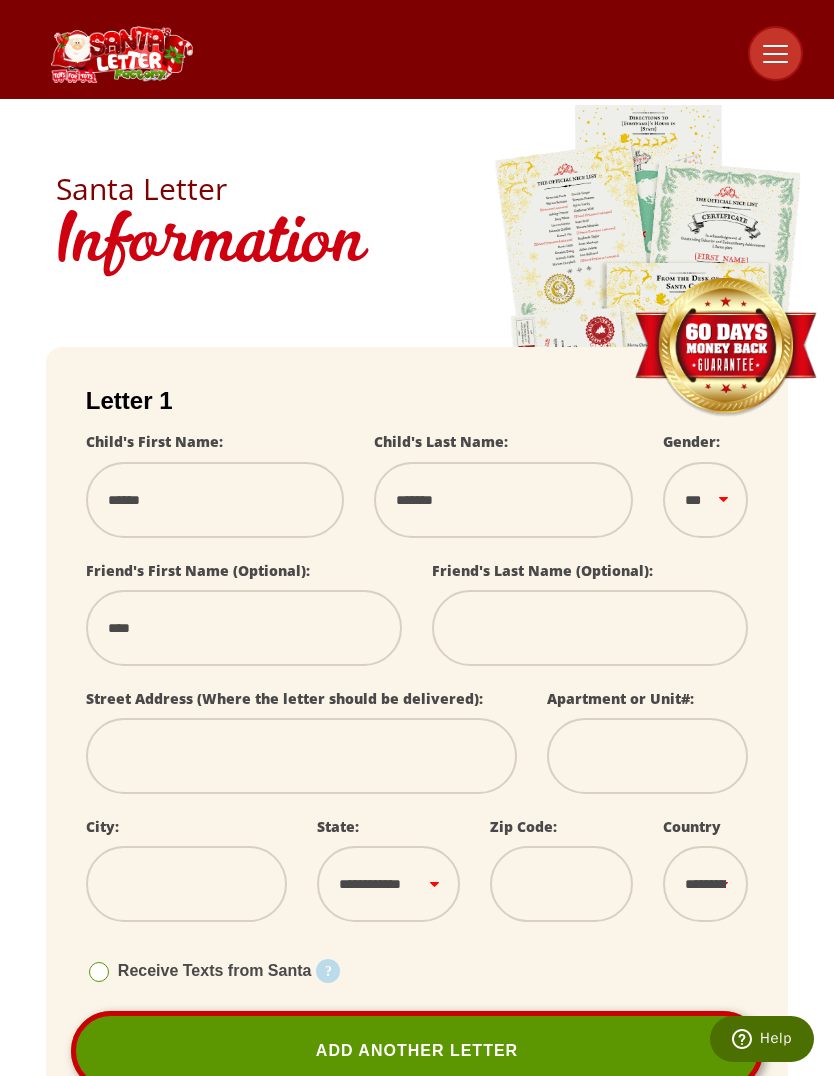 select 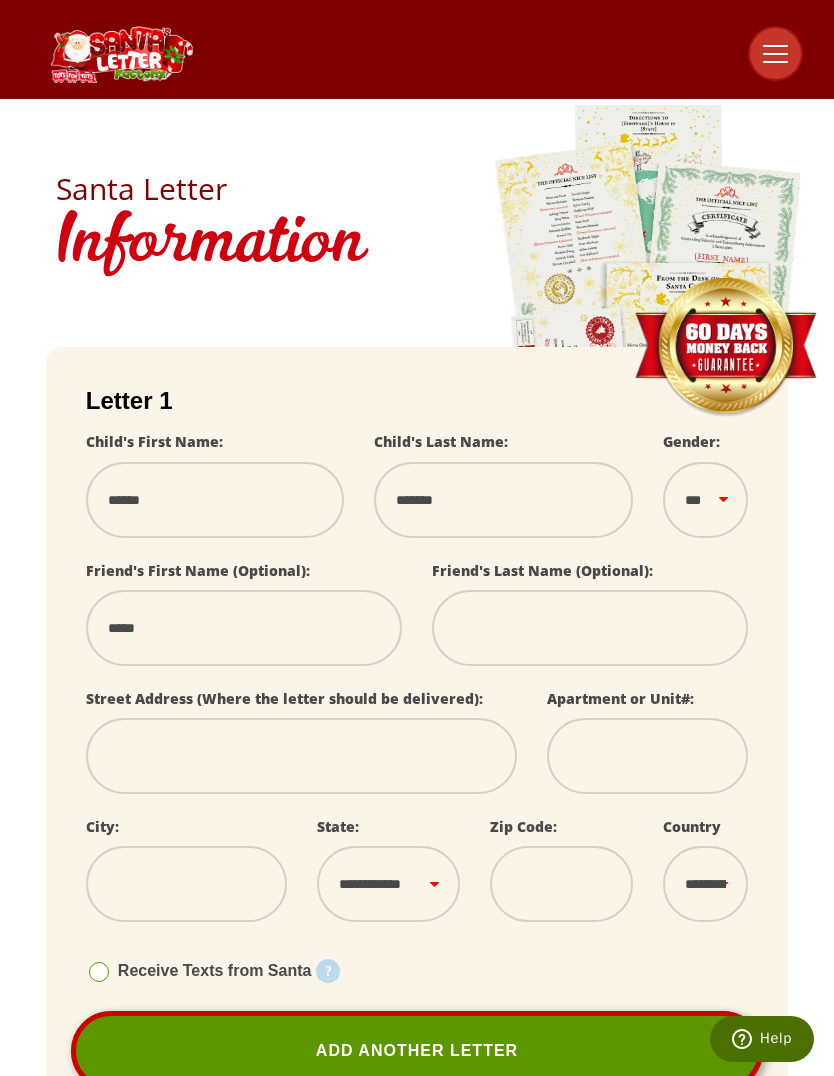 select 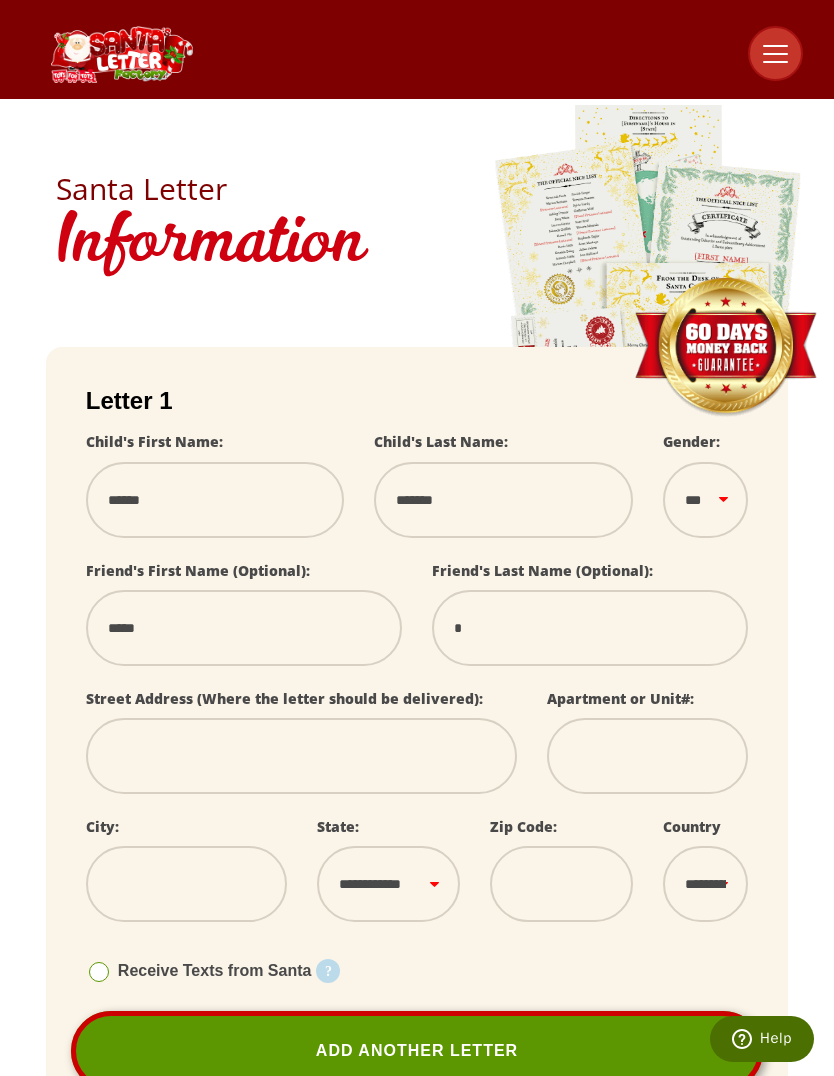 type on "**" 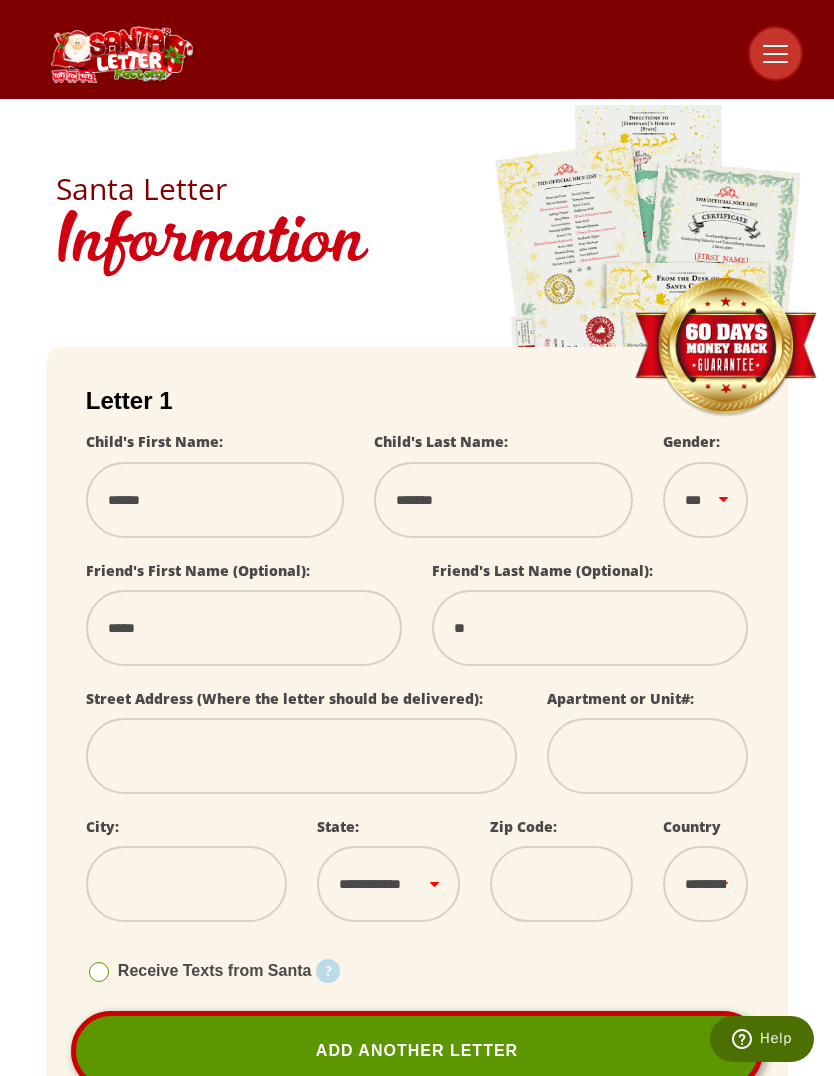 select 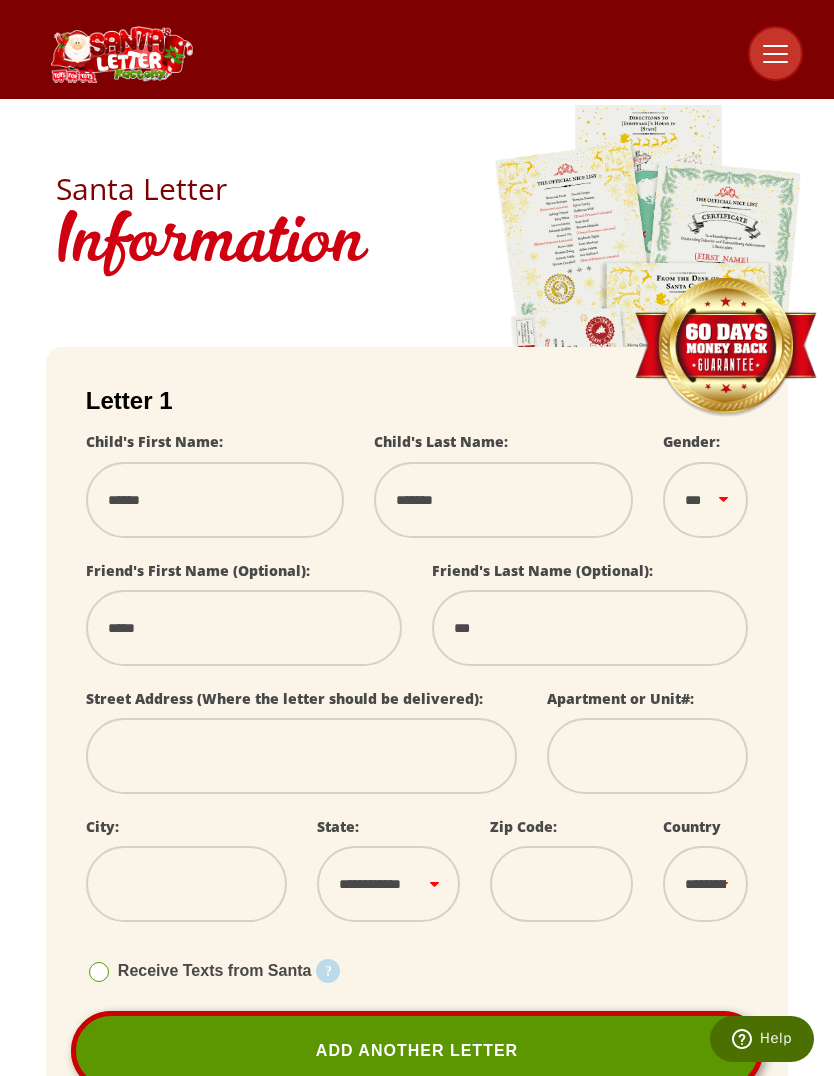 select 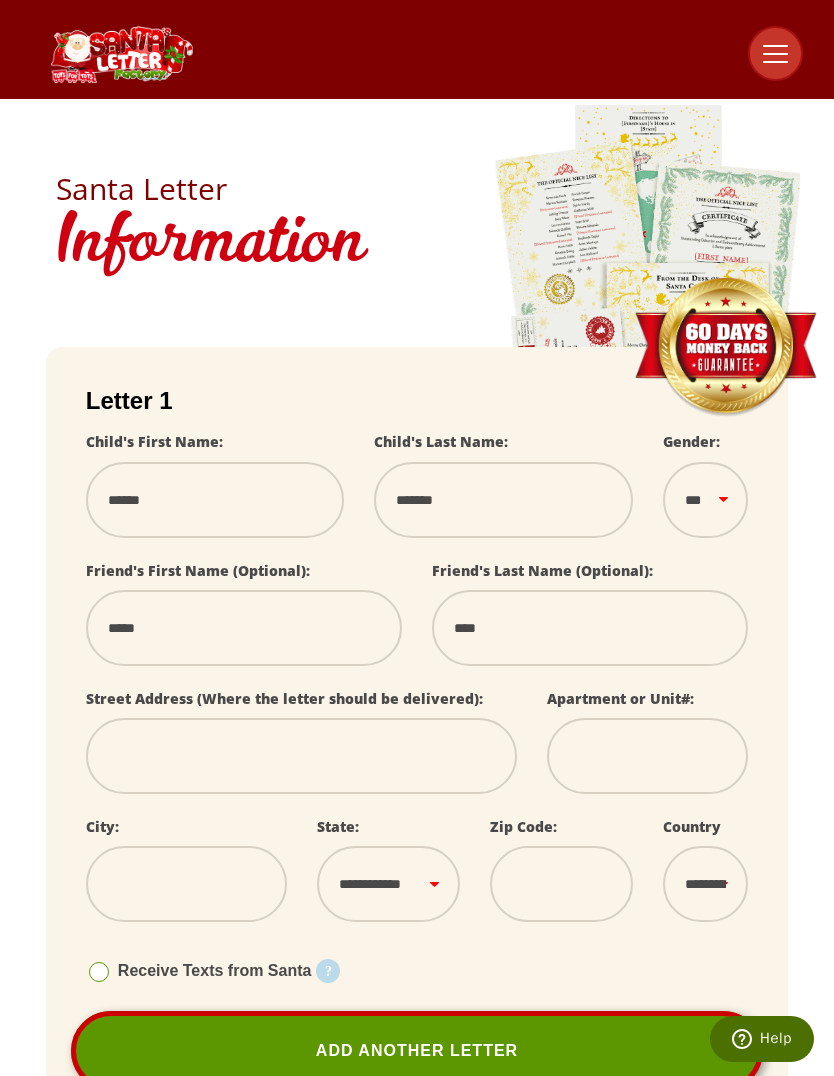 select 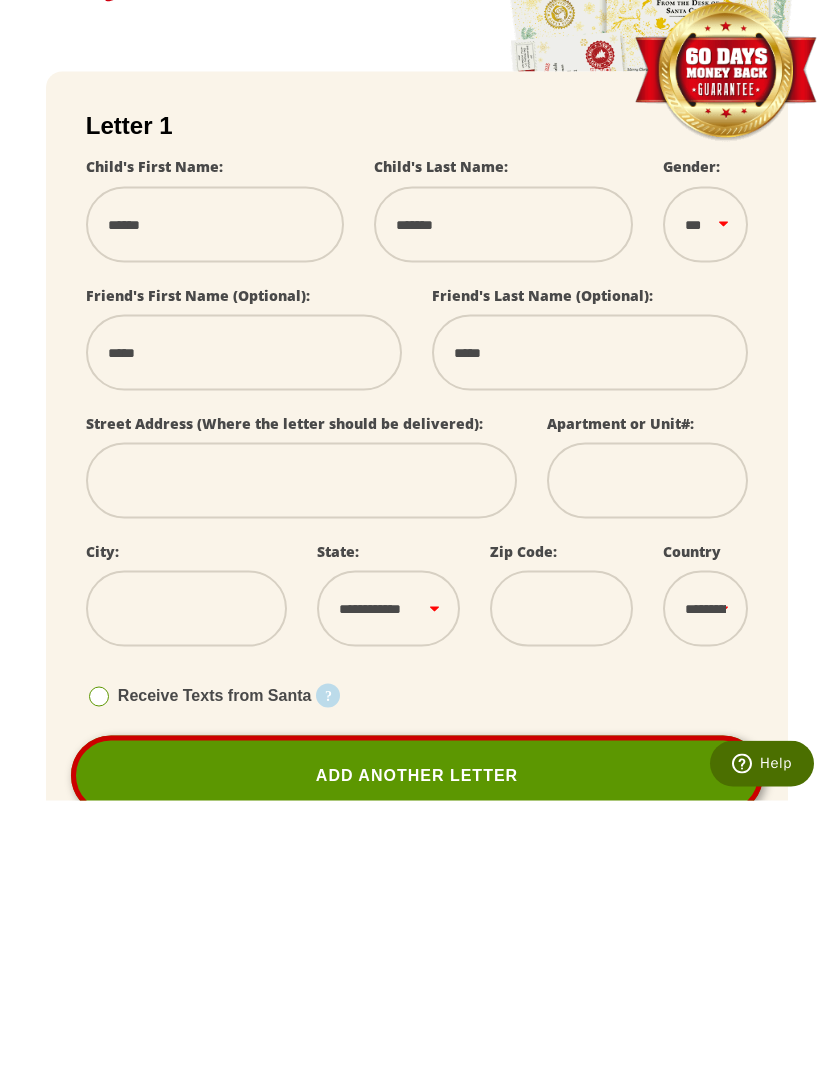 type on "*****" 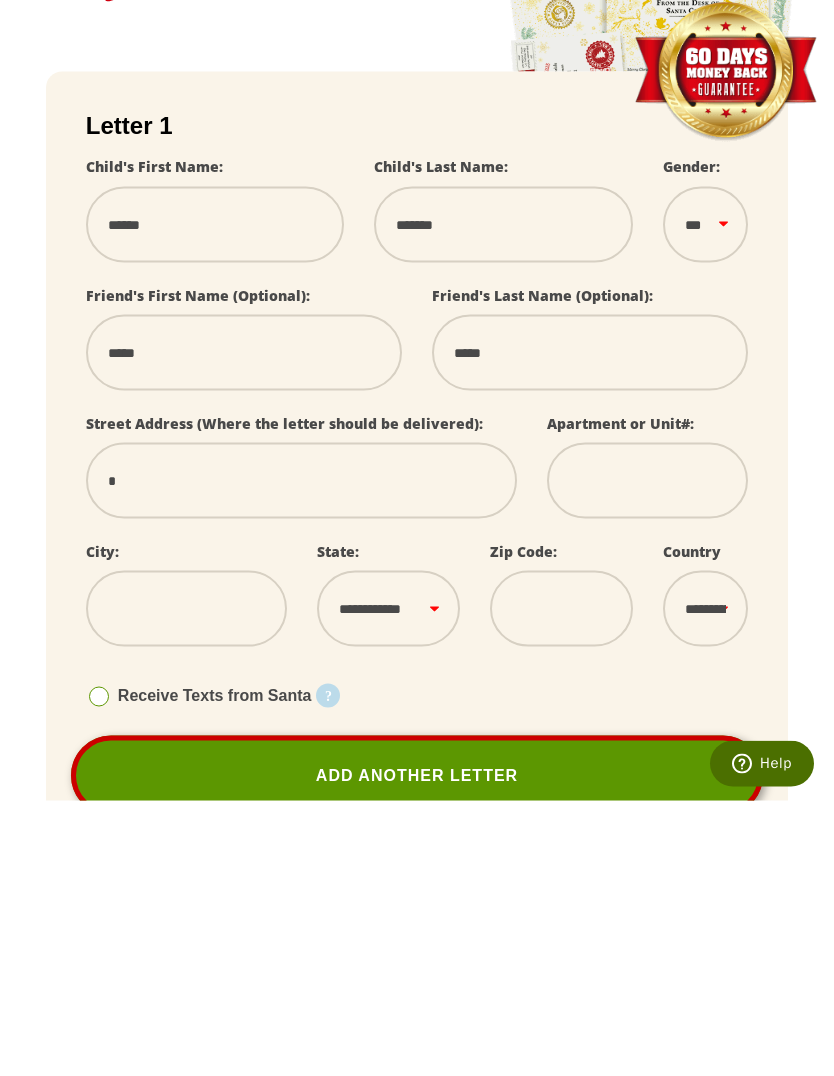select 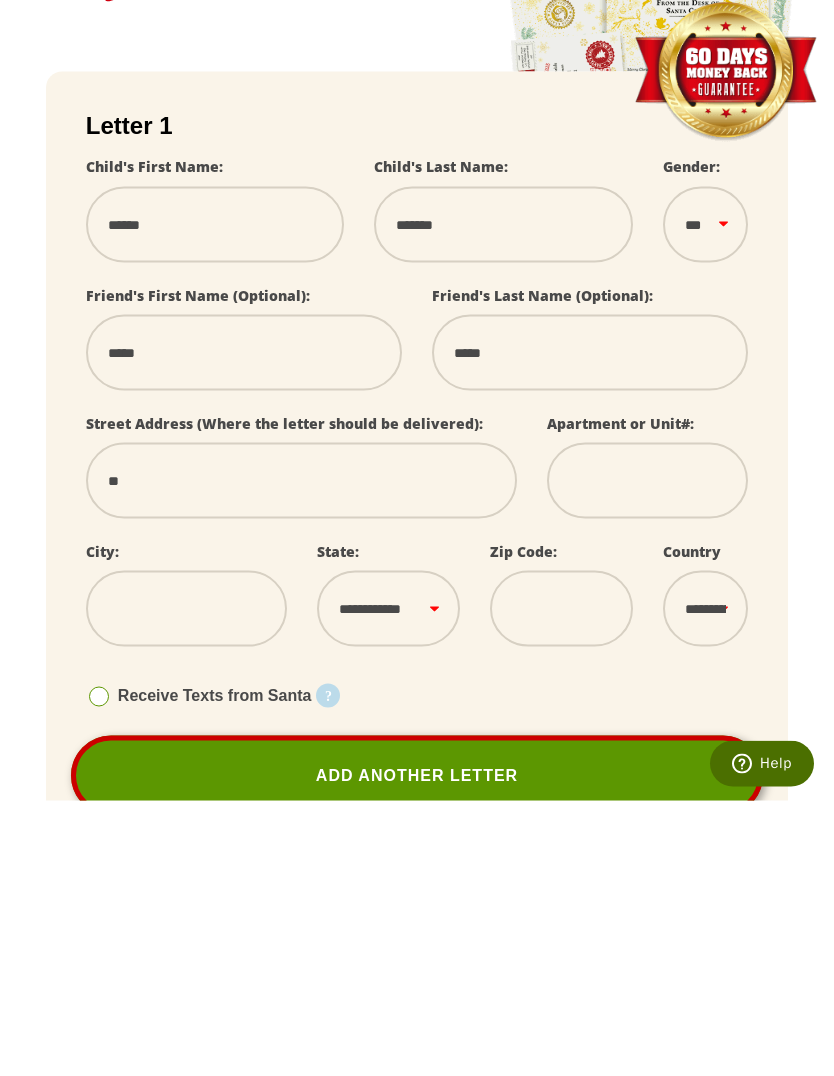 select 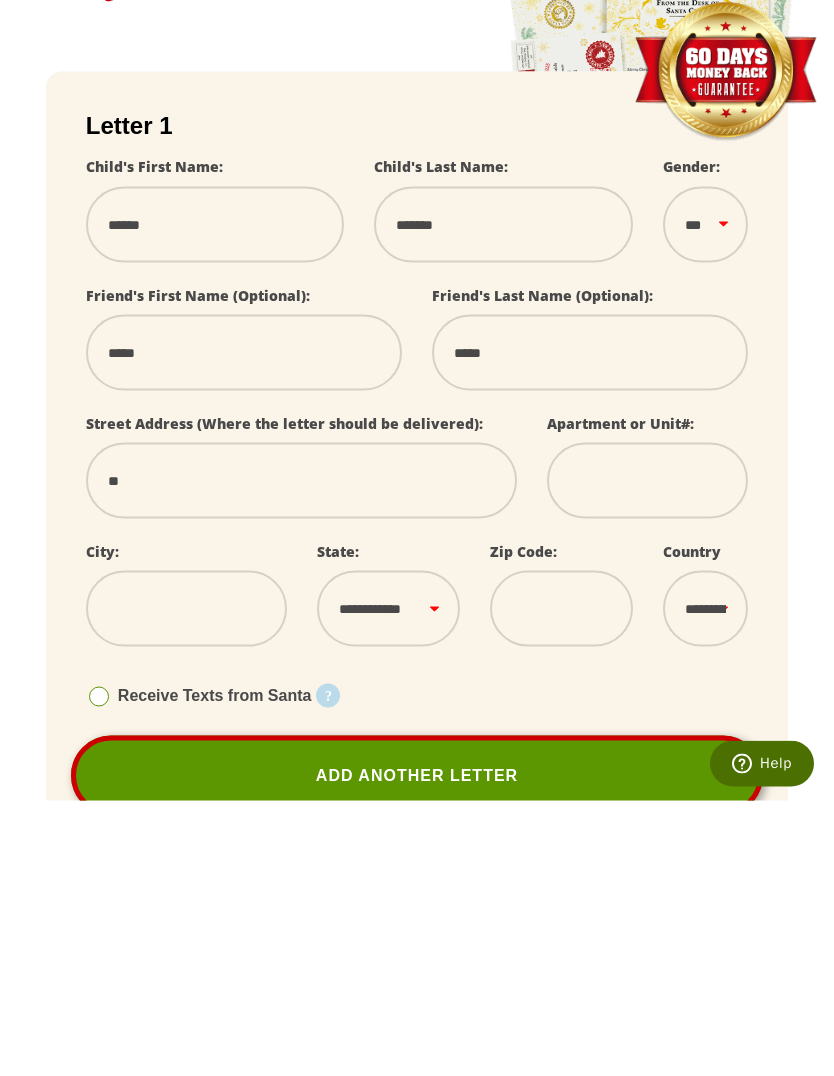 type on "***" 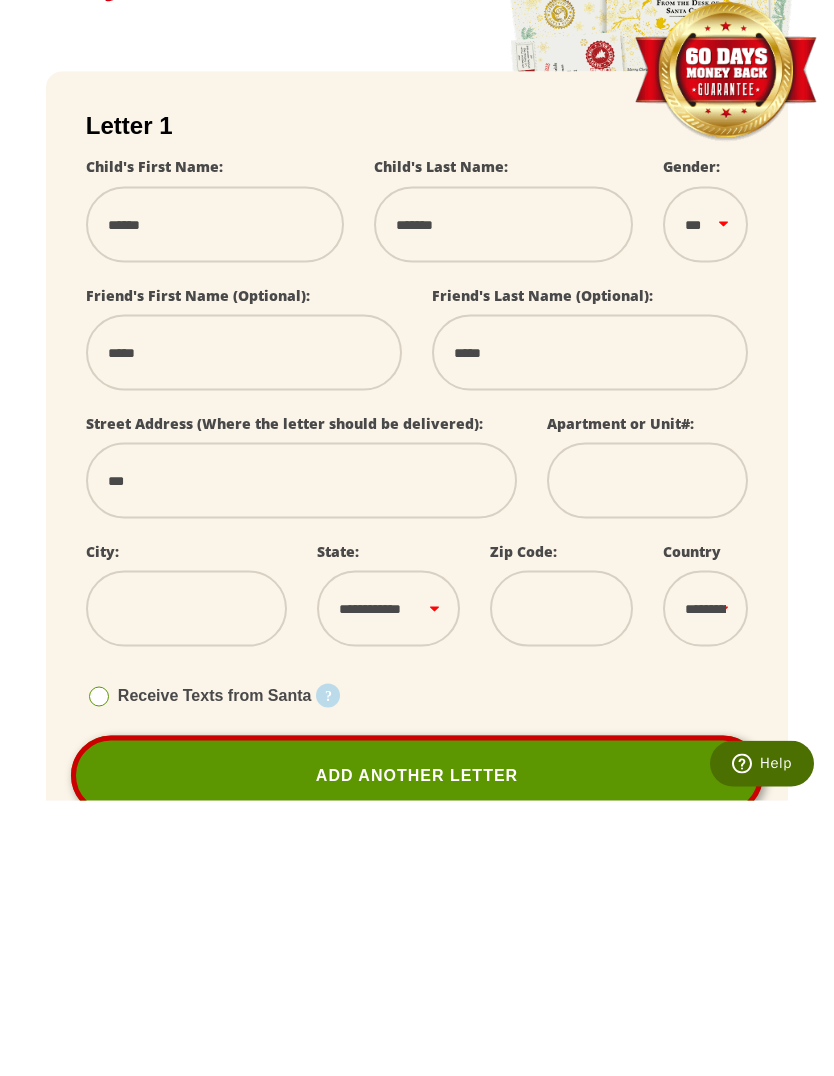 select 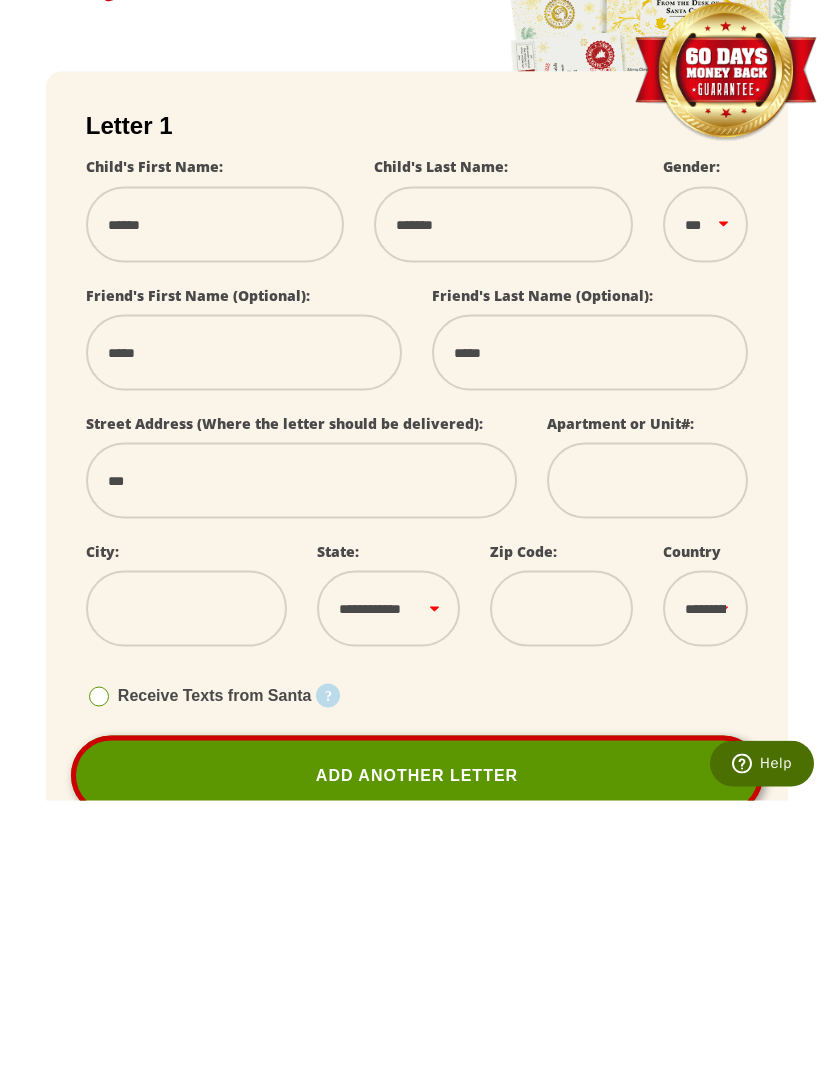 type on "***" 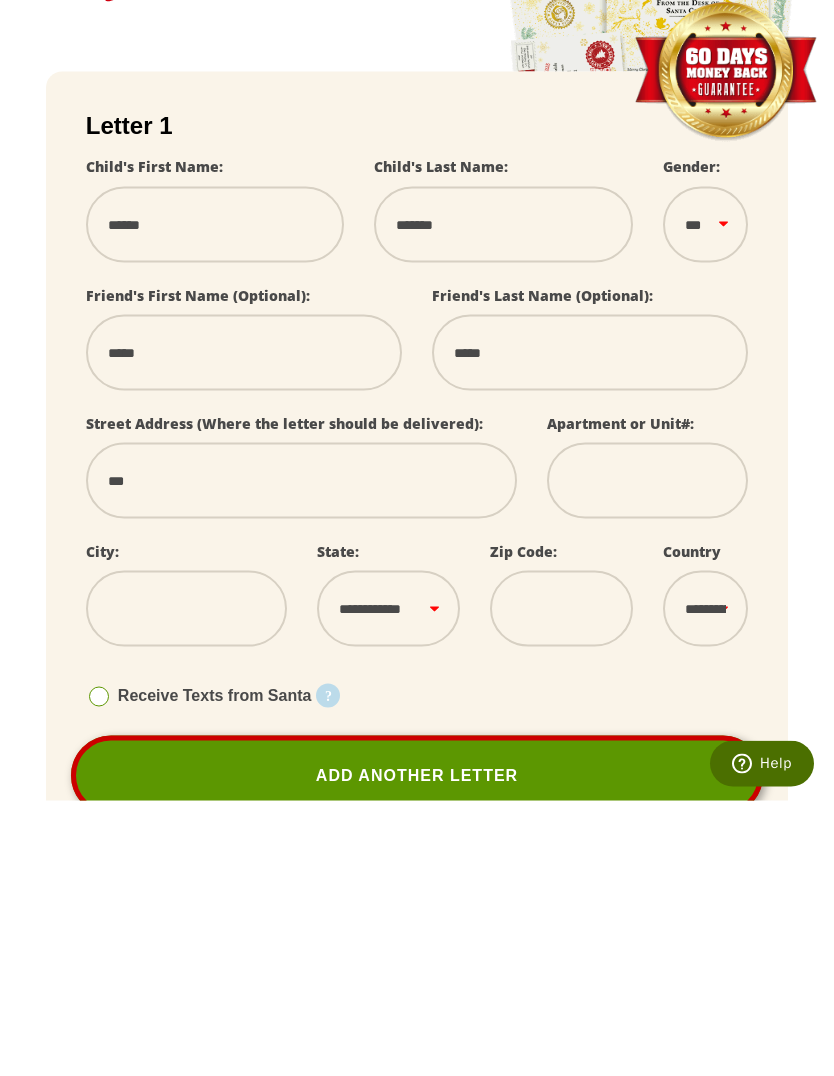 select 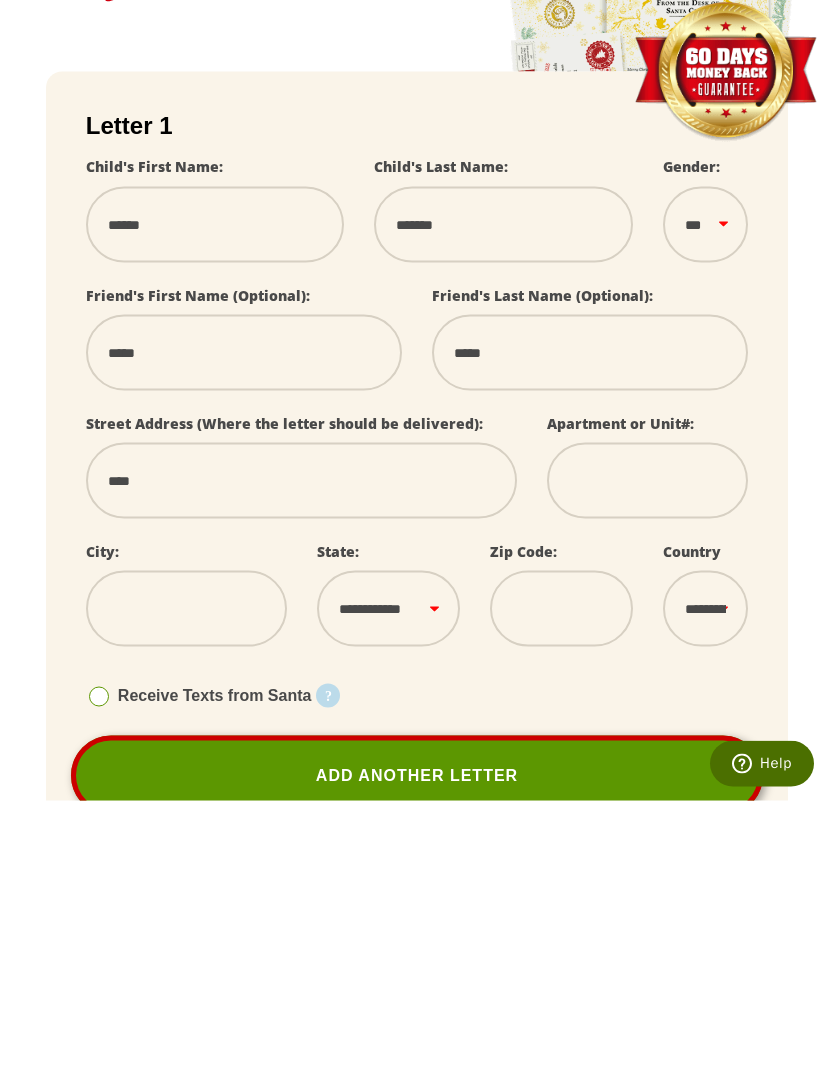 type on "*****" 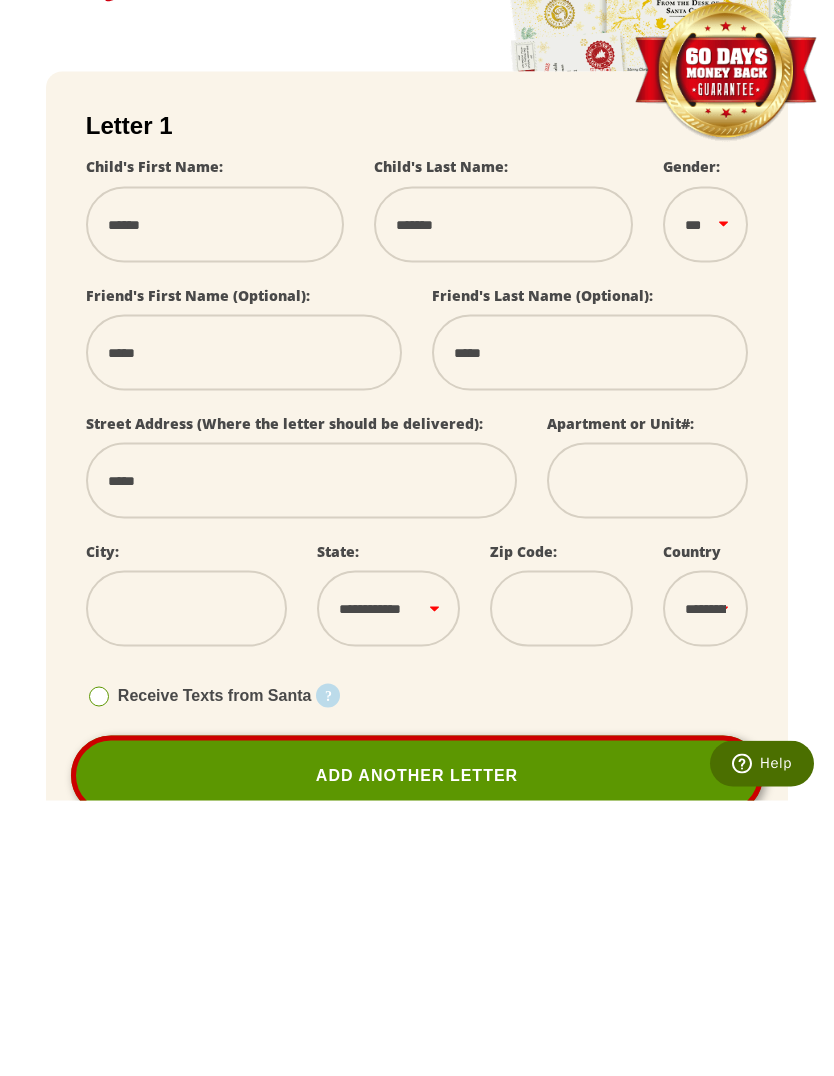 select 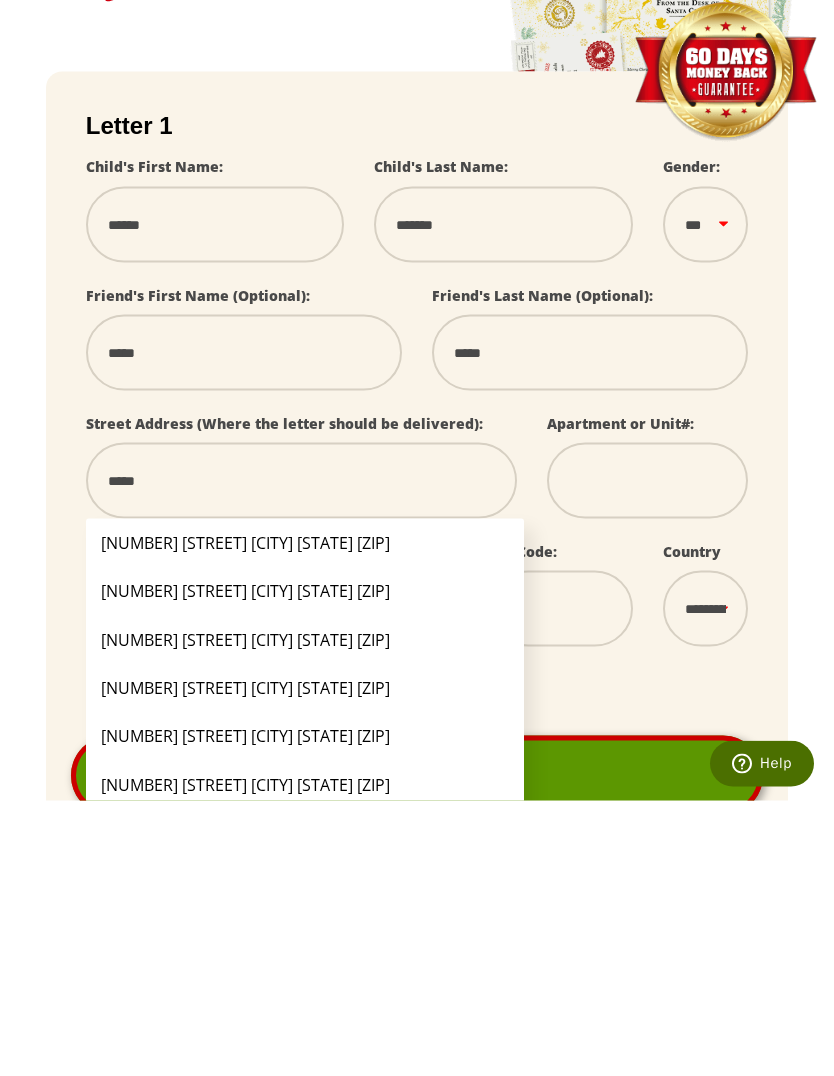 type on "******" 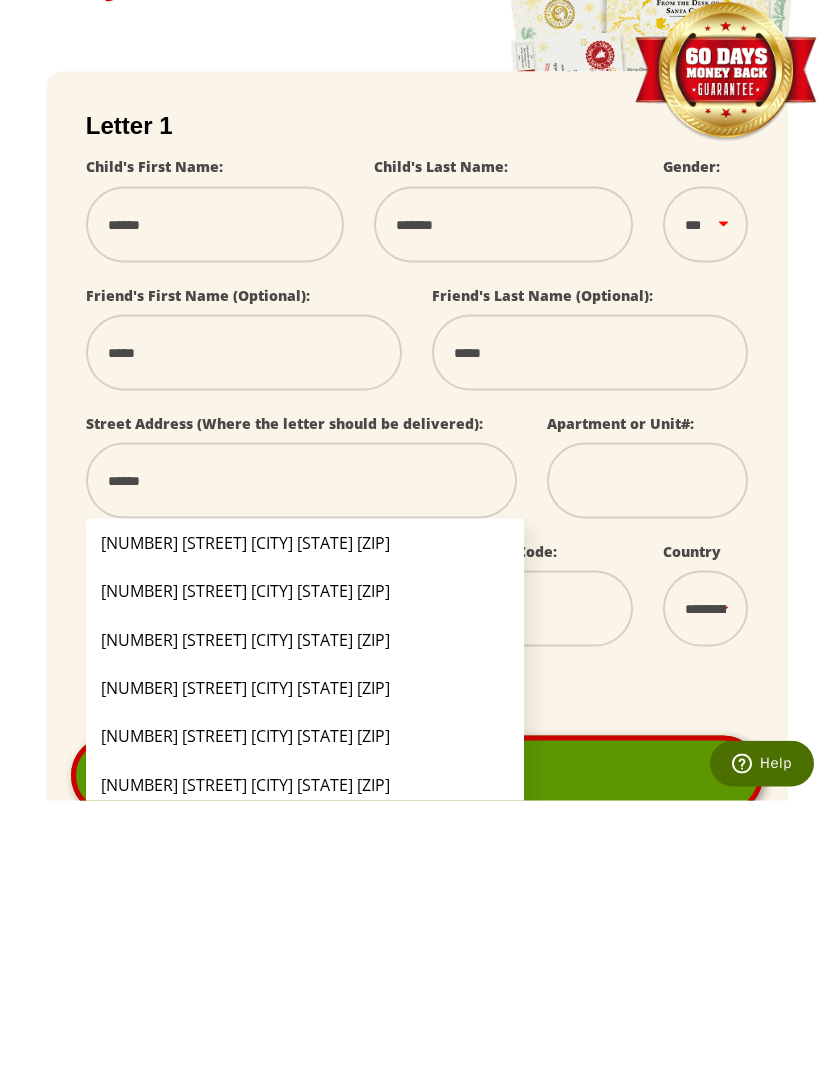 select 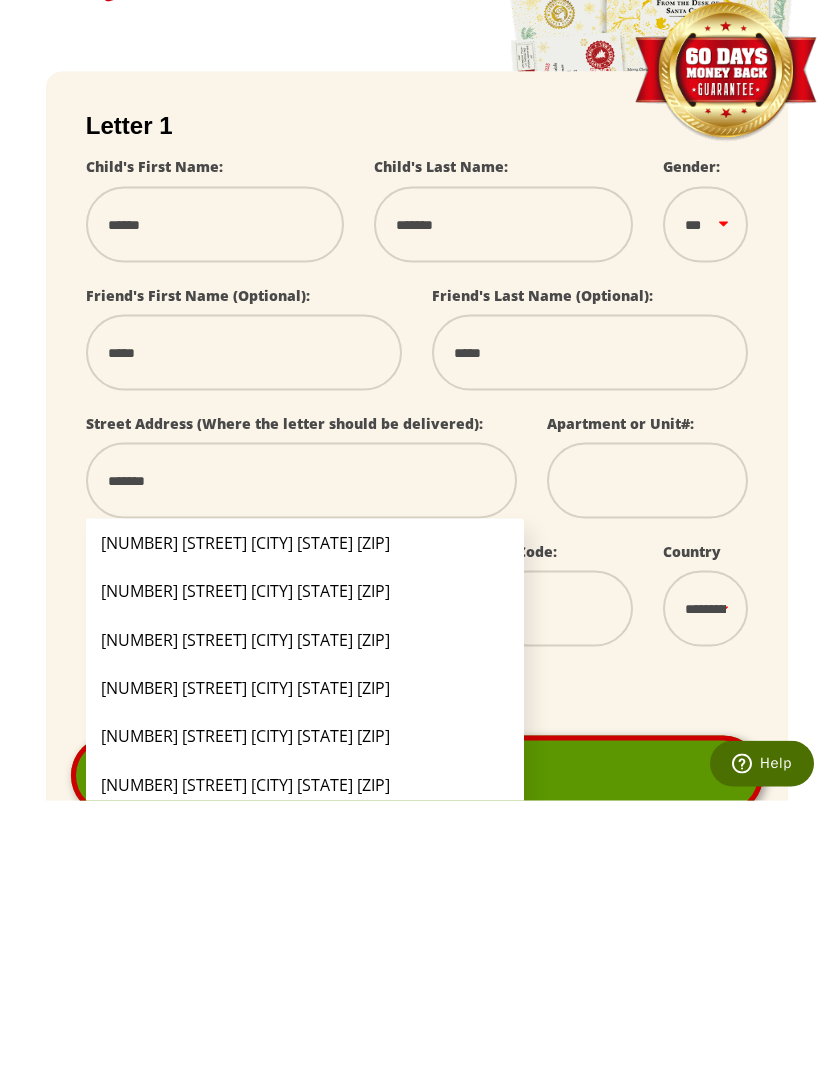 select 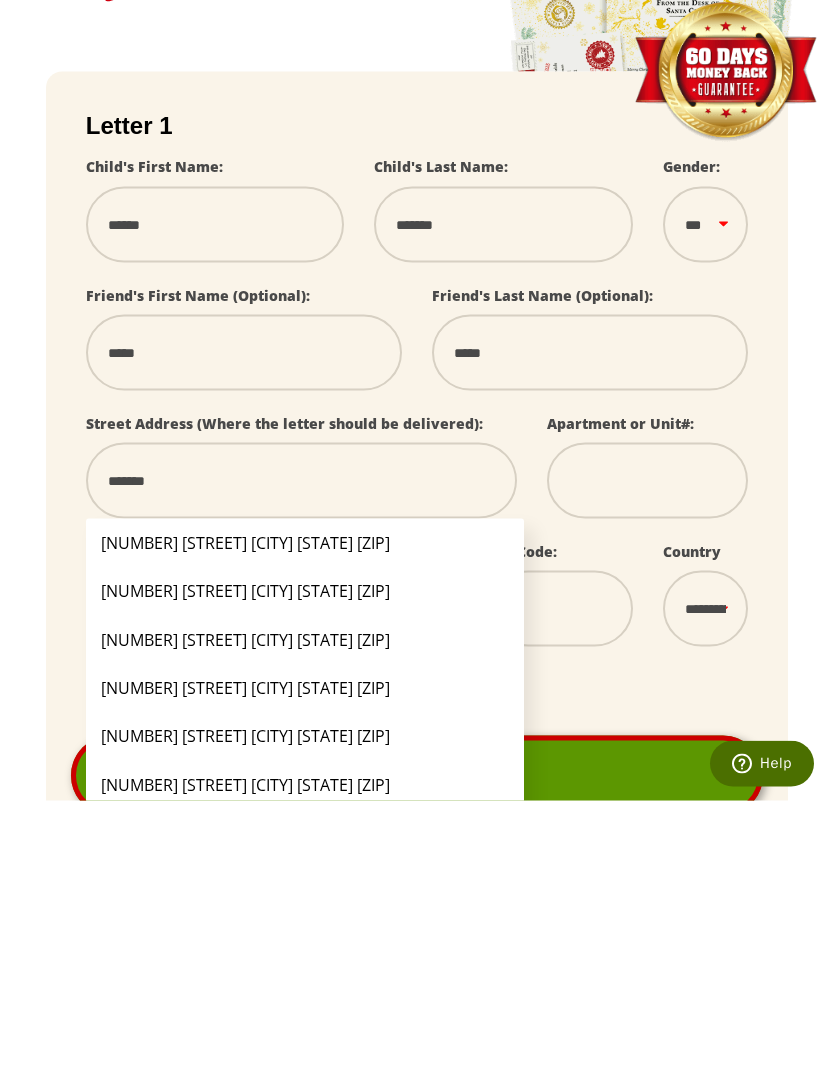 type on "**********" 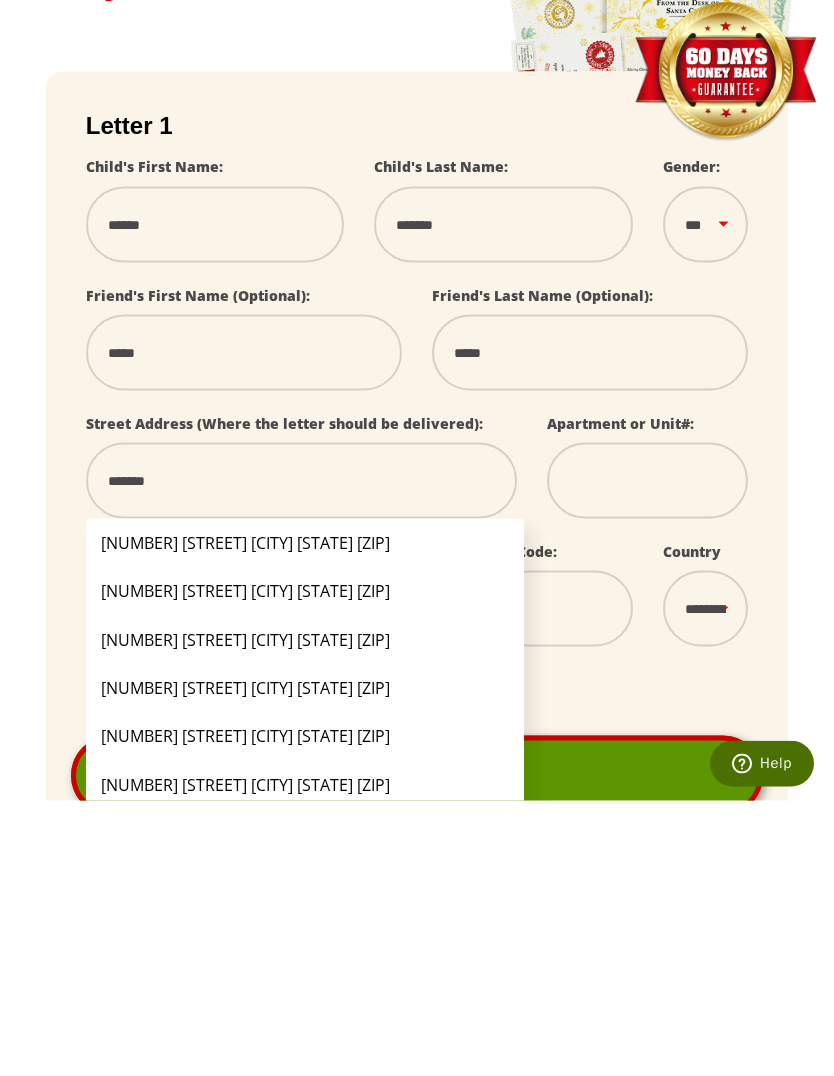 select 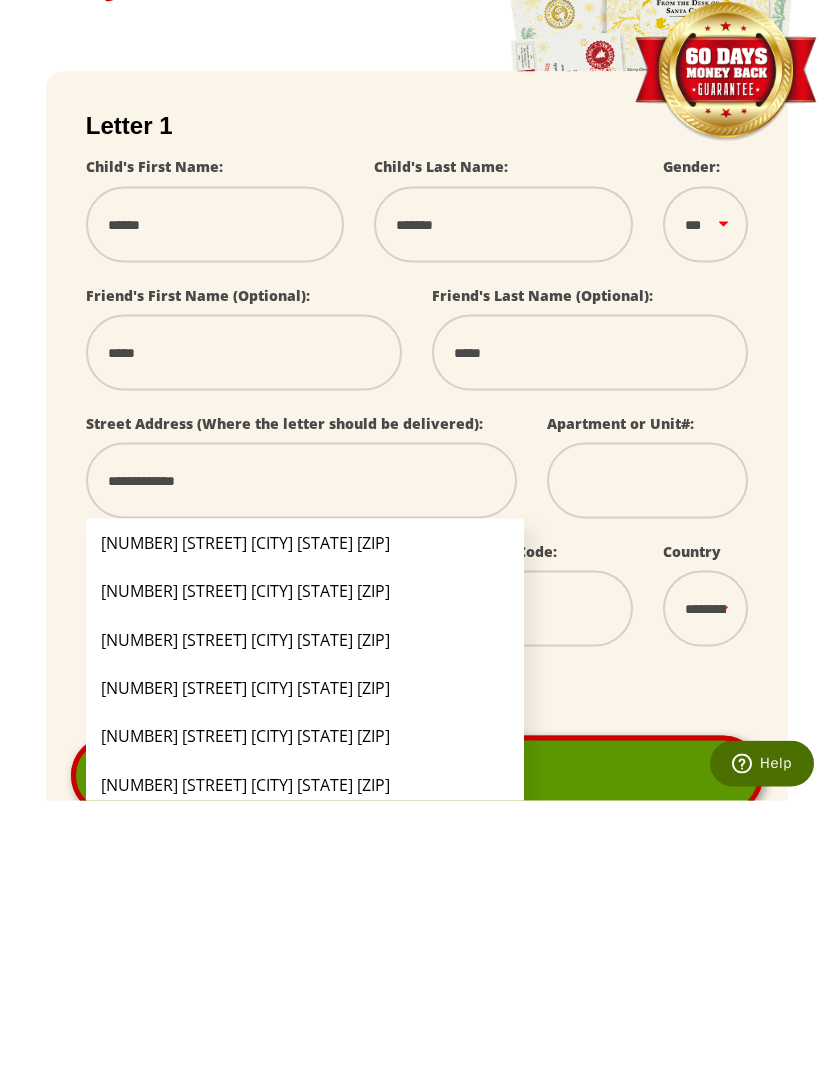 type on "**********" 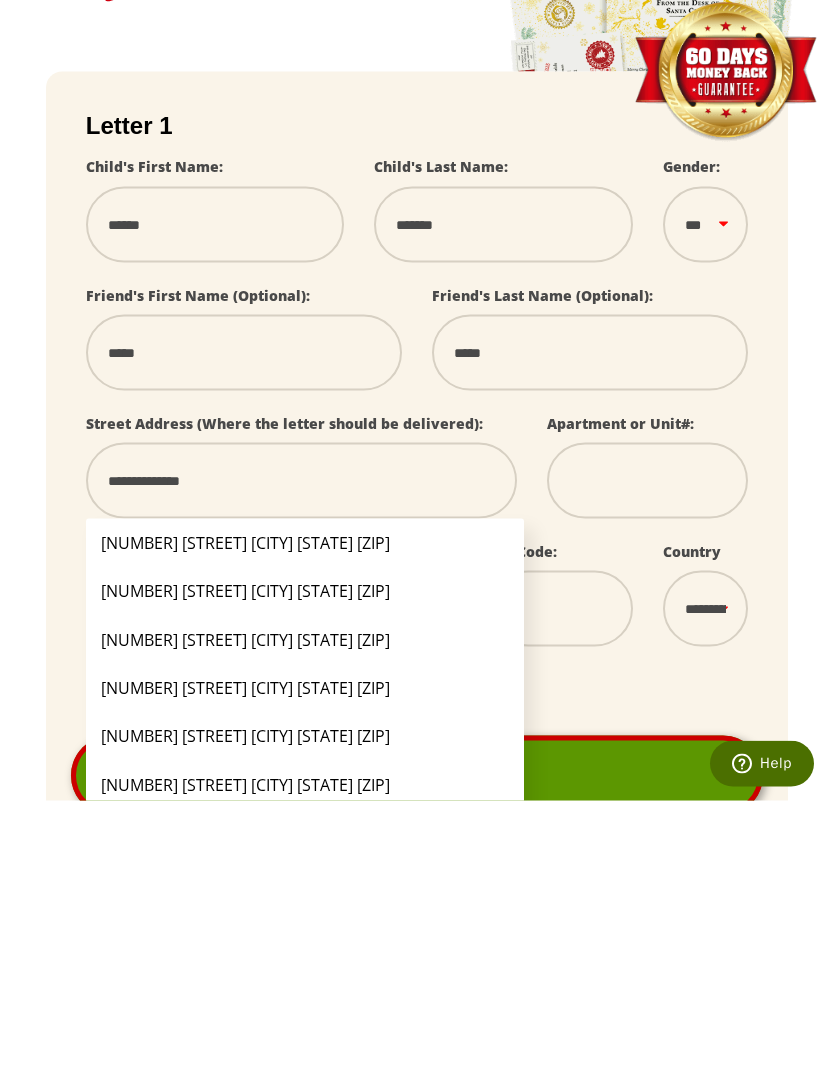 select 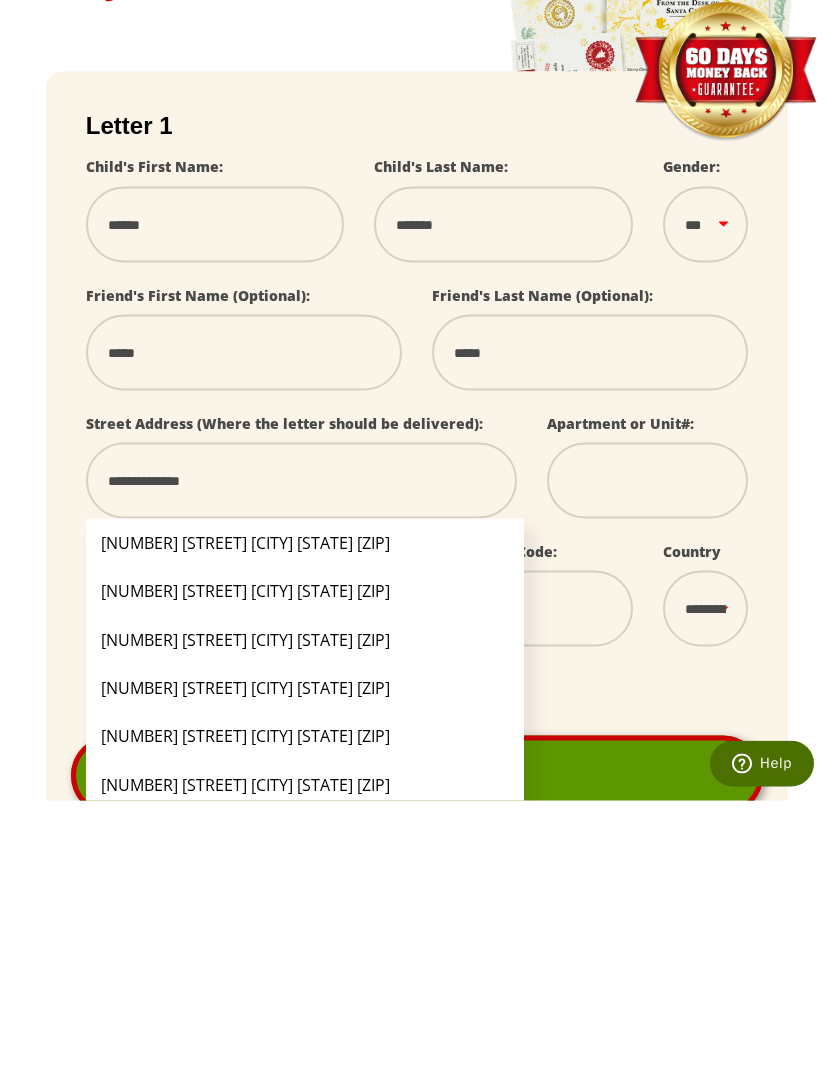 type on "**********" 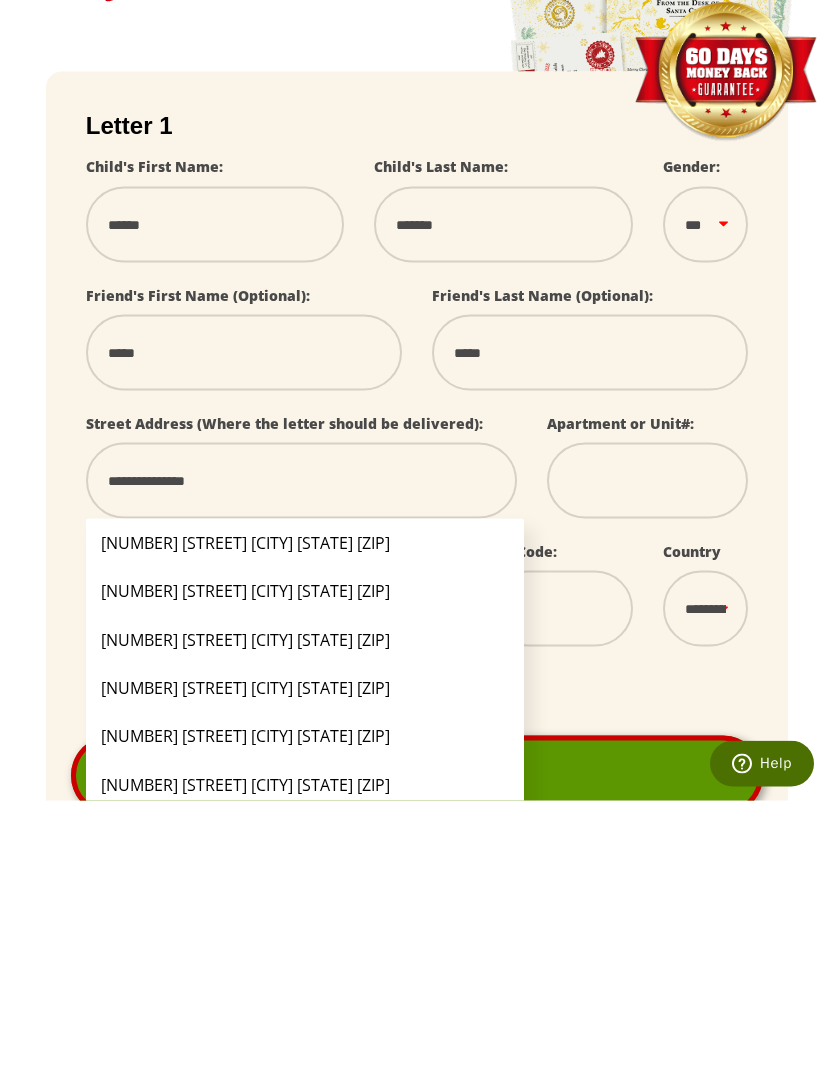select 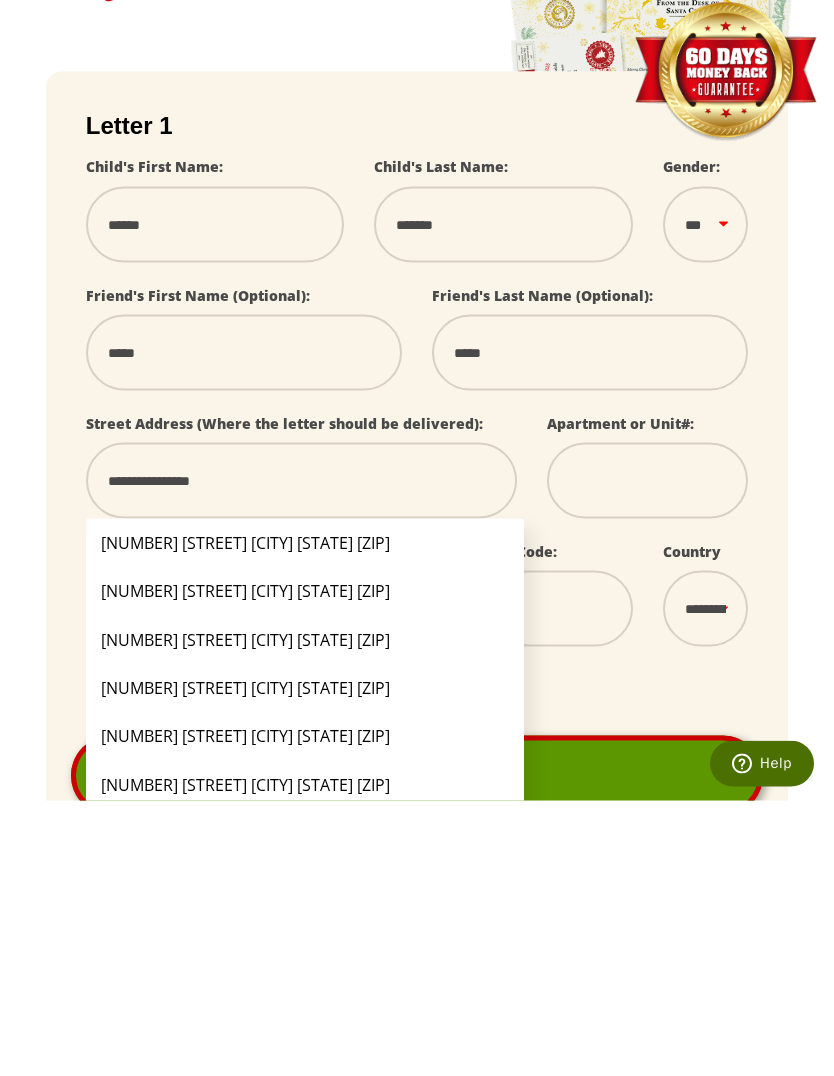 select 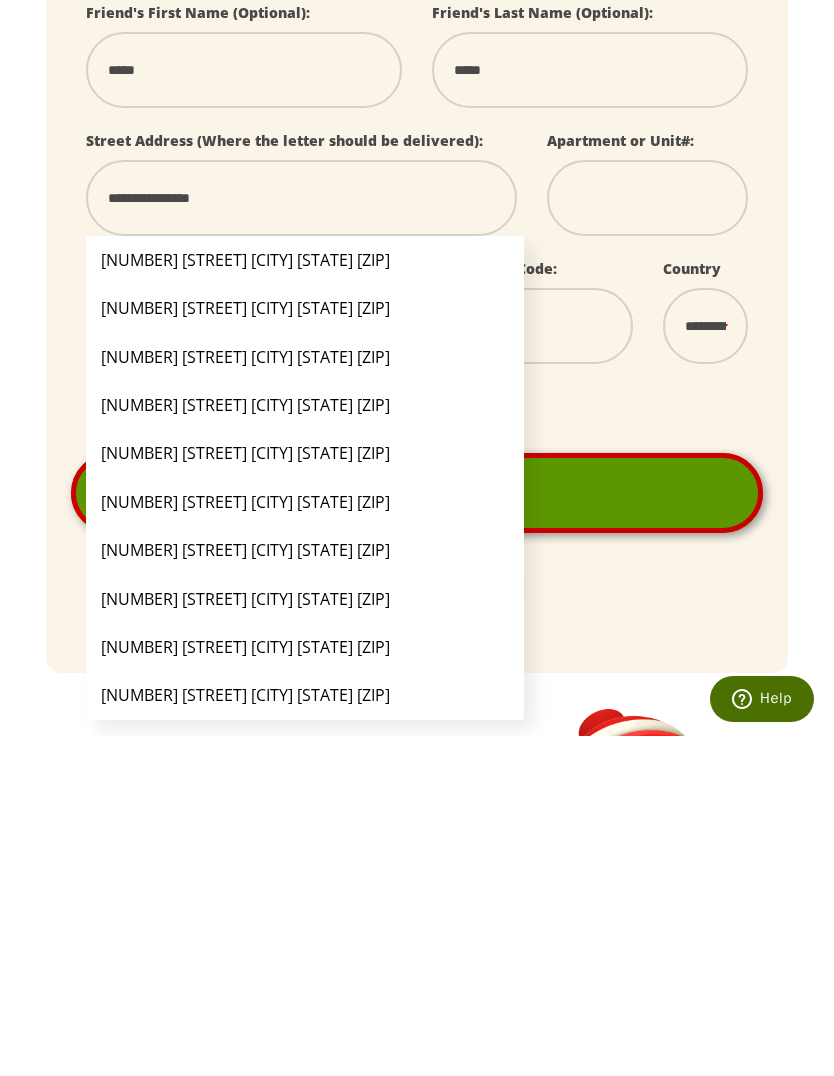 scroll, scrollTop: 220, scrollLeft: 0, axis: vertical 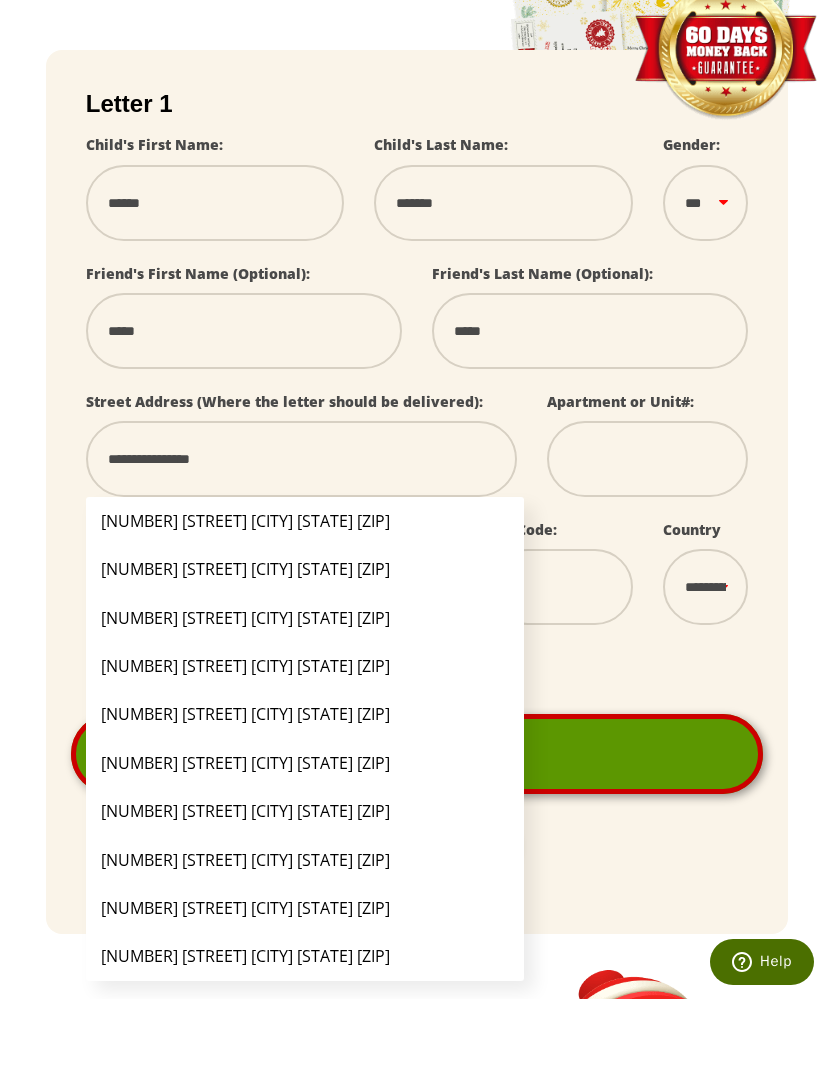 type on "**********" 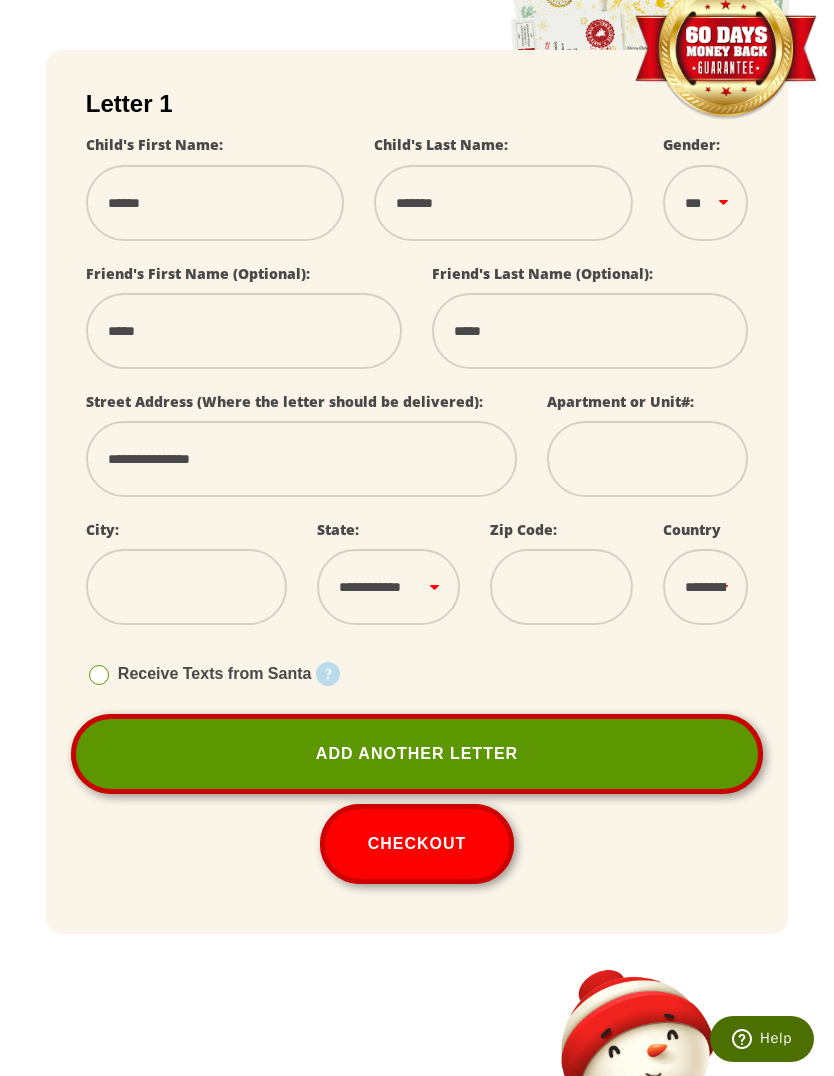 click at bounding box center (186, 587) 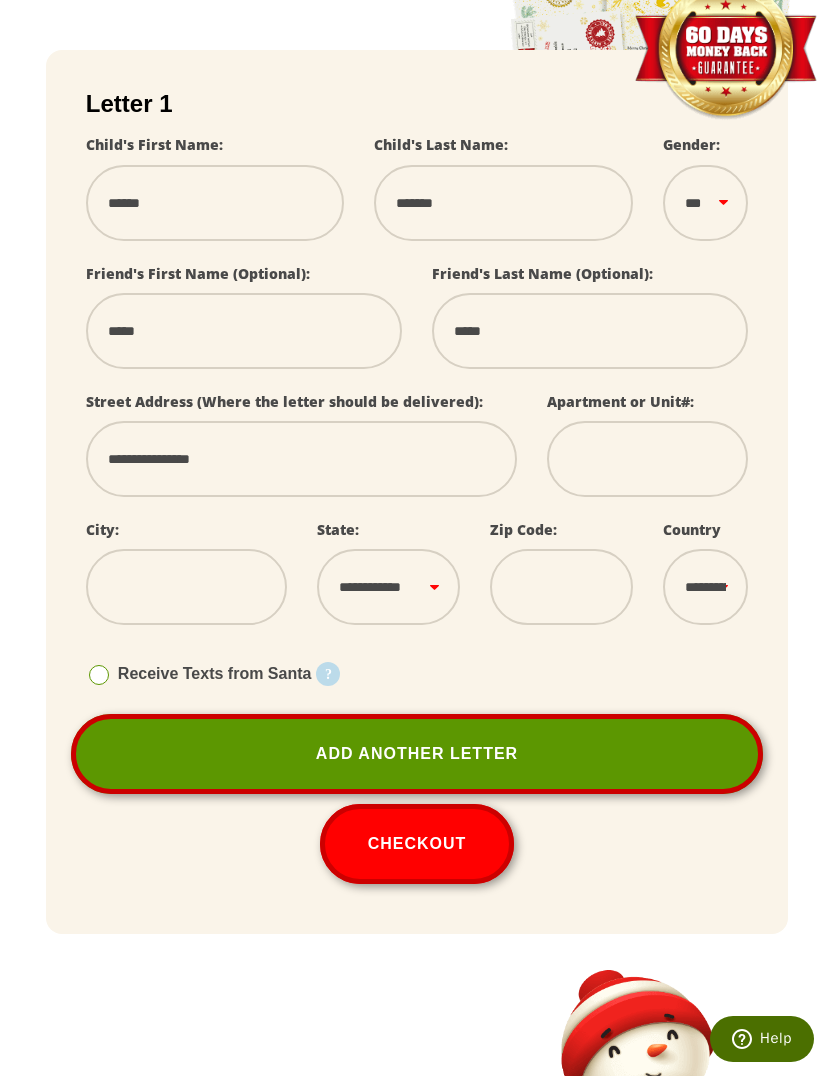 type on "*" 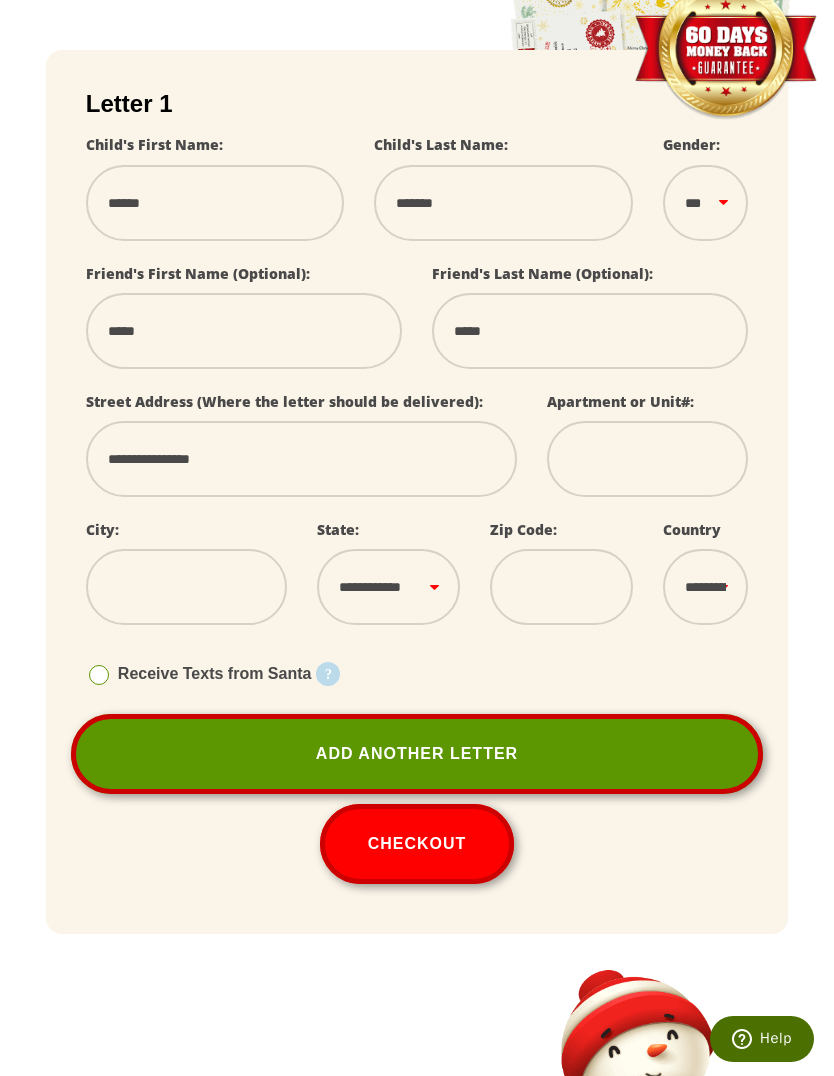 select 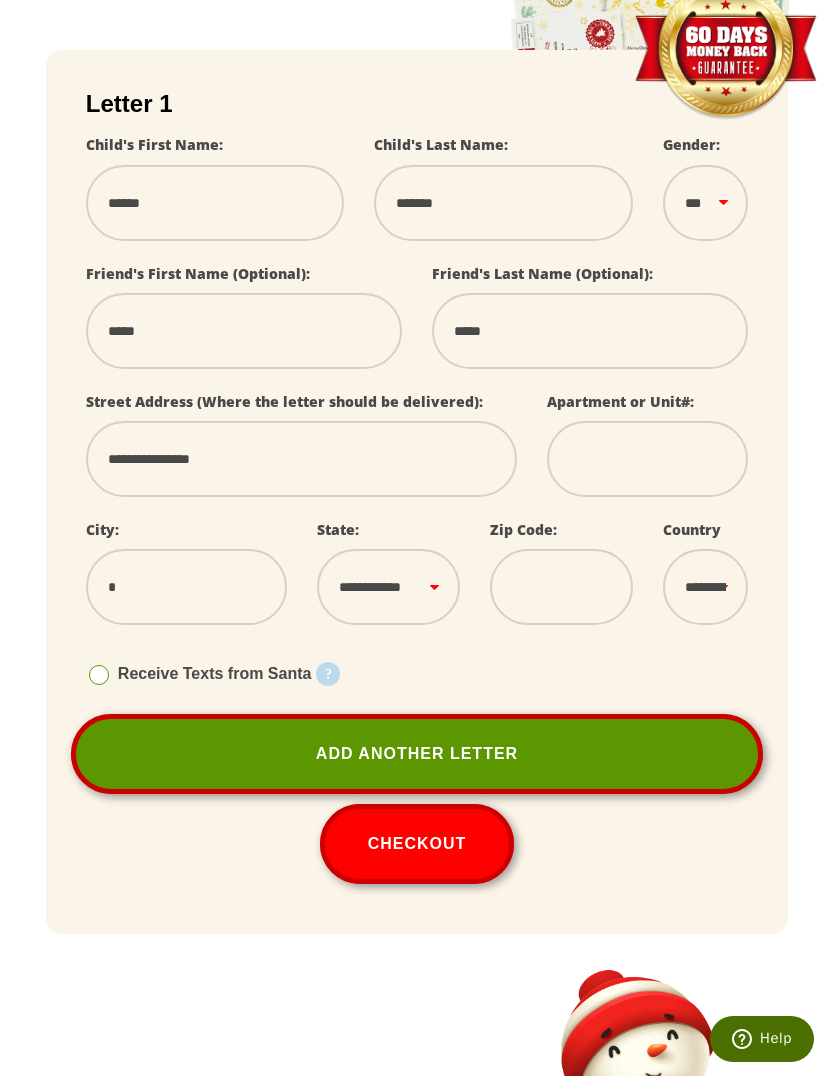 type on "**" 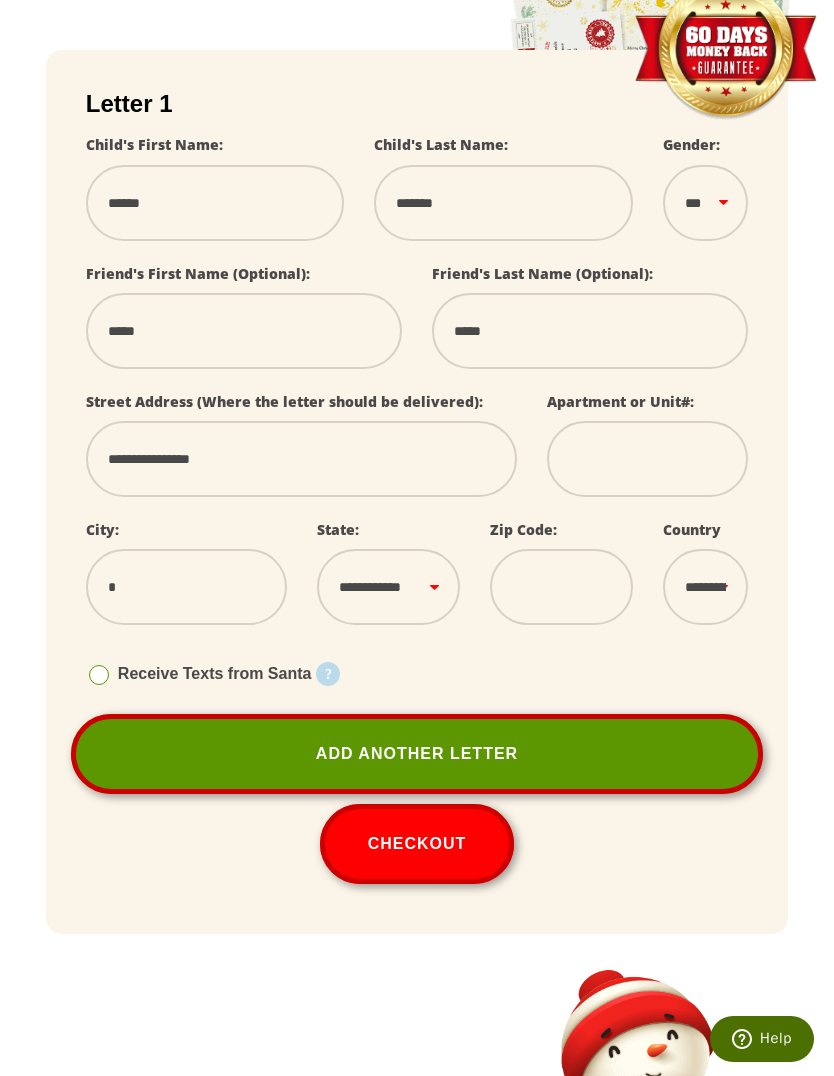 select 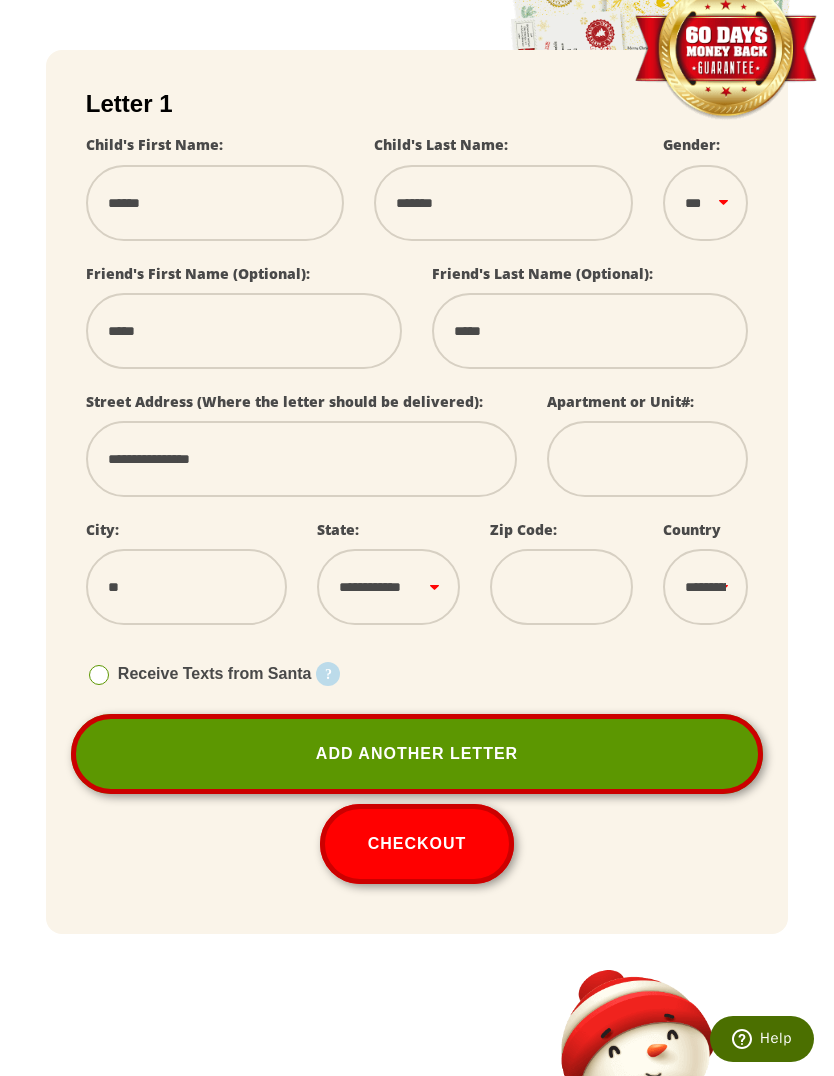 type on "***" 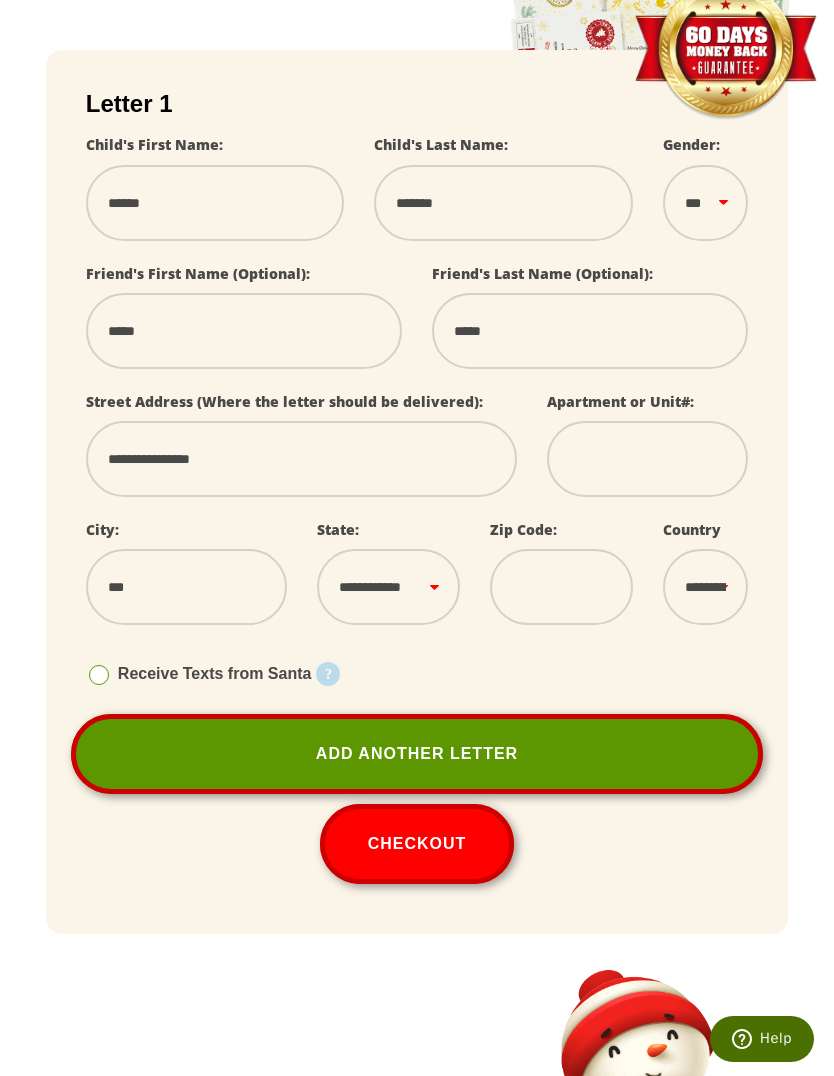 select 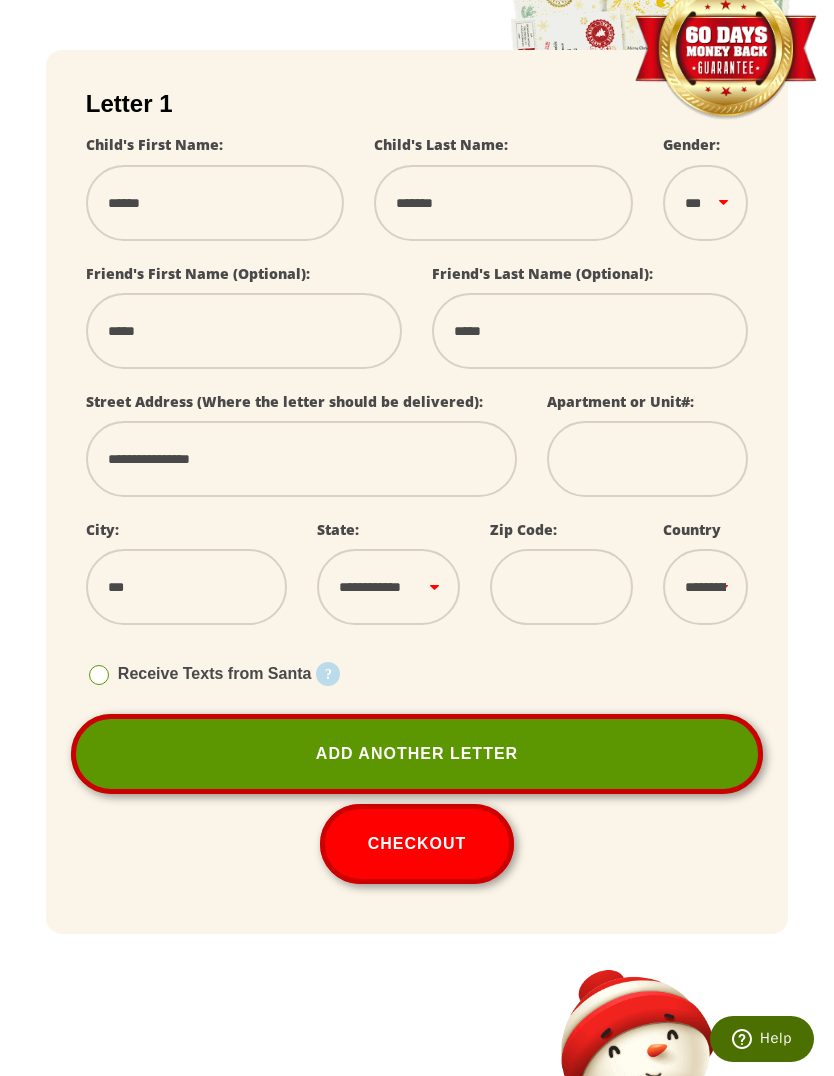 type on "*******" 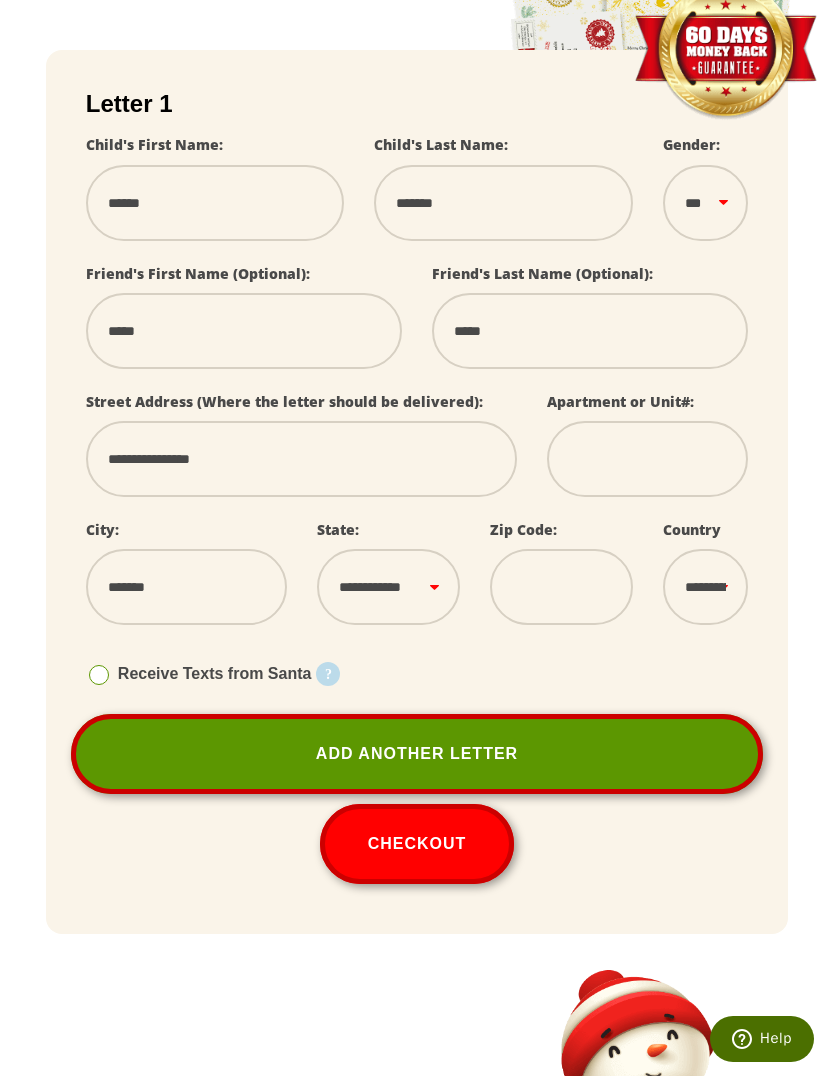 select 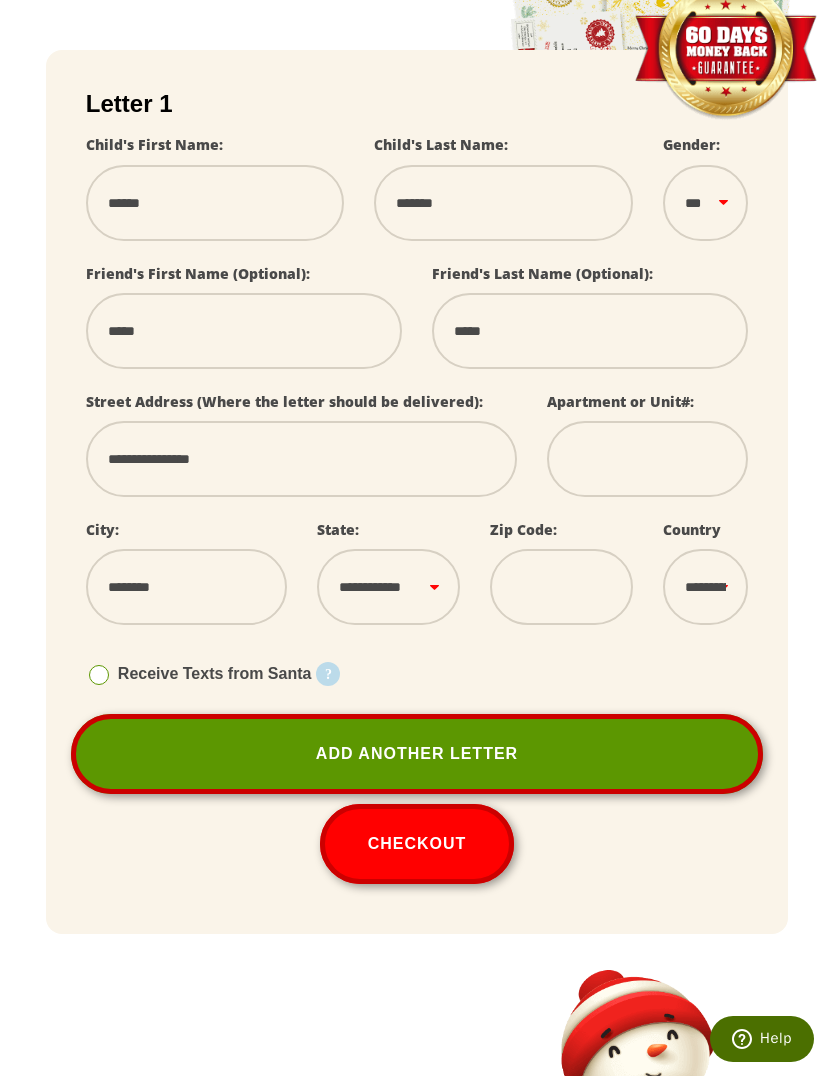 select 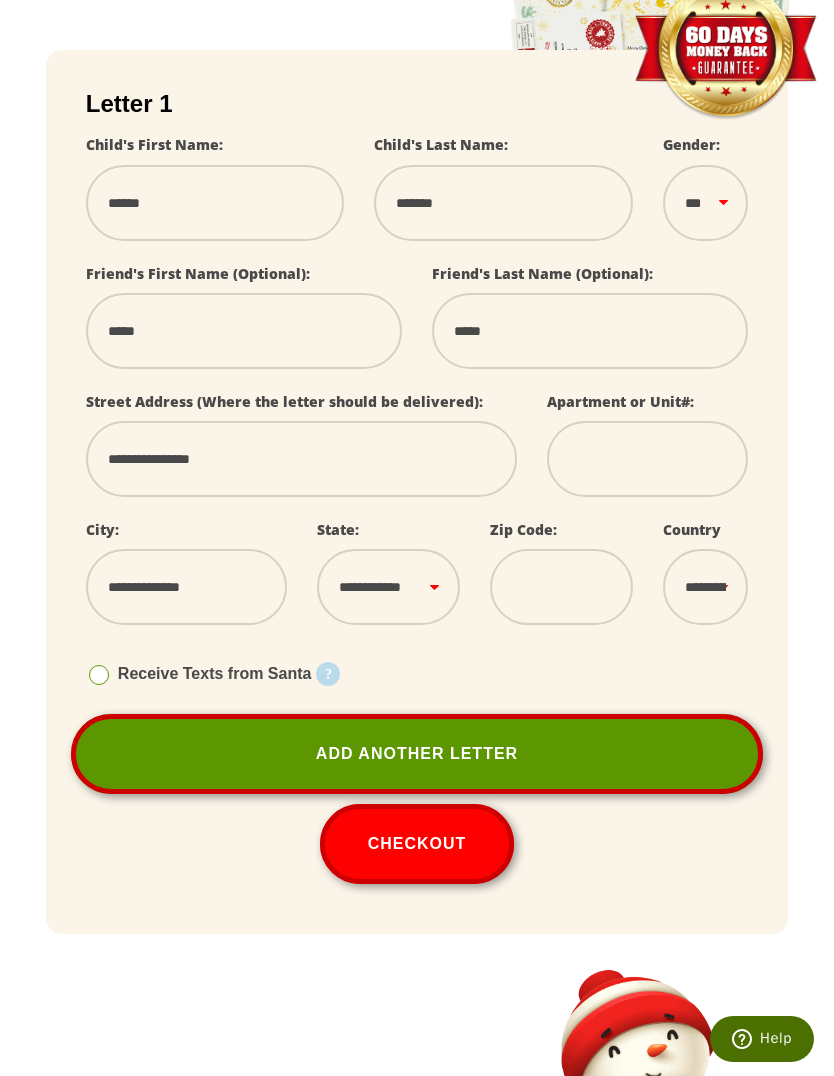click on "**********" at bounding box center (388, 587) 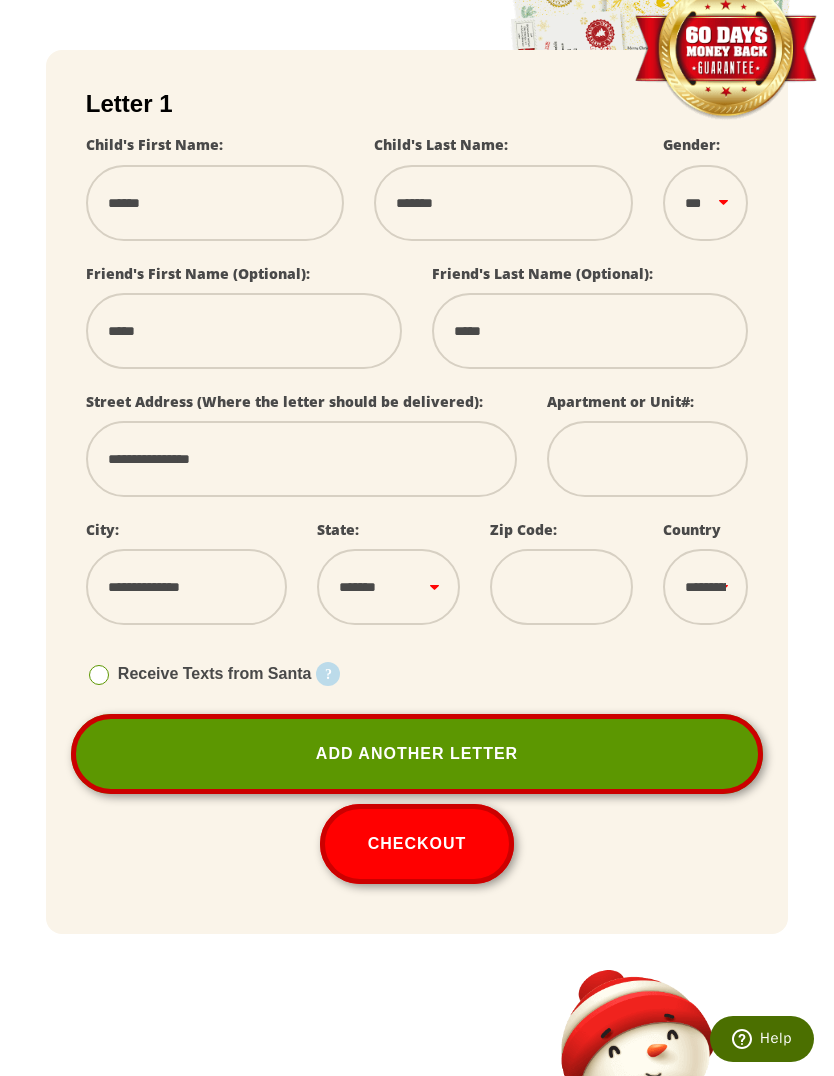 click at bounding box center (561, 587) 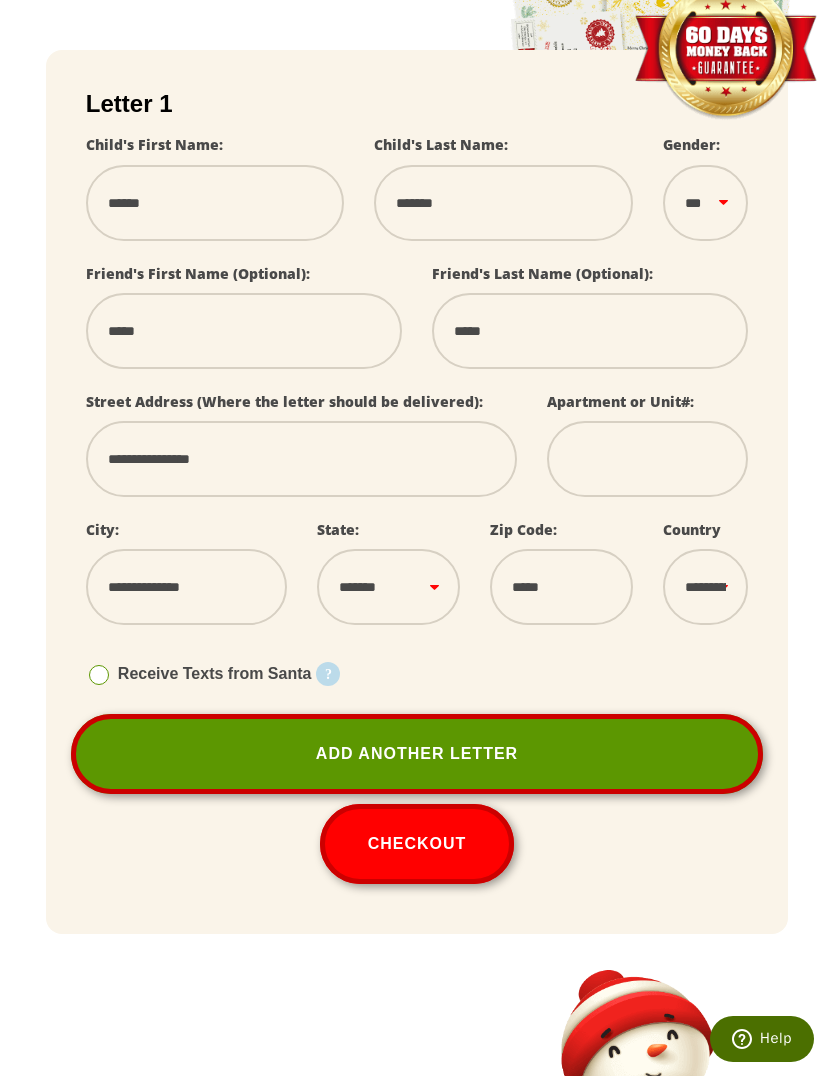 click on "**********" at bounding box center (705, 587) 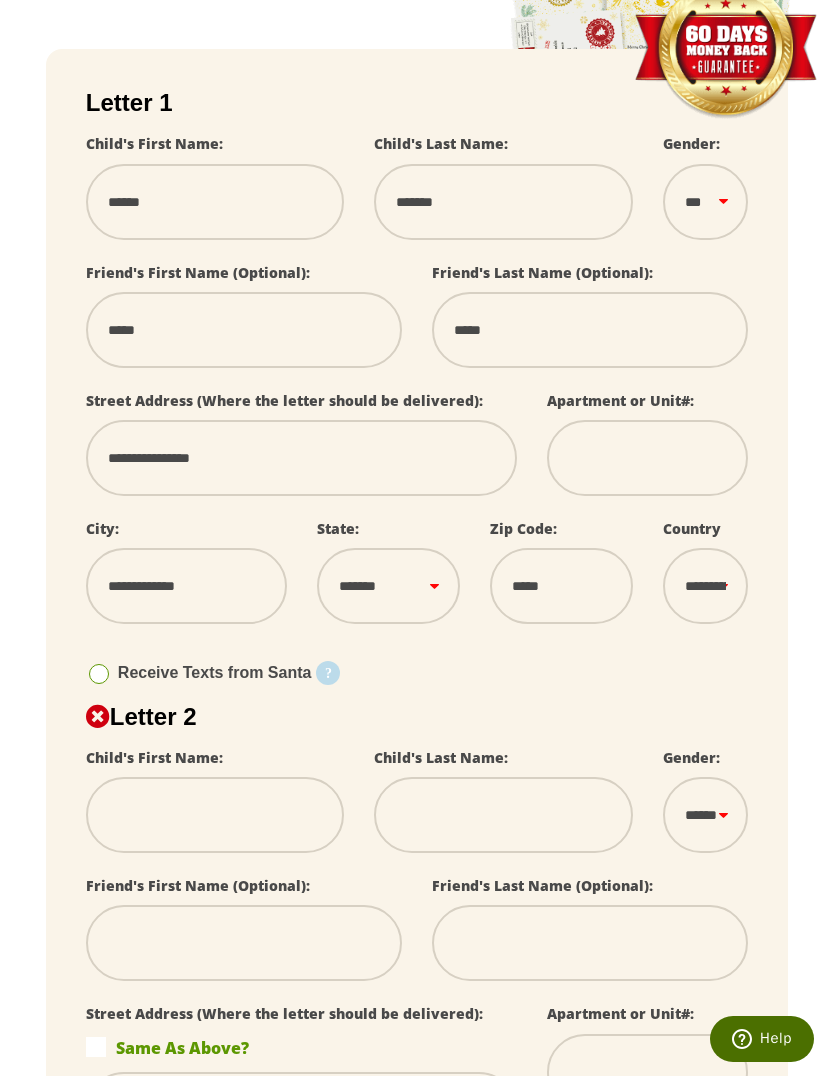 click at bounding box center (215, 815) 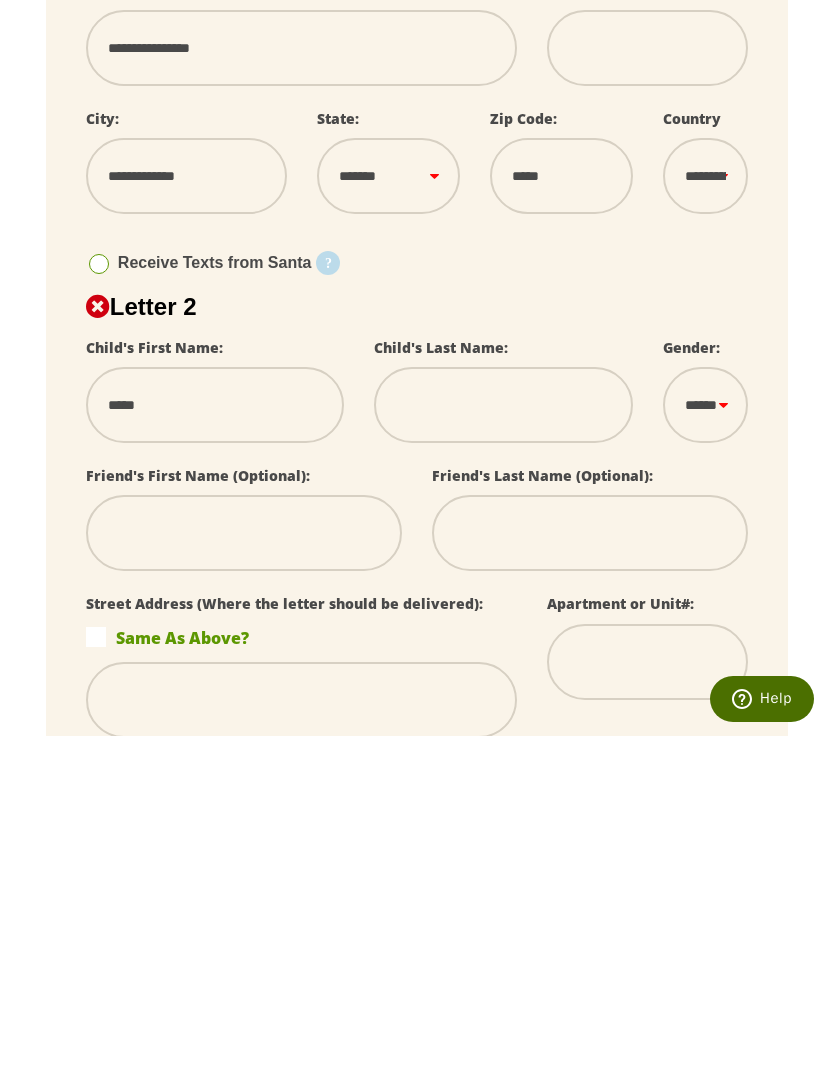 click at bounding box center (503, 745) 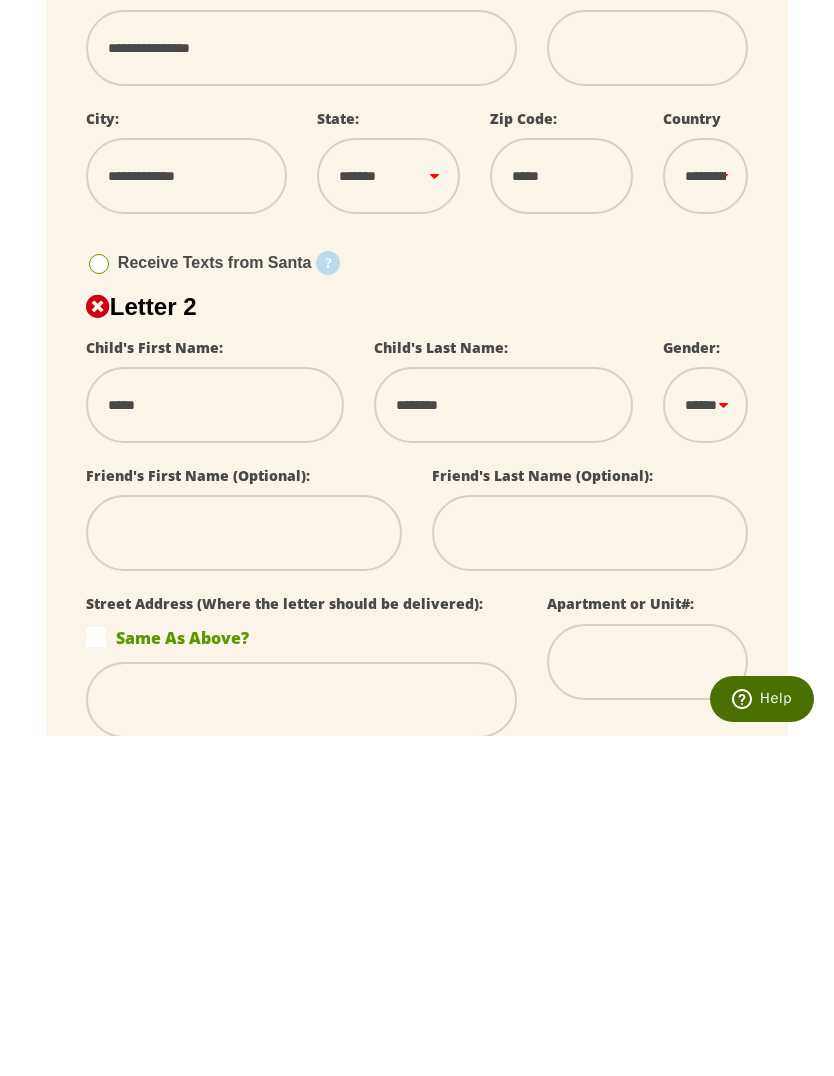 click on "******   ***   ****" at bounding box center [705, 745] 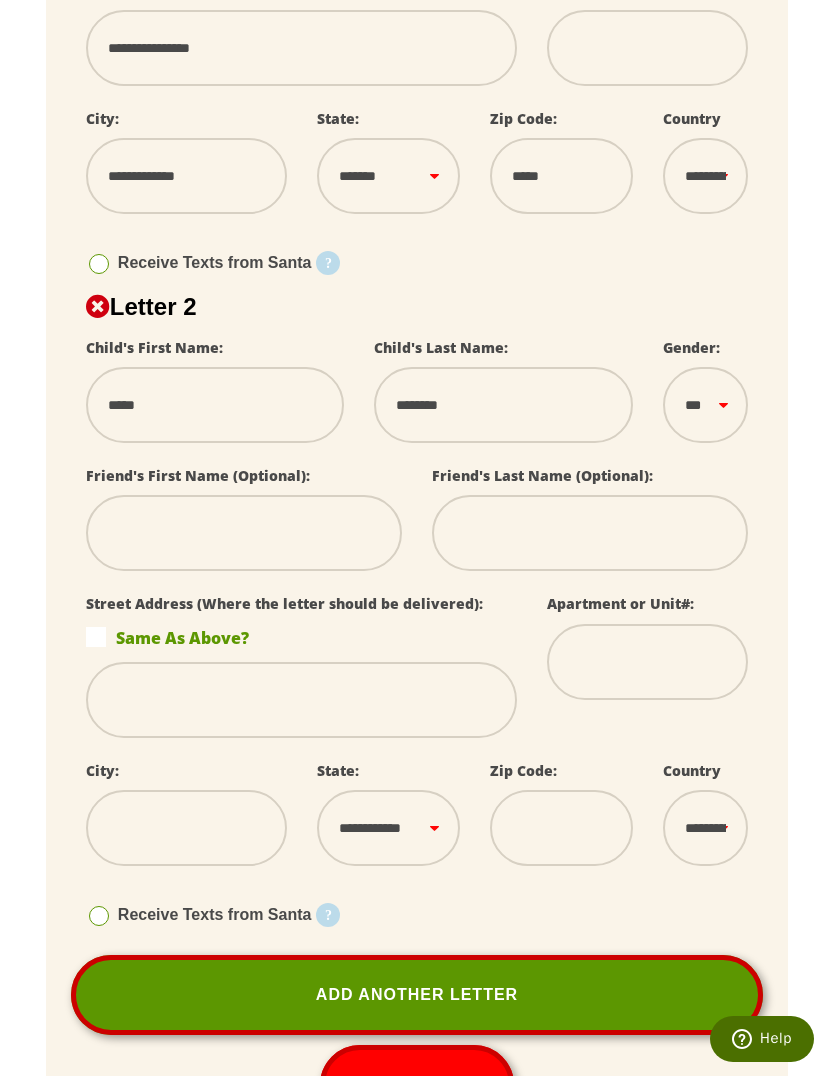 click at bounding box center [244, 533] 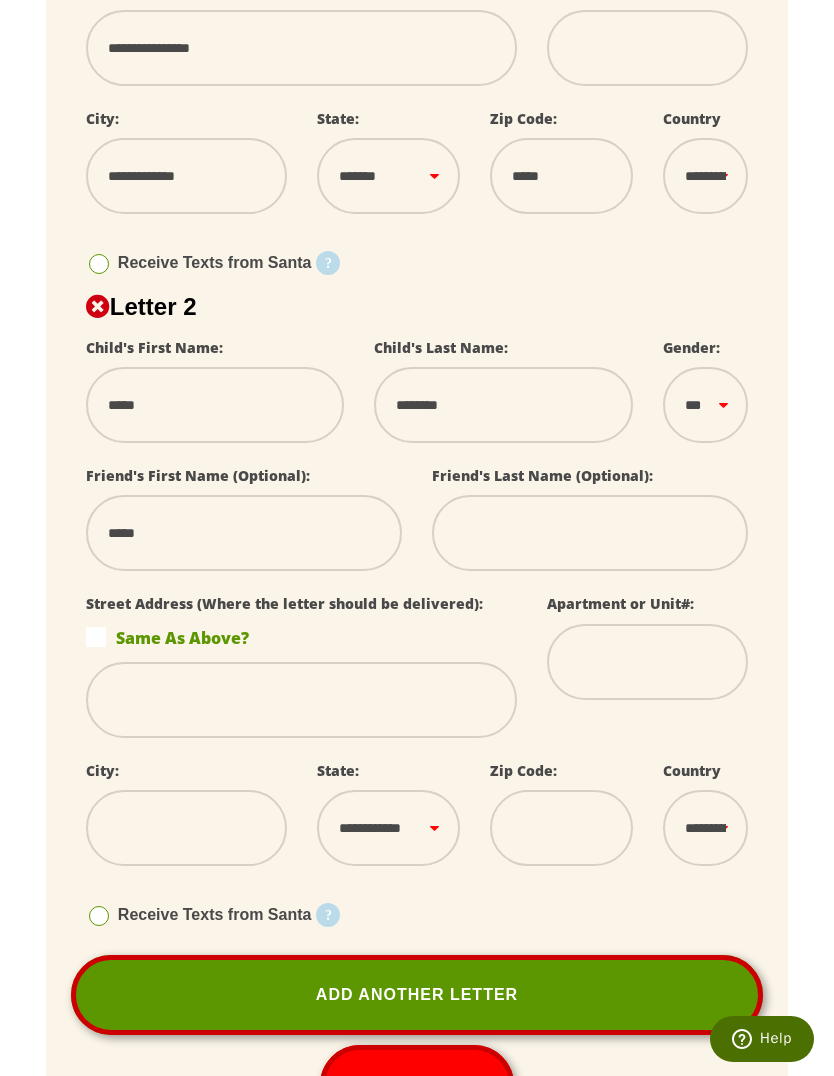 click at bounding box center (590, 533) 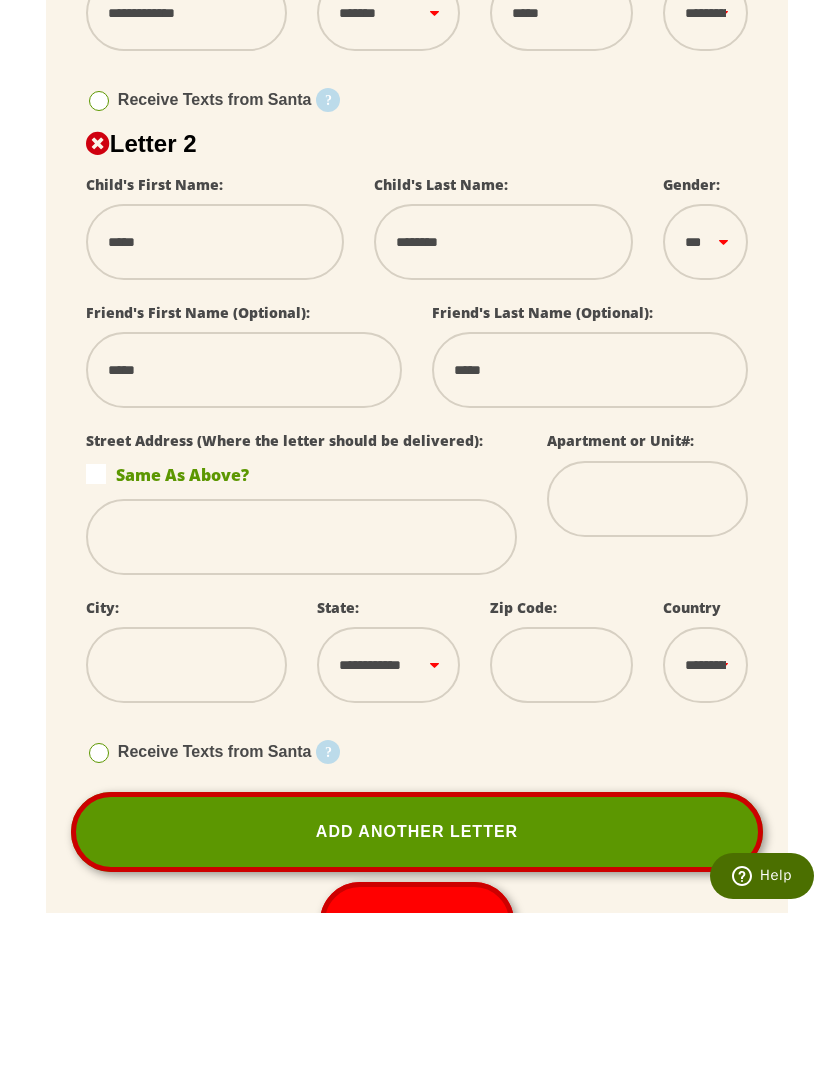 click on "Same As Above?" at bounding box center [302, 637] 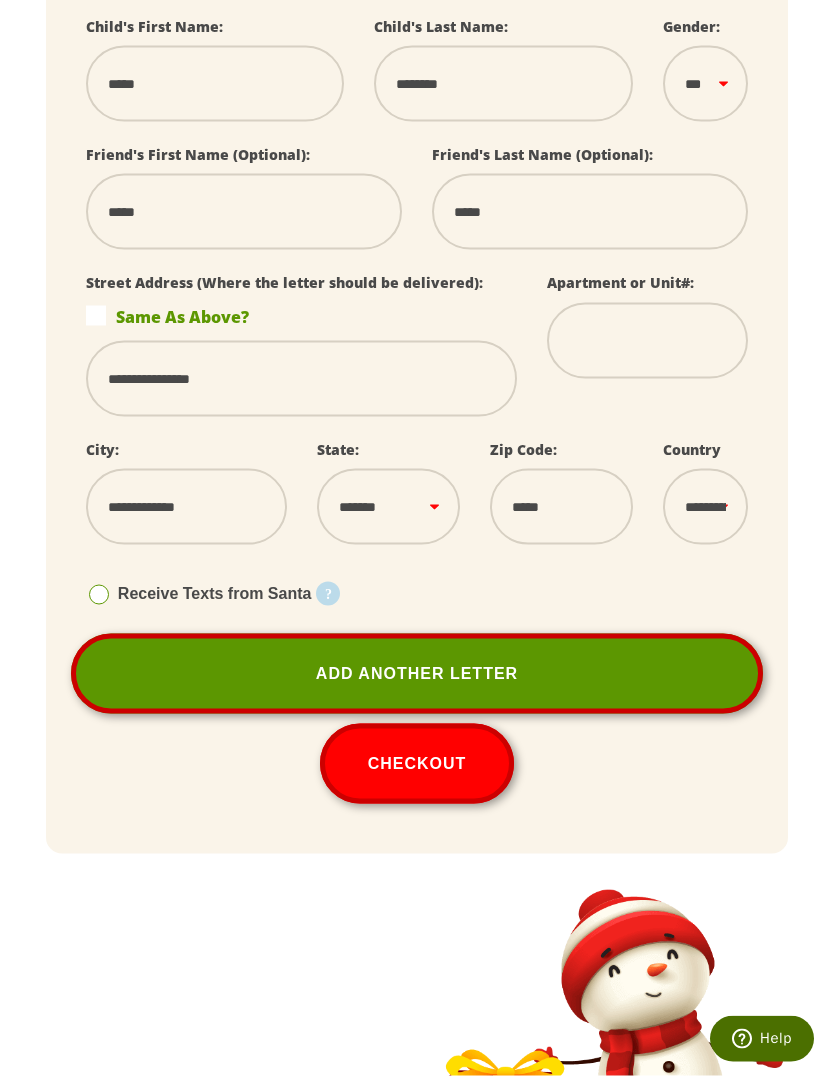 scroll, scrollTop: 1030, scrollLeft: 0, axis: vertical 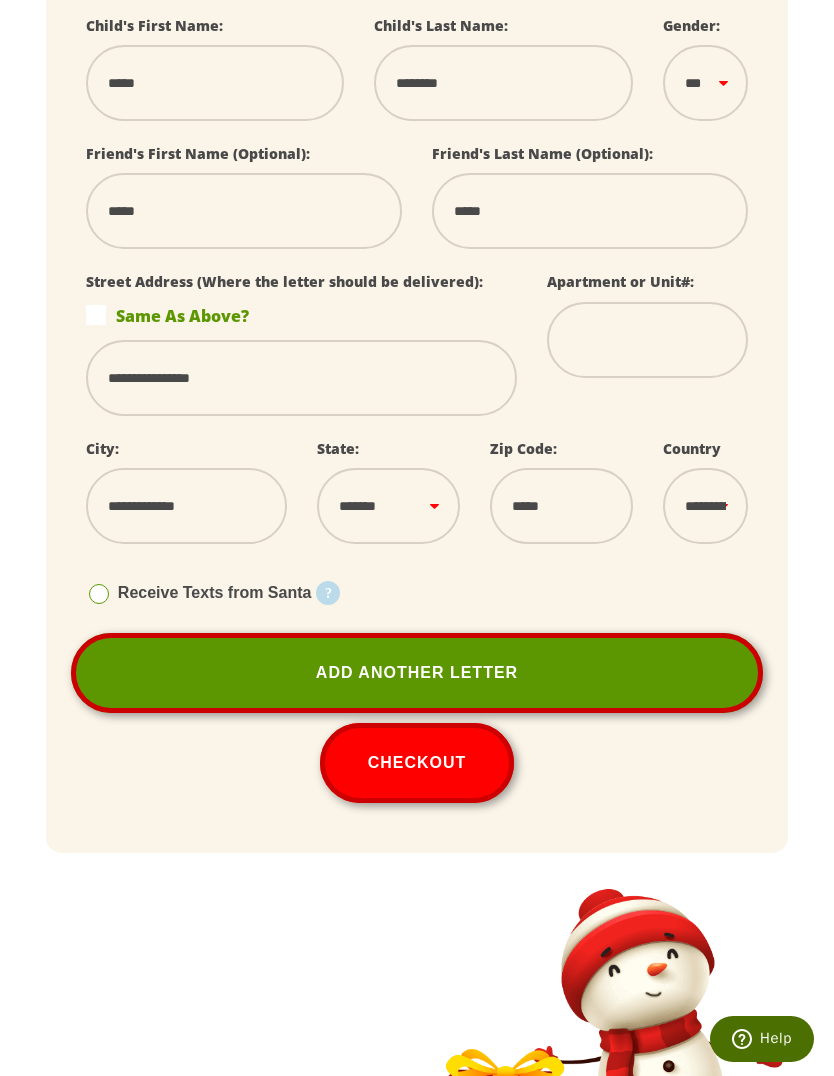 click on "Checkout" at bounding box center (417, 763) 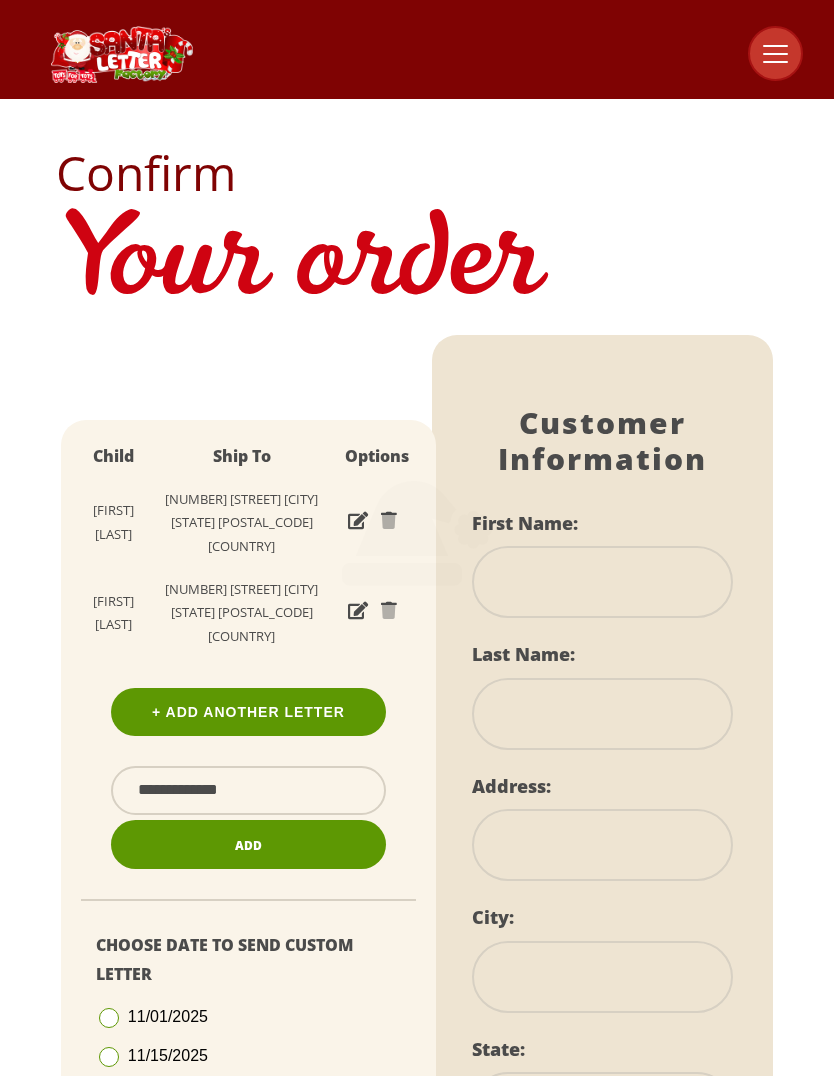 scroll, scrollTop: 0, scrollLeft: 0, axis: both 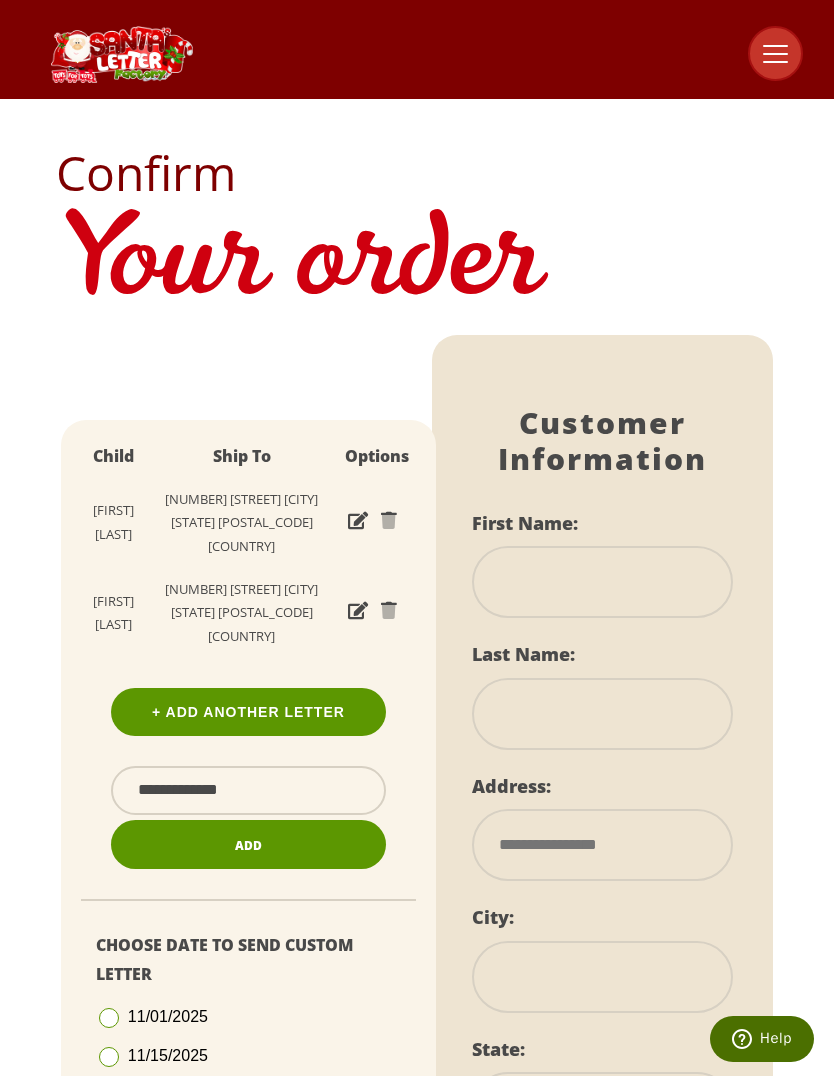 click at bounding box center [602, 582] 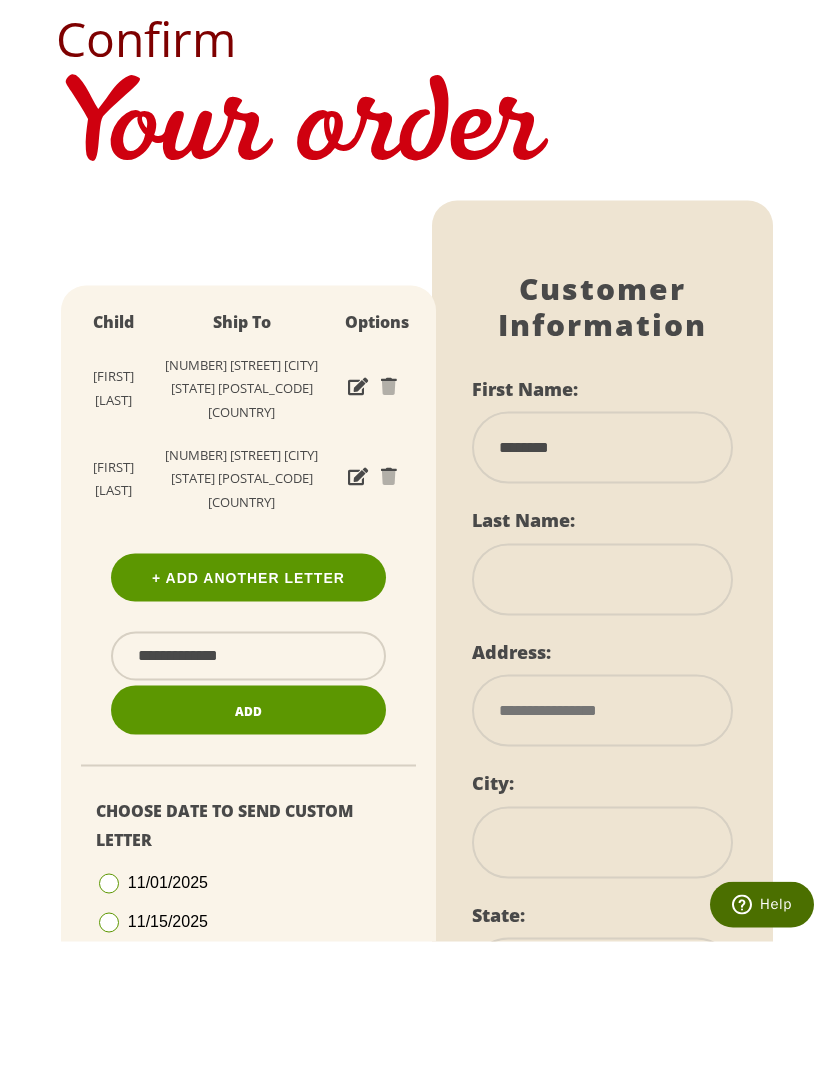 type on "*******" 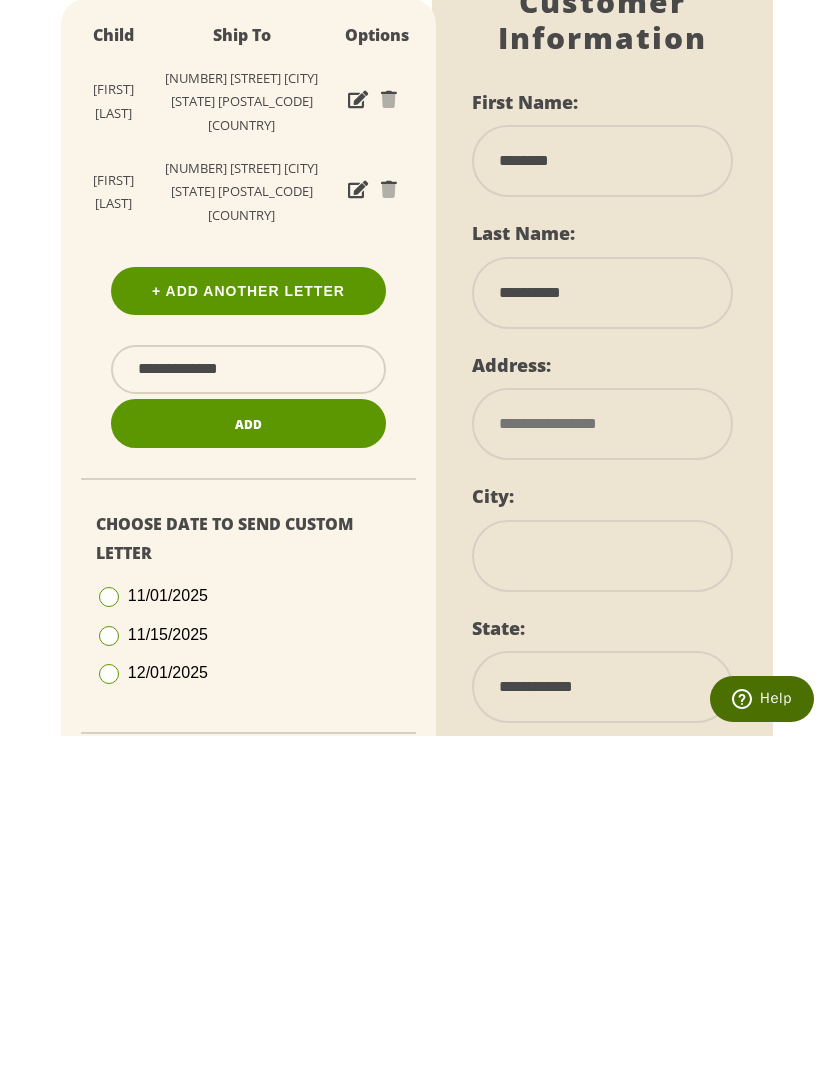 scroll, scrollTop: 126, scrollLeft: 0, axis: vertical 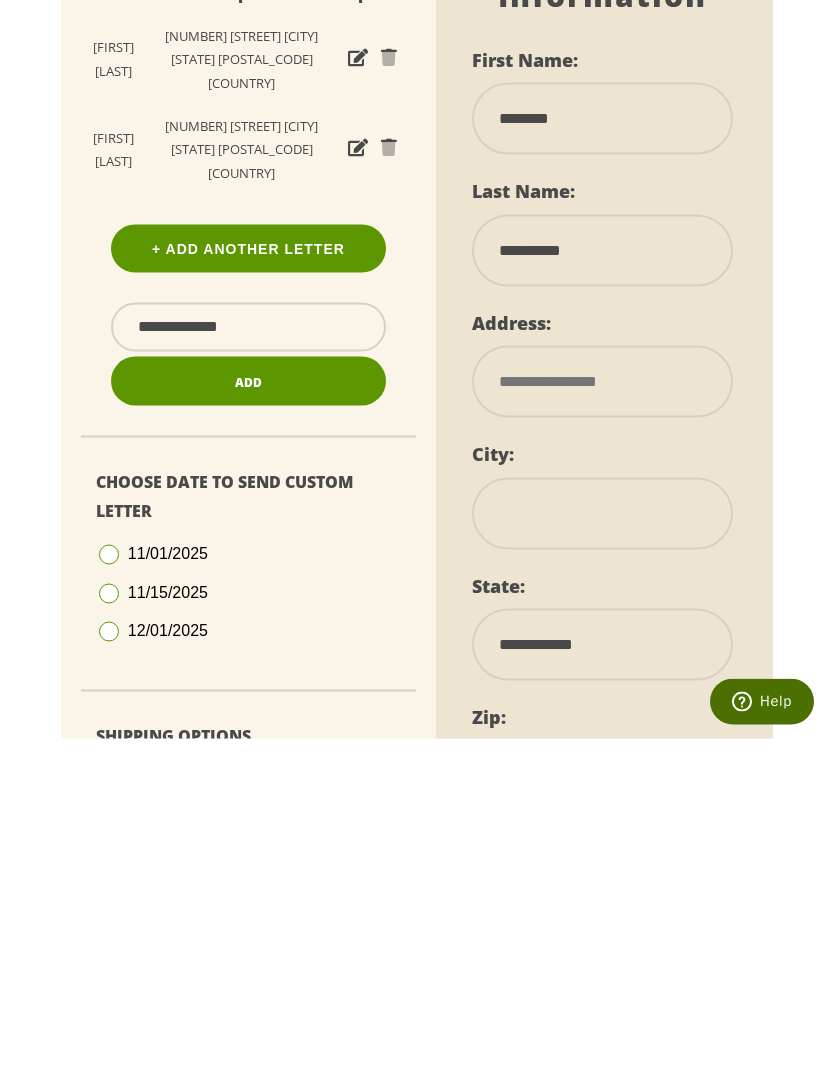 type on "*********" 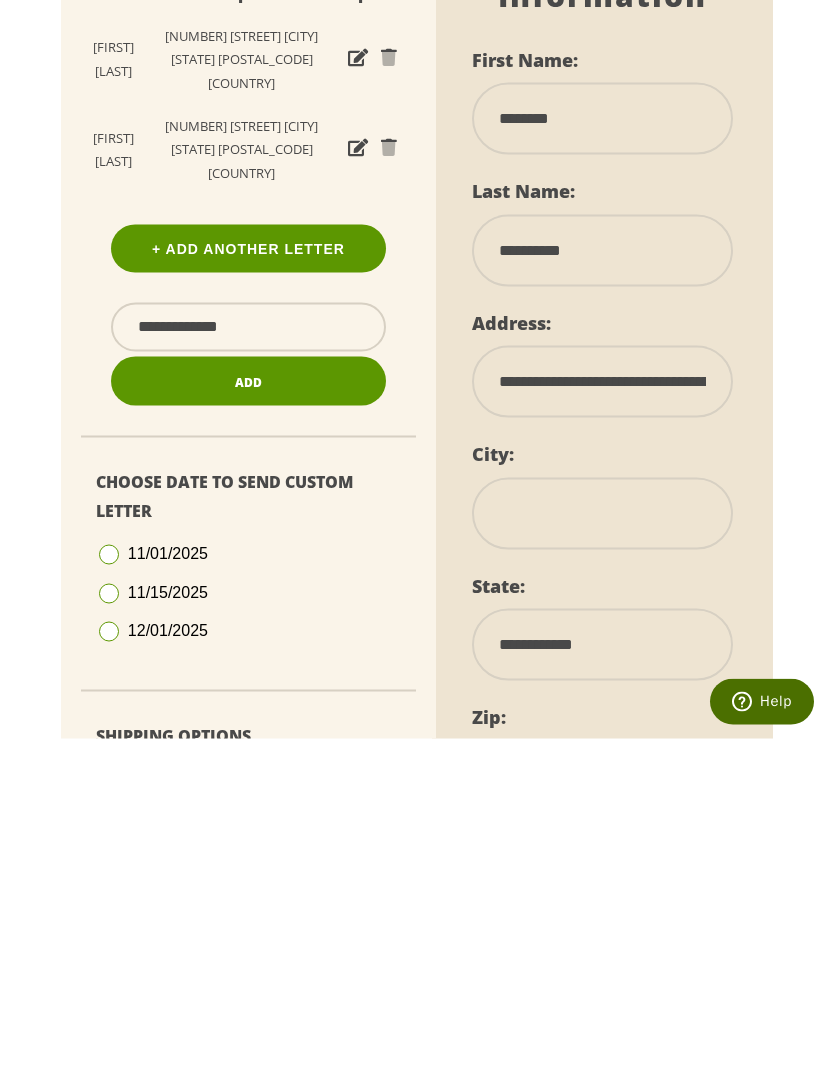 type on "**********" 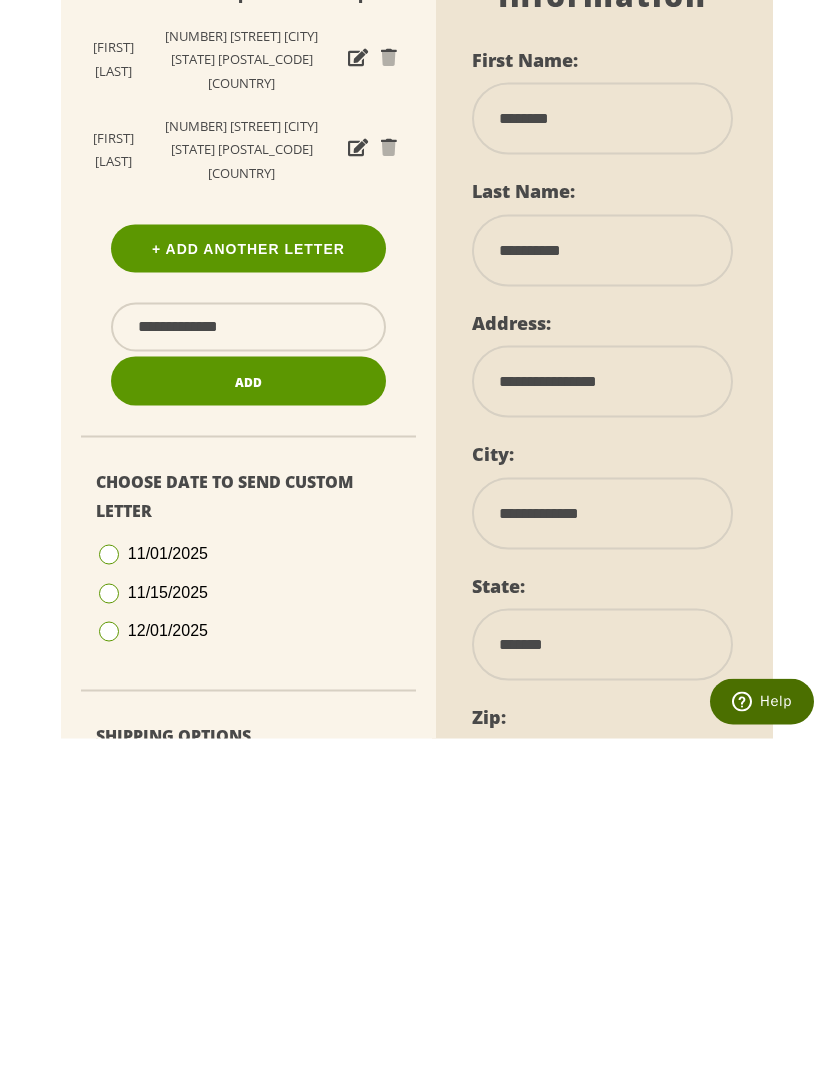 scroll, scrollTop: 464, scrollLeft: 0, axis: vertical 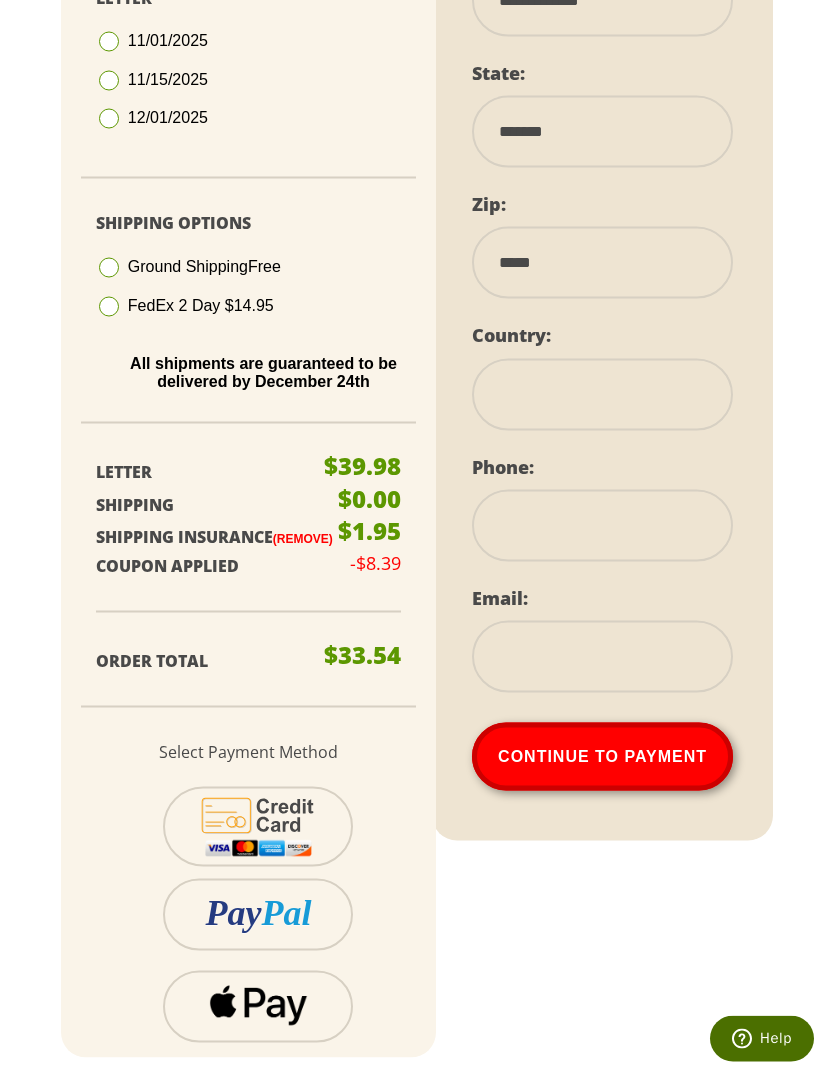click on "**********" at bounding box center [602, 395] 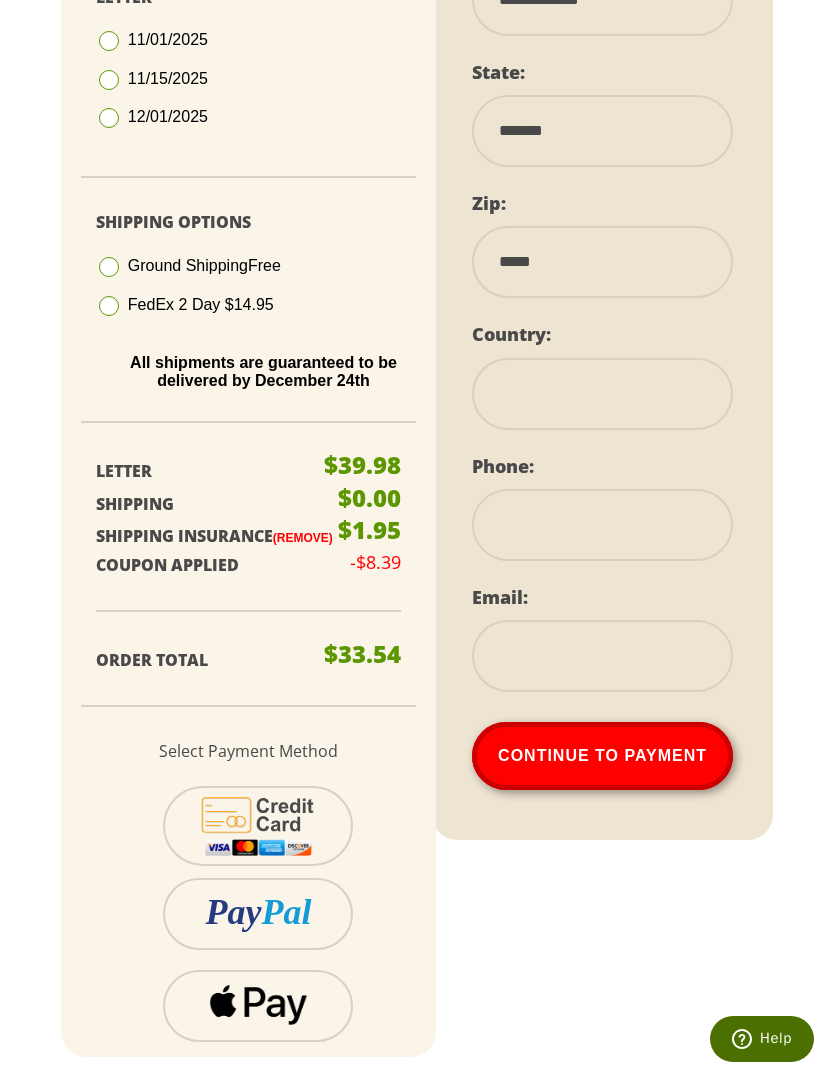 select on "**" 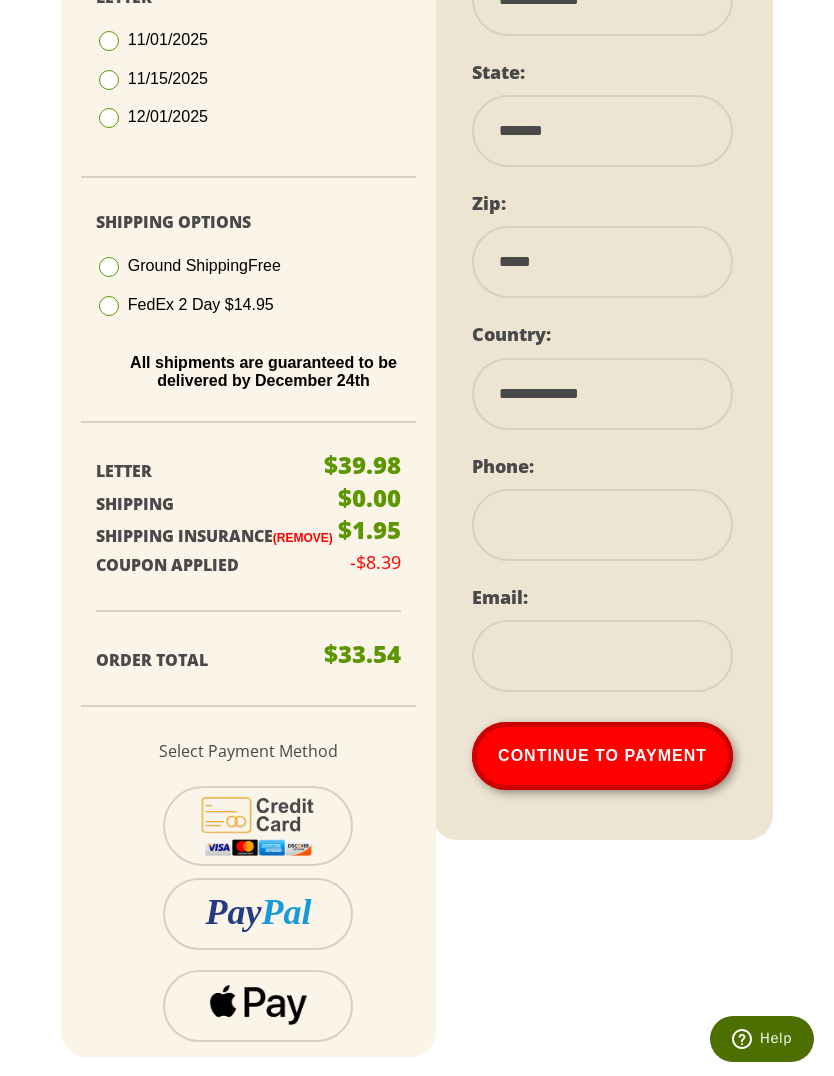 click at bounding box center (602, 525) 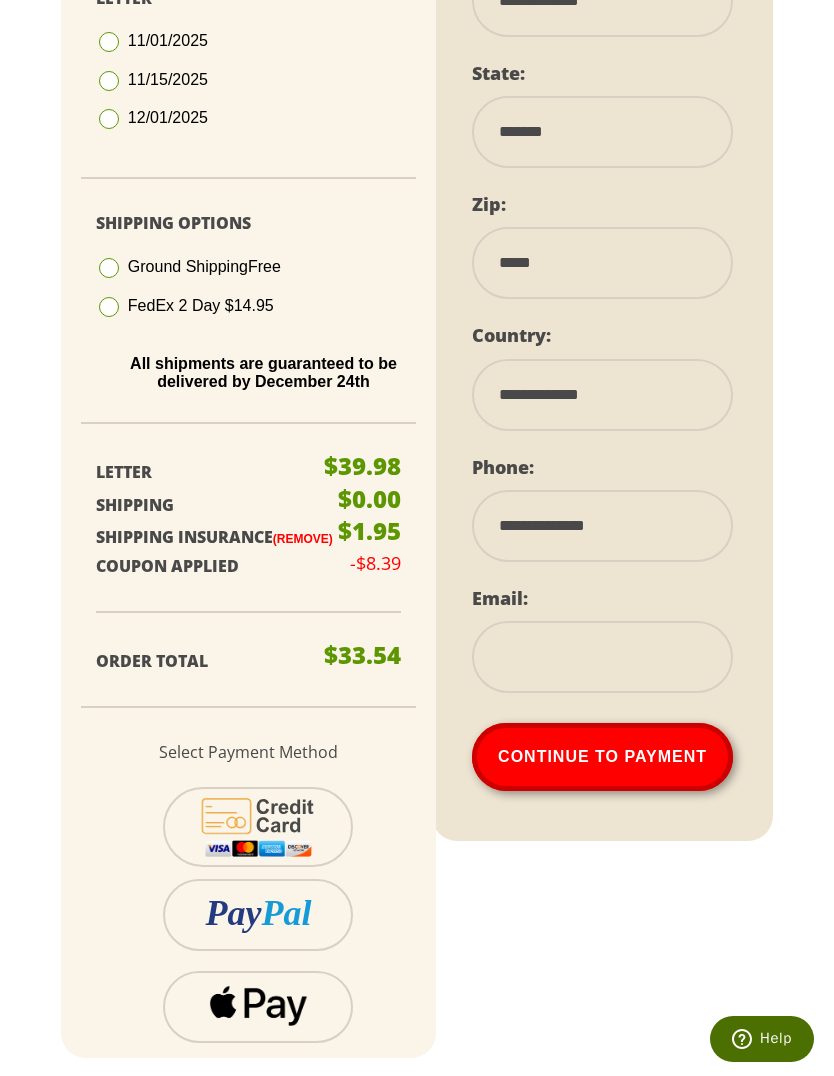 type on "**********" 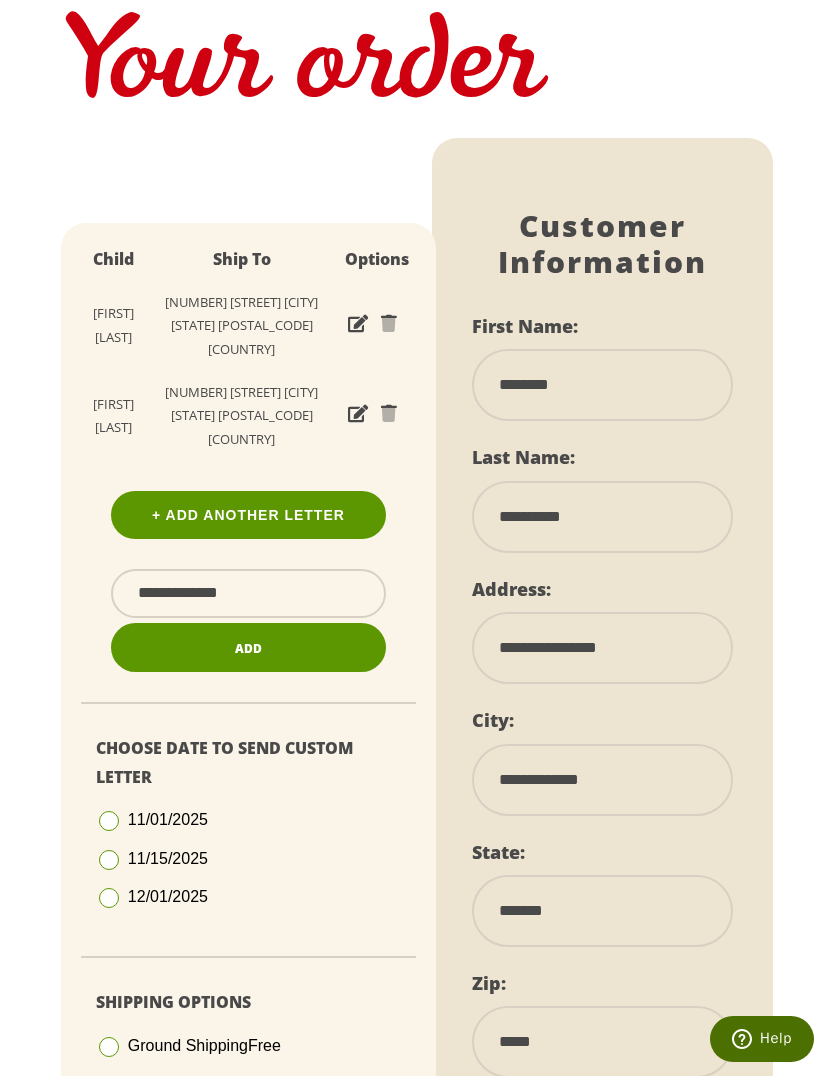 scroll, scrollTop: 177, scrollLeft: 0, axis: vertical 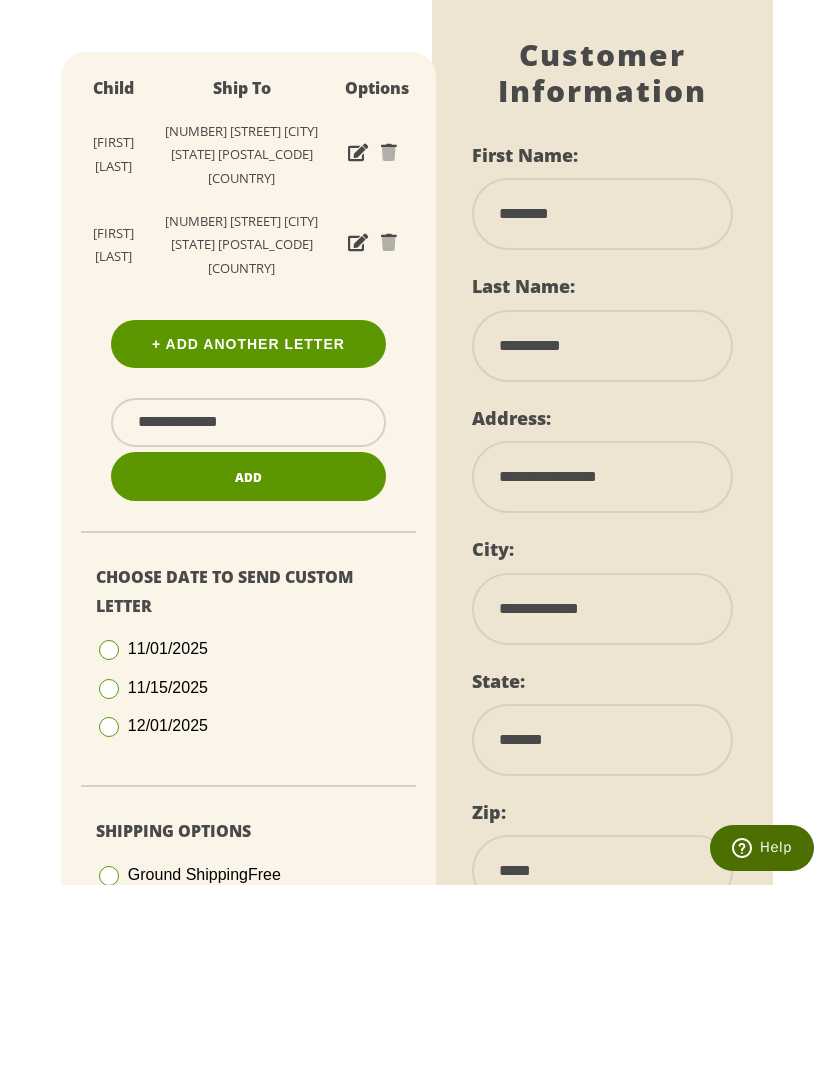 type on "**********" 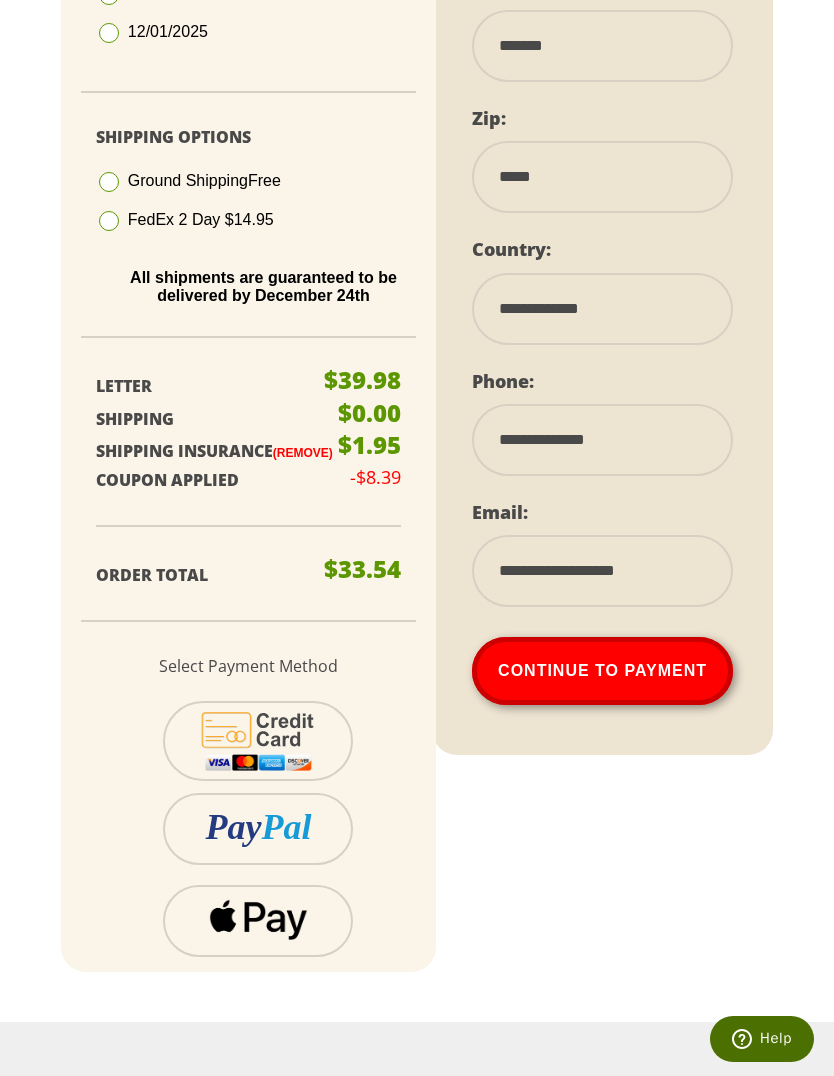 scroll, scrollTop: 1137, scrollLeft: 0, axis: vertical 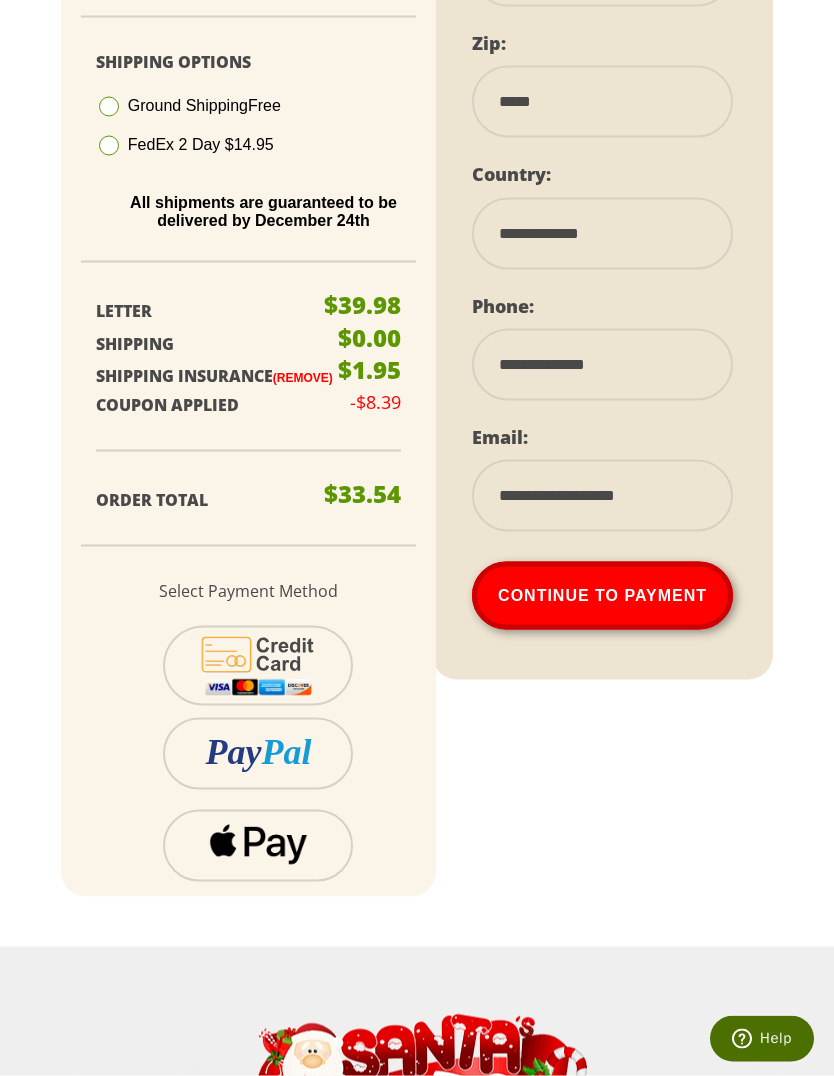 click on "Continue To Payment" at bounding box center (602, 596) 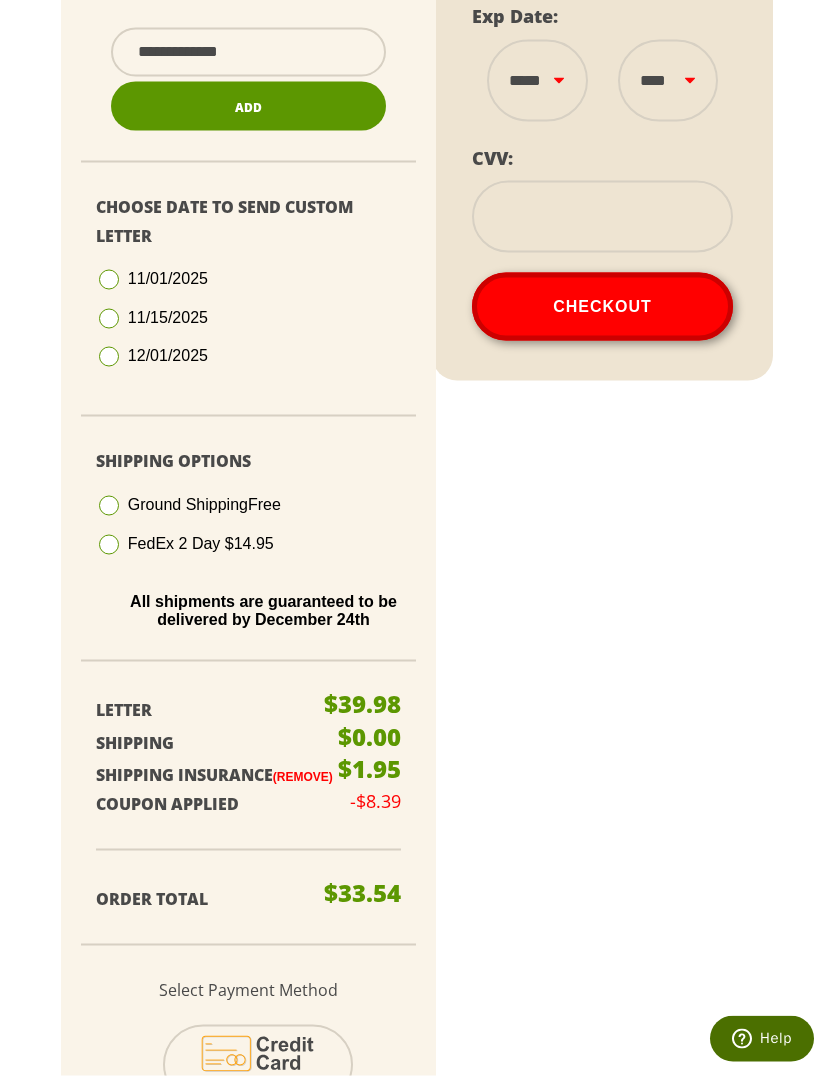 scroll, scrollTop: 899, scrollLeft: 0, axis: vertical 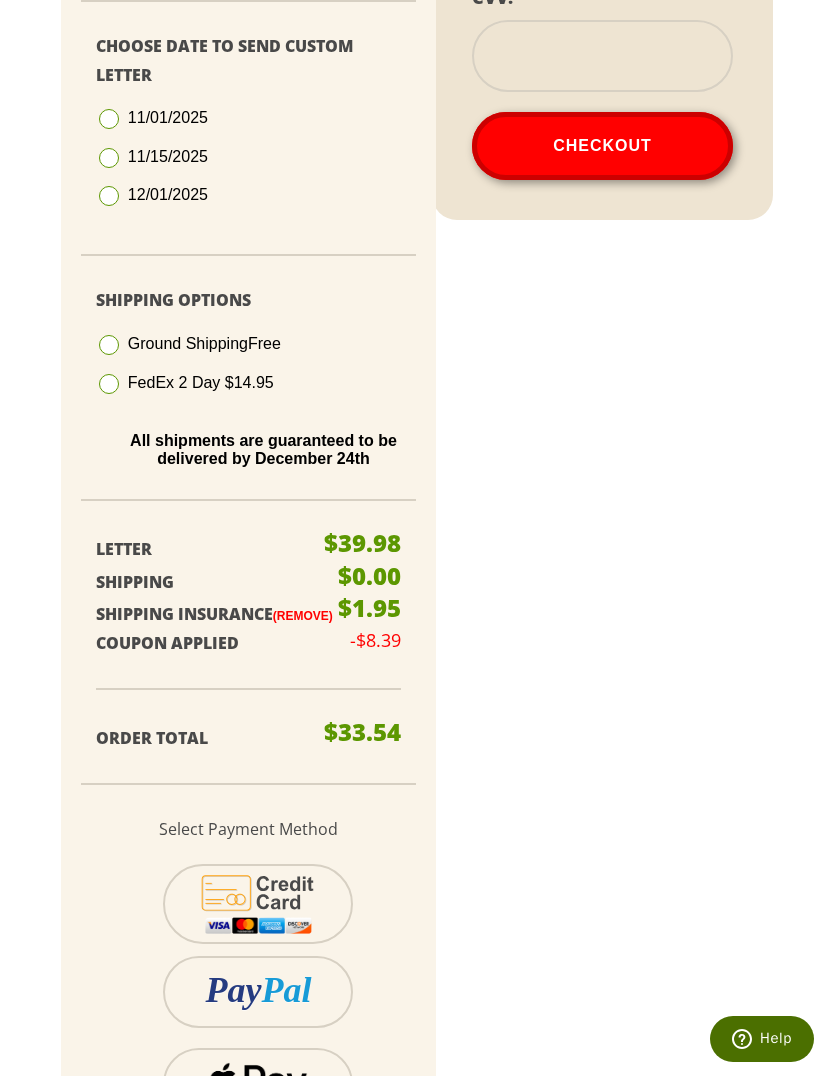 click on "Pay" at bounding box center (233, 990) 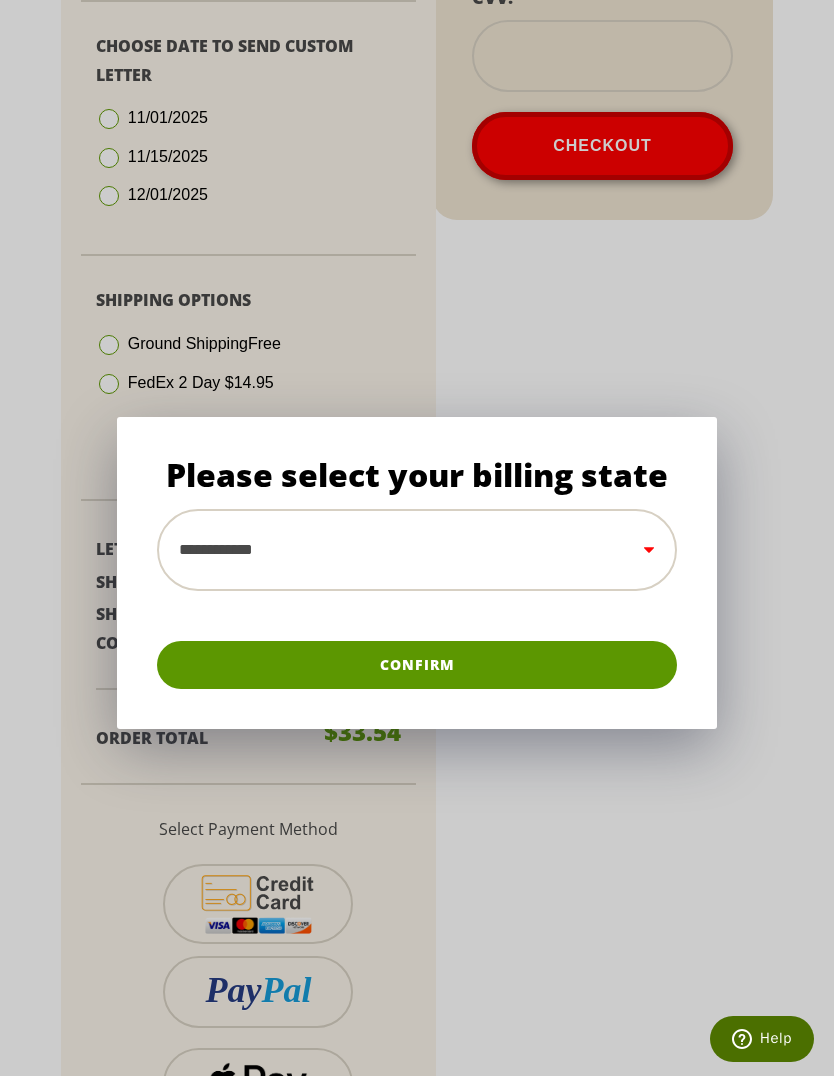 click on "**********" at bounding box center (417, 550) 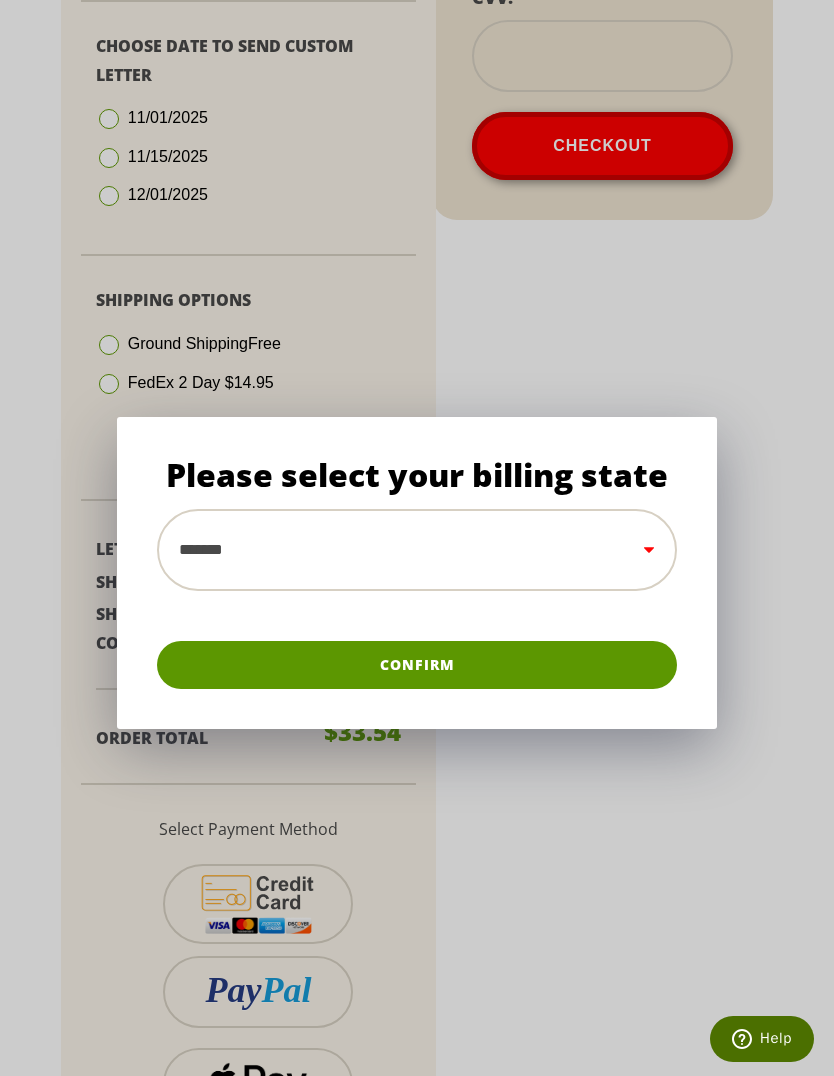 click on "Confirm" at bounding box center (417, 665) 